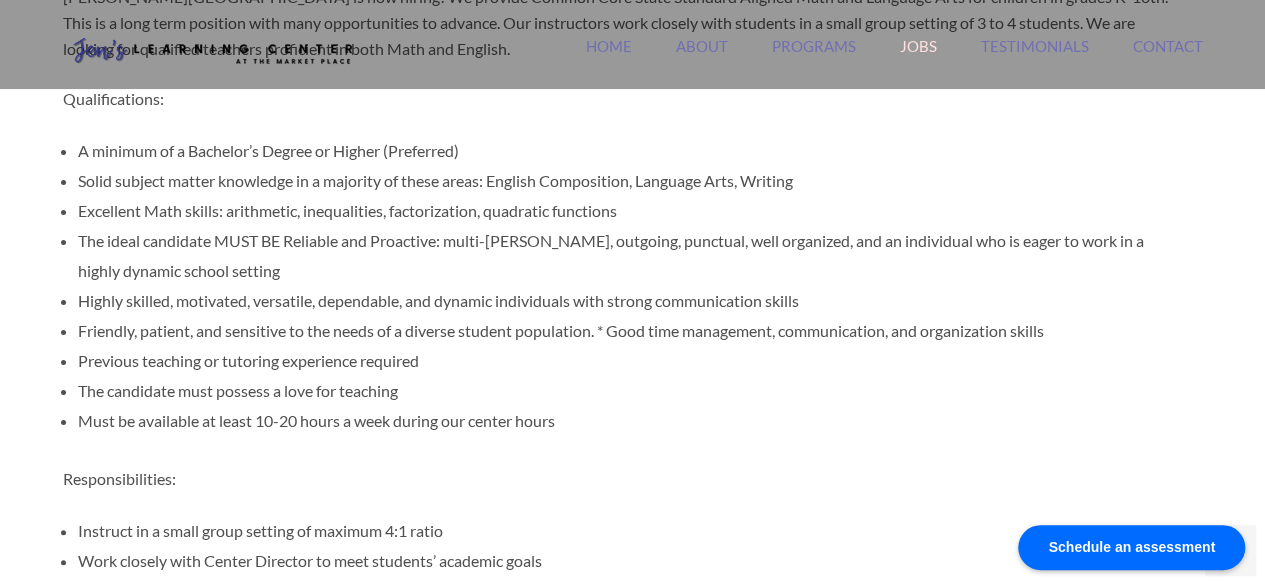 scroll, scrollTop: 663, scrollLeft: 0, axis: vertical 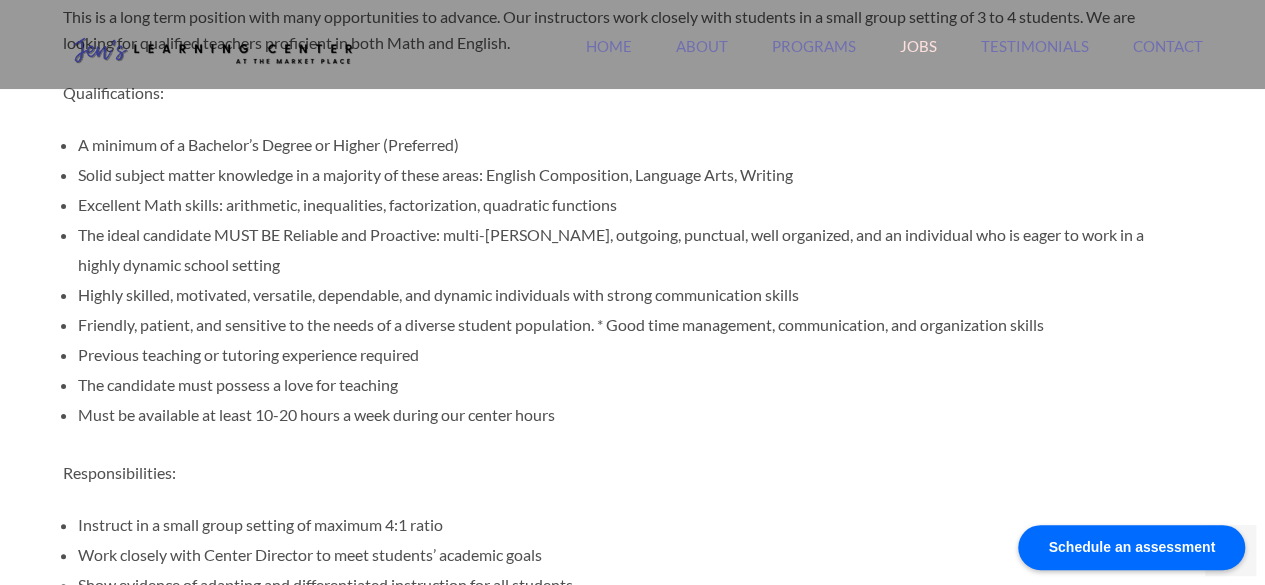 click on "A minimum of a Bachelor’s Degree or Higher (Preferred)" at bounding box center [625, 145] 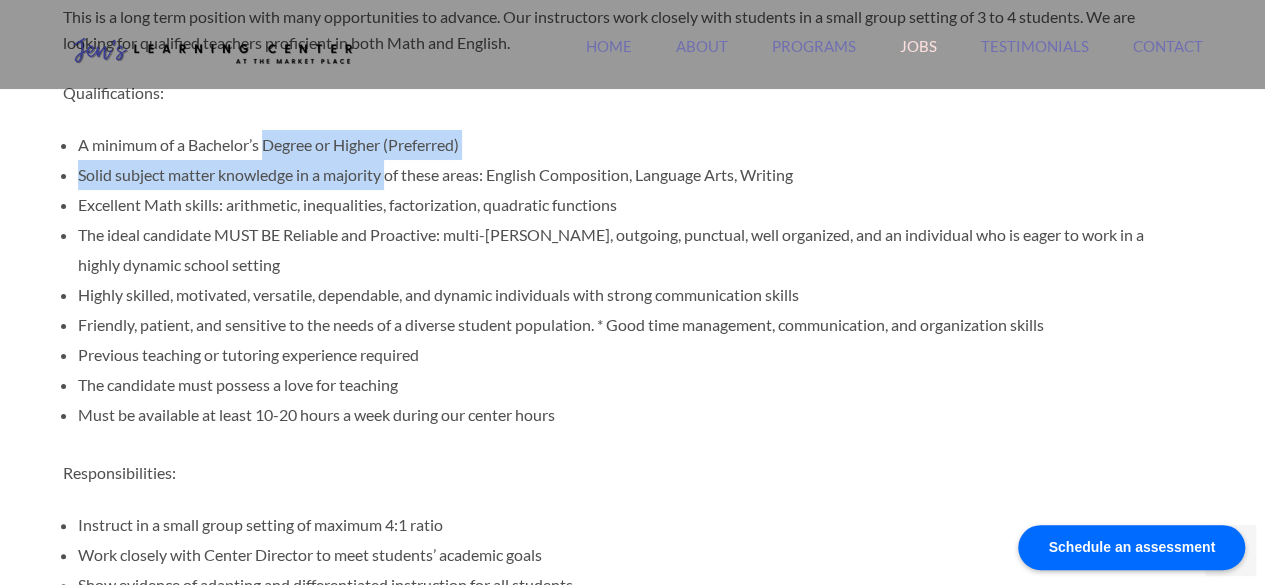 drag, startPoint x: 310, startPoint y: 142, endPoint x: 398, endPoint y: 185, distance: 97.94386 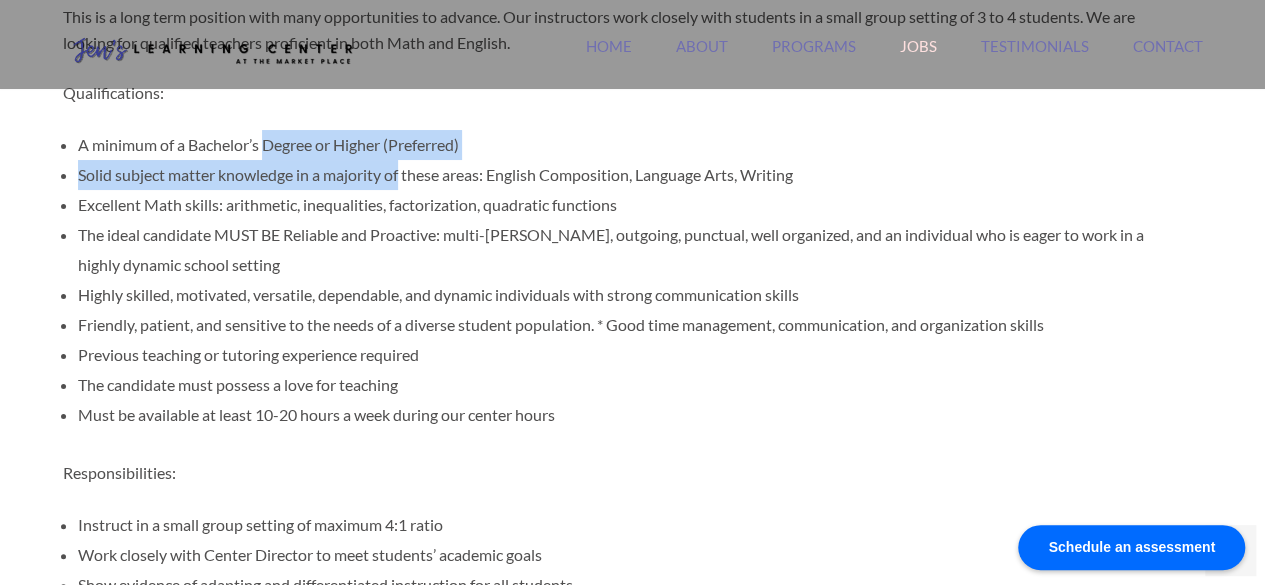 click on "Solid subject matter knowledge in a majority of these areas: English Composition, Language Arts, Writing" at bounding box center [625, 175] 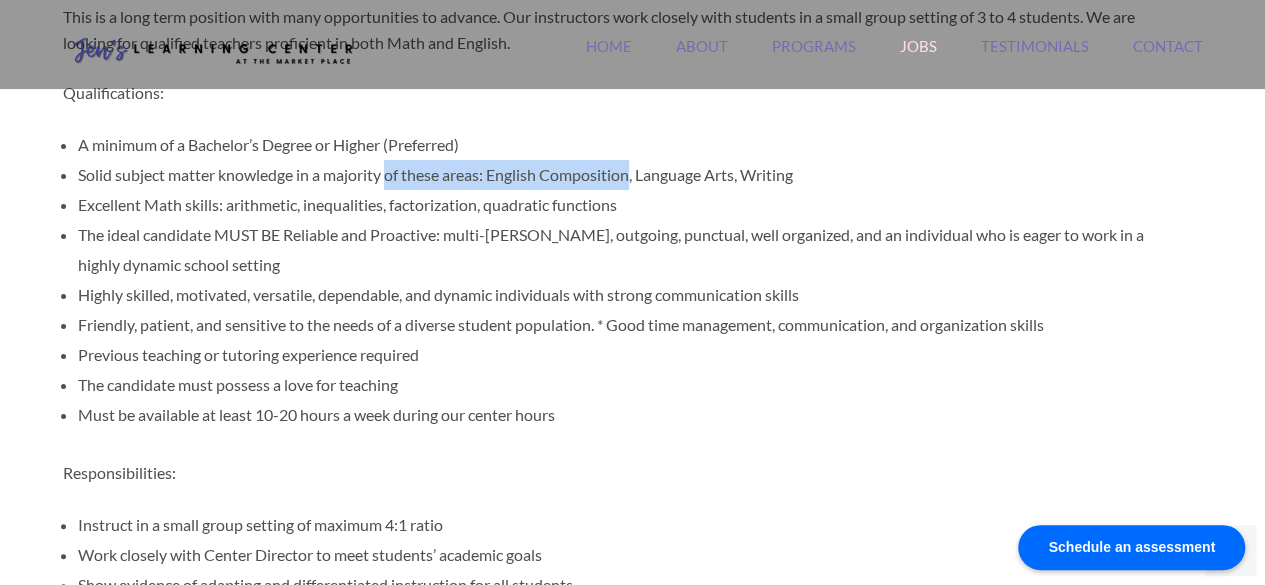 drag, startPoint x: 398, startPoint y: 185, endPoint x: 588, endPoint y: 165, distance: 191.04973 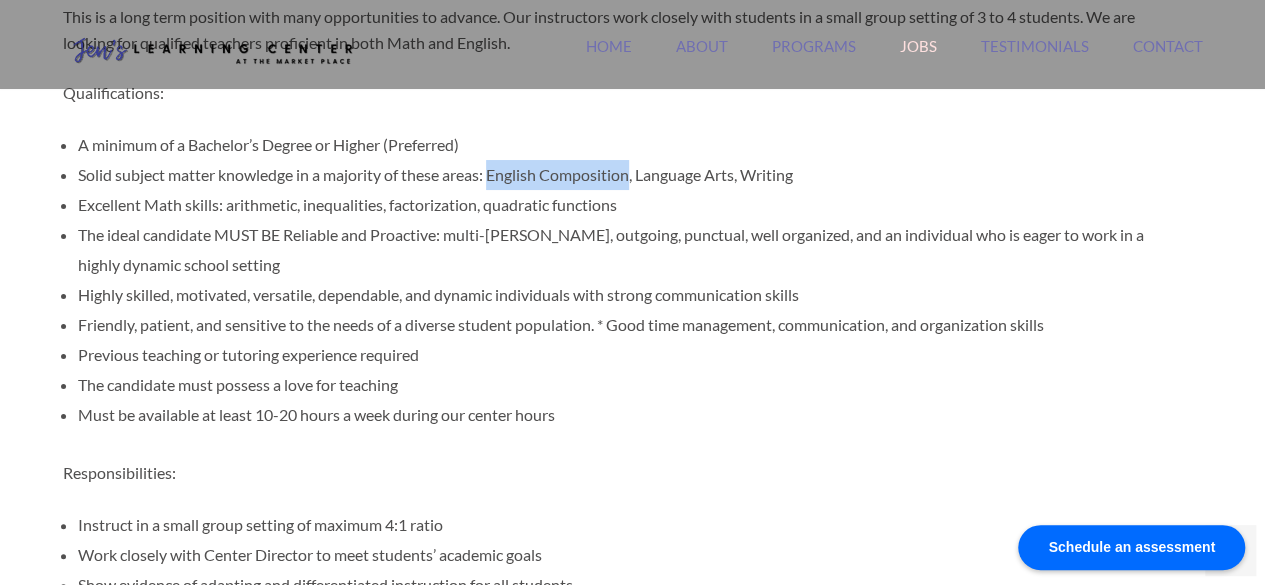drag, startPoint x: 588, startPoint y: 165, endPoint x: 525, endPoint y: 175, distance: 63.788715 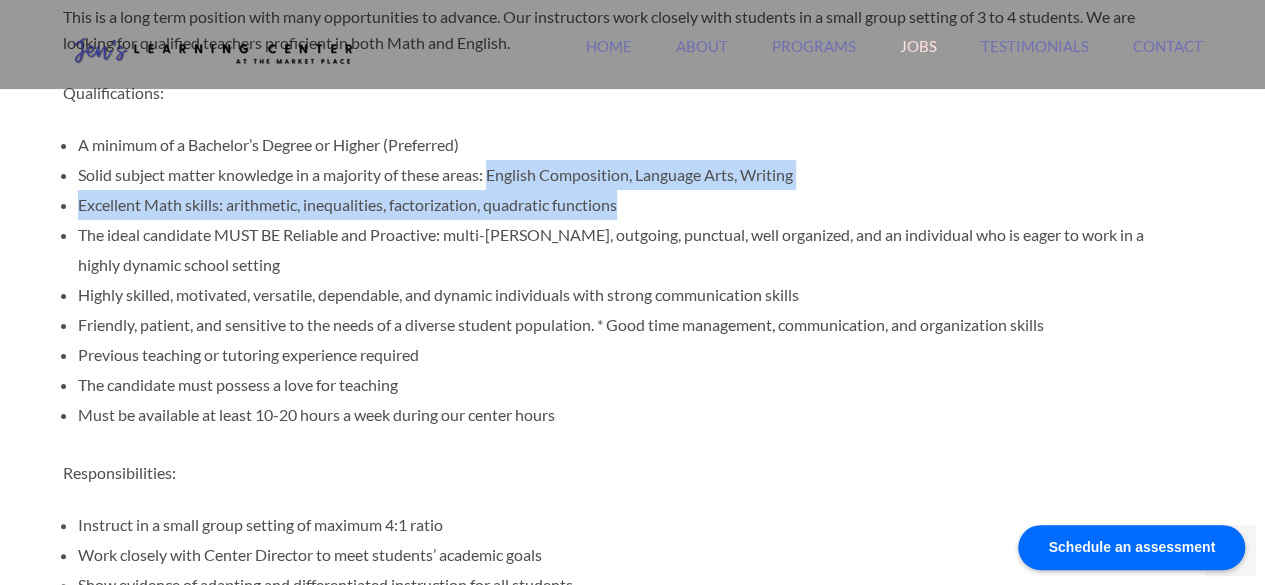 drag, startPoint x: 525, startPoint y: 175, endPoint x: 551, endPoint y: 207, distance: 41.231056 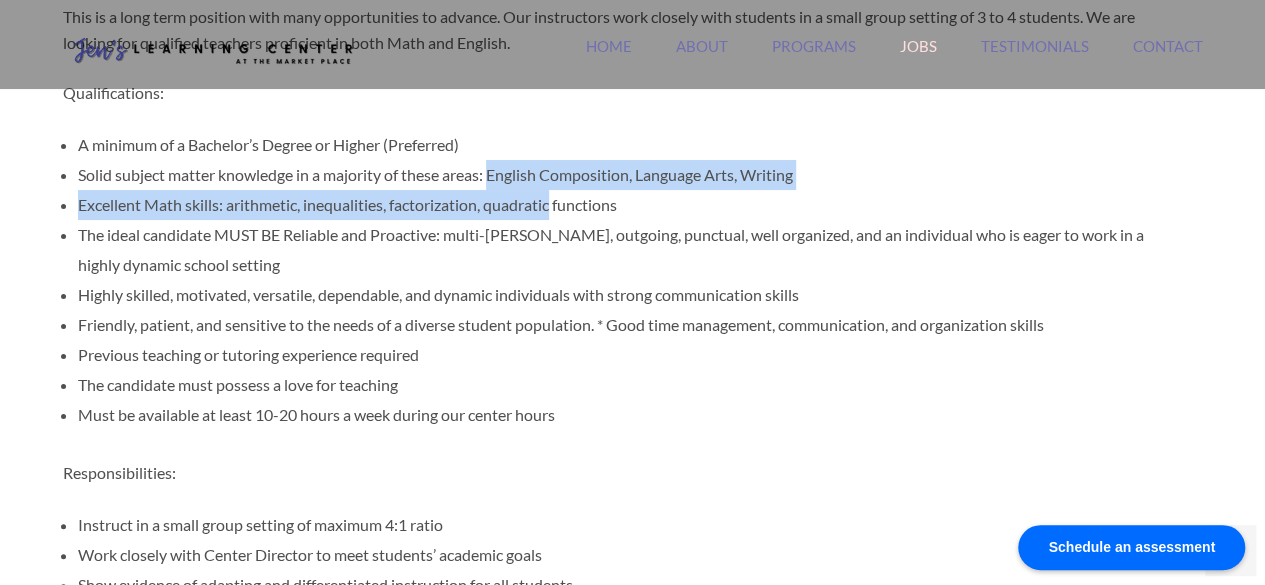 click on "Excellent Math skills: arithmetic, inequalities, factorization, quadratic functions" at bounding box center [625, 205] 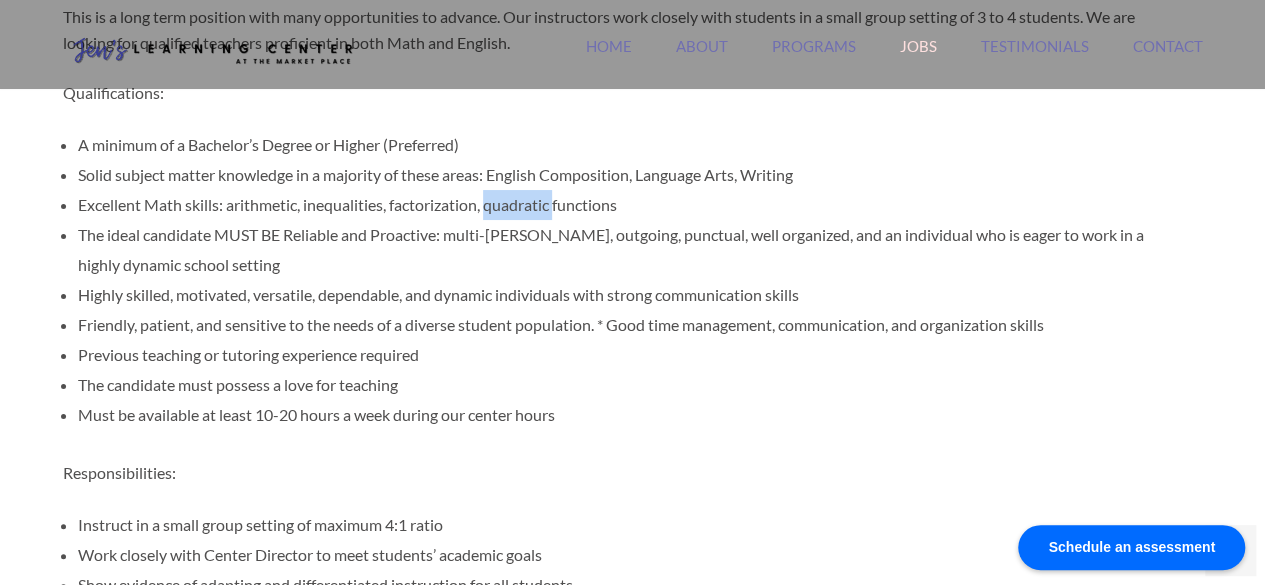 click on "Excellent Math skills: arithmetic, inequalities, factorization, quadratic functions" at bounding box center [625, 205] 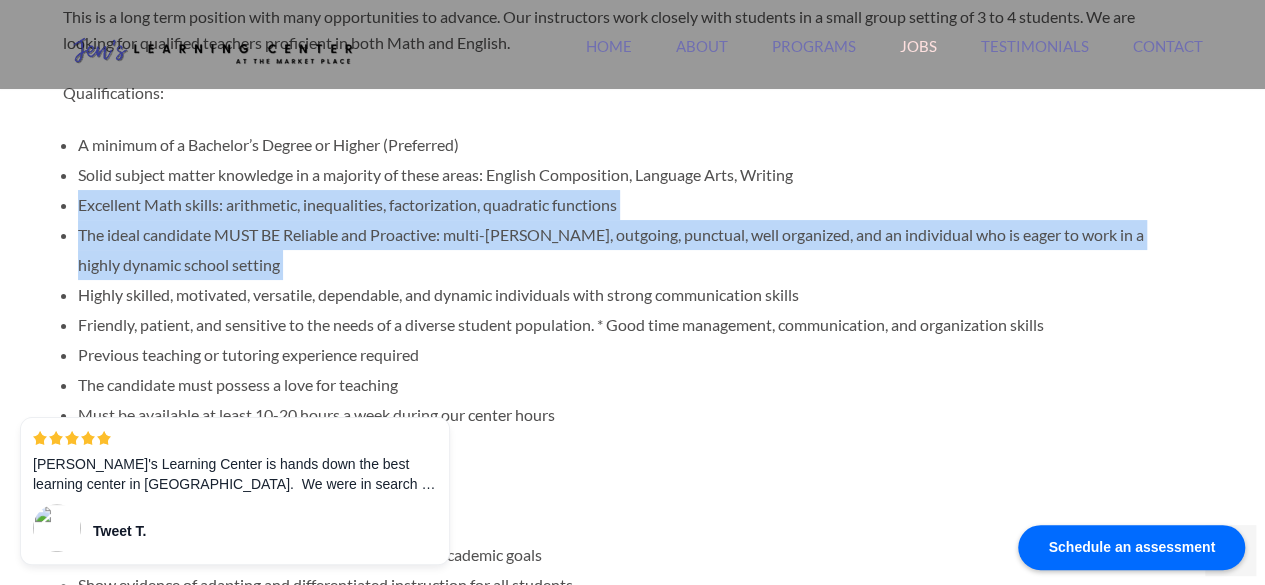 drag, startPoint x: 551, startPoint y: 207, endPoint x: 377, endPoint y: 237, distance: 176.56726 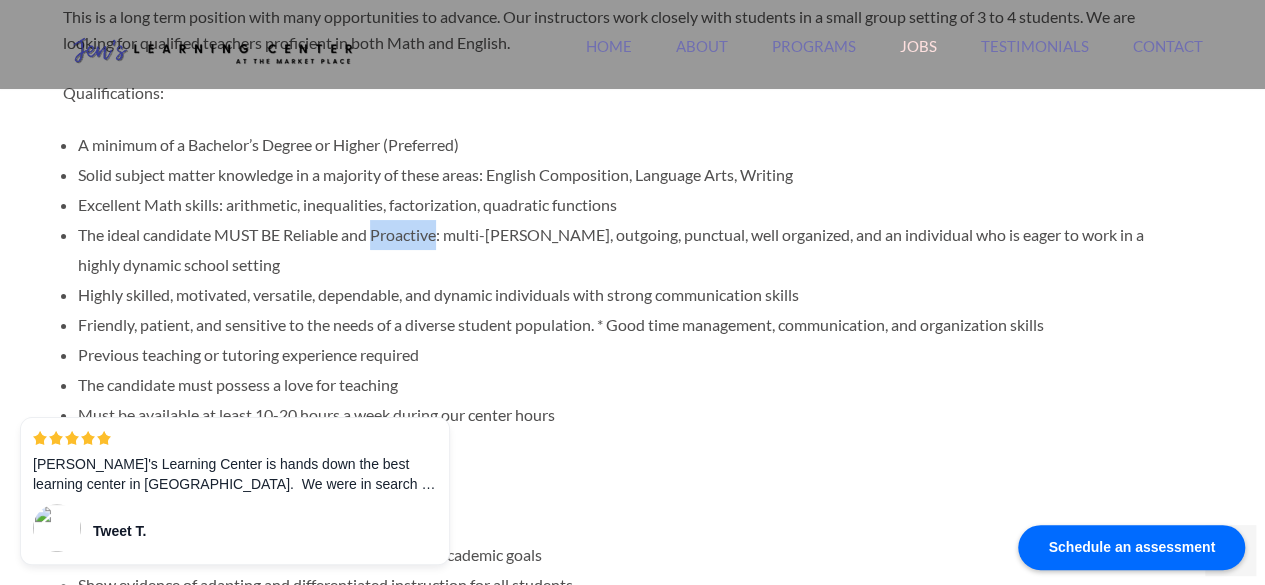 click on "The ideal candidate MUST BE Reliable and Proactive: multi-[PERSON_NAME], outgoing, punctual, well organized, and an individual who is eager to work in a highly dynamic school setting" at bounding box center [625, 250] 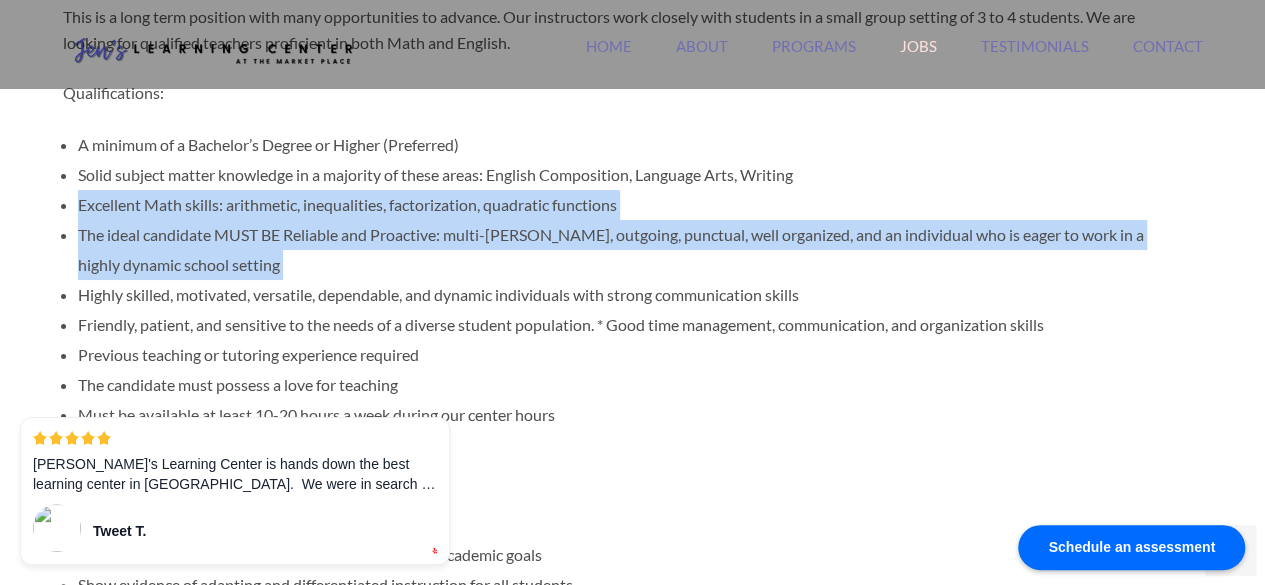 drag, startPoint x: 377, startPoint y: 237, endPoint x: 264, endPoint y: 209, distance: 116.41735 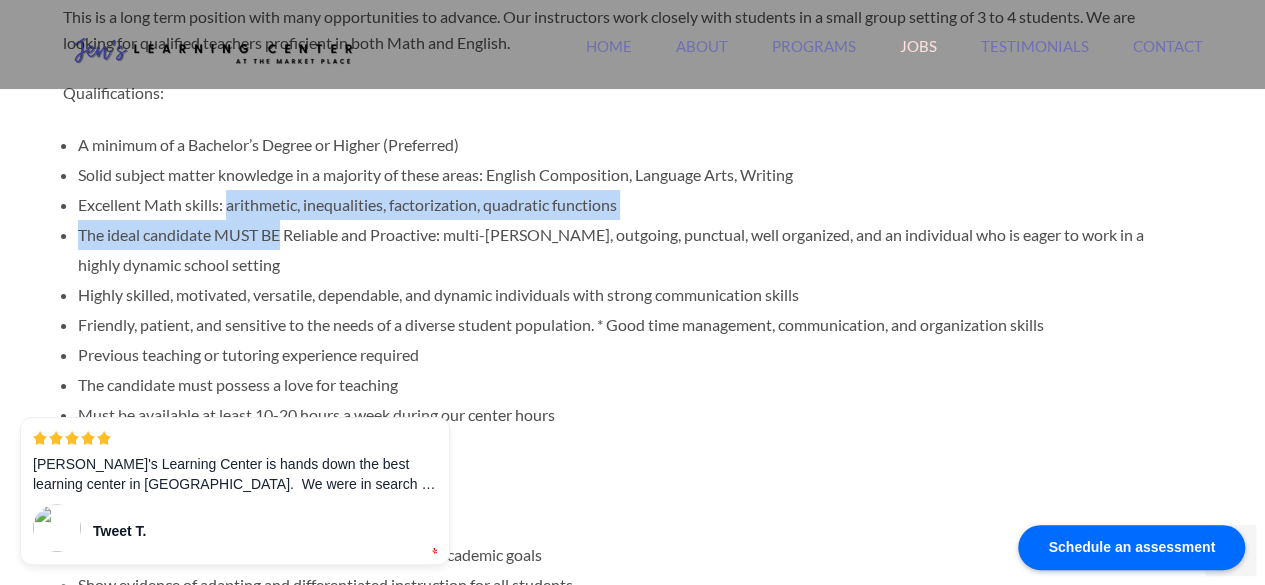 drag, startPoint x: 264, startPoint y: 209, endPoint x: 278, endPoint y: 271, distance: 63.560993 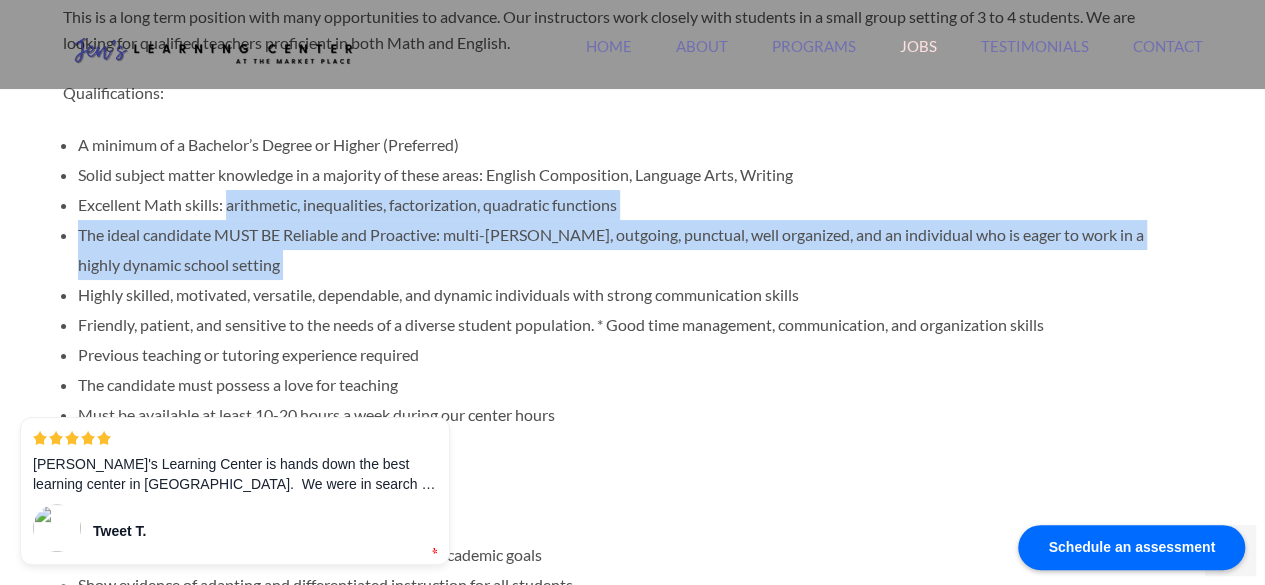 click on "The ideal candidate MUST BE Reliable and Proactive: multi-[PERSON_NAME], outgoing, punctual, well organized, and an individual who is eager to work in a highly dynamic school setting" at bounding box center [625, 250] 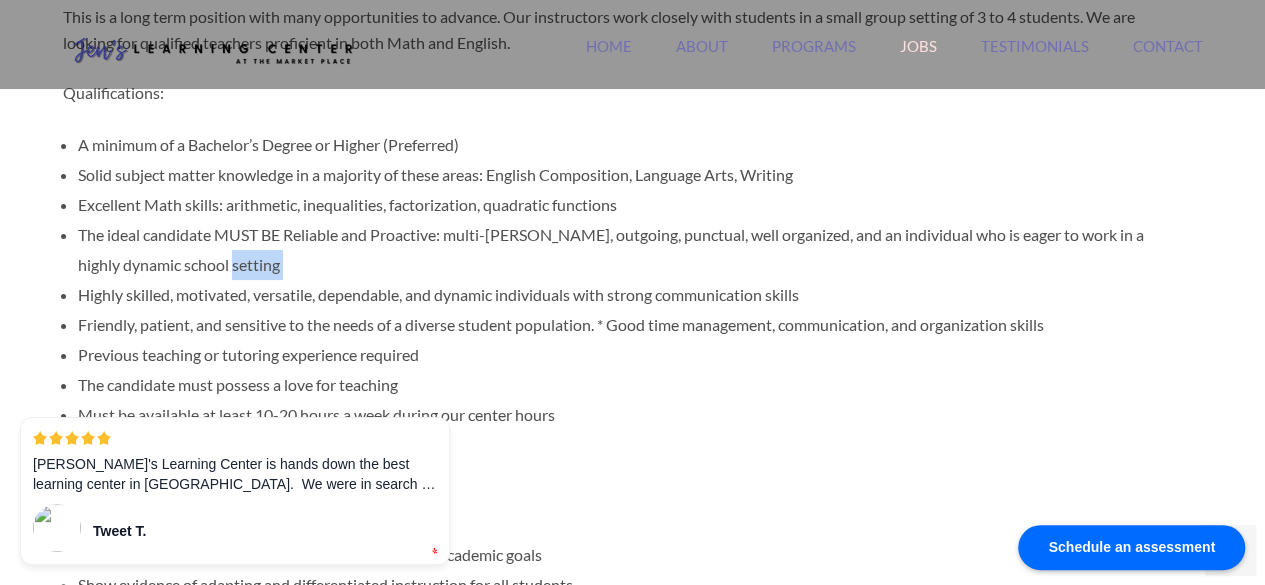 click on "The ideal candidate MUST BE Reliable and Proactive: multi-[PERSON_NAME], outgoing, punctual, well organized, and an individual who is eager to work in a highly dynamic school setting" at bounding box center [625, 250] 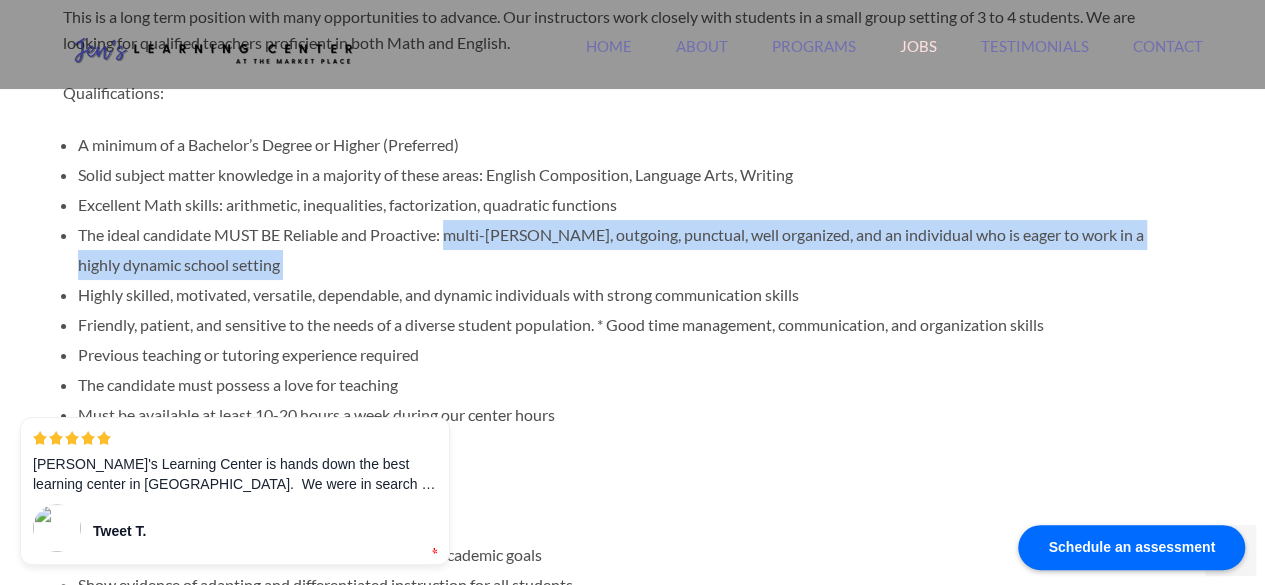 click on "The ideal candidate MUST BE Reliable and Proactive: multi-[PERSON_NAME], outgoing, punctual, well organized, and an individual who is eager to work in a highly dynamic school setting" at bounding box center (625, 250) 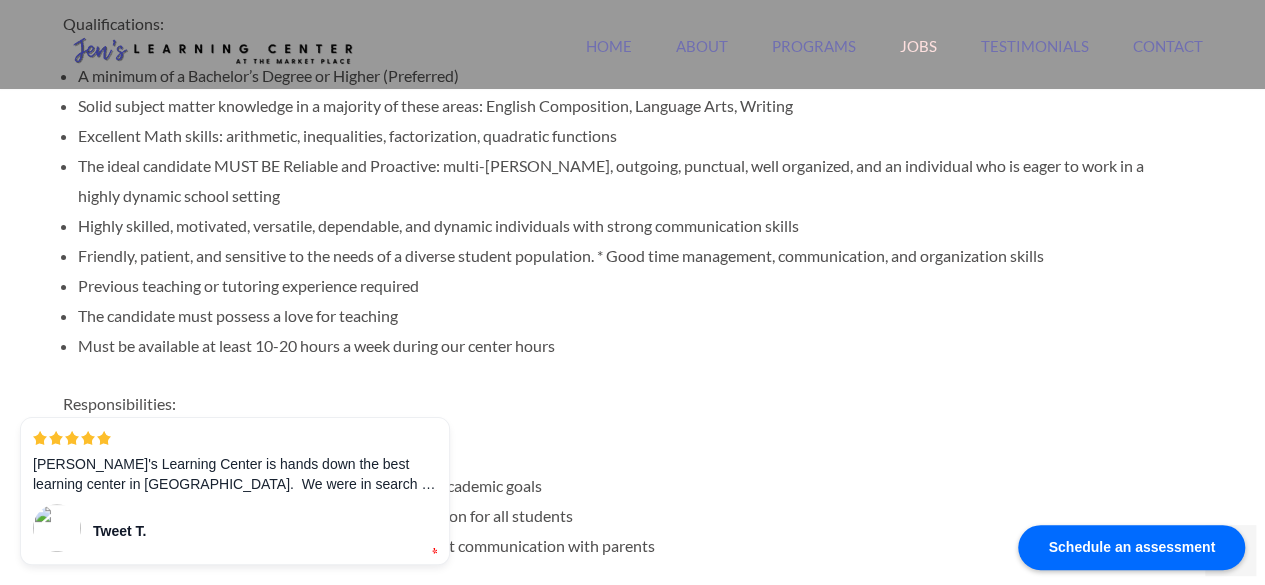scroll, scrollTop: 733, scrollLeft: 0, axis: vertical 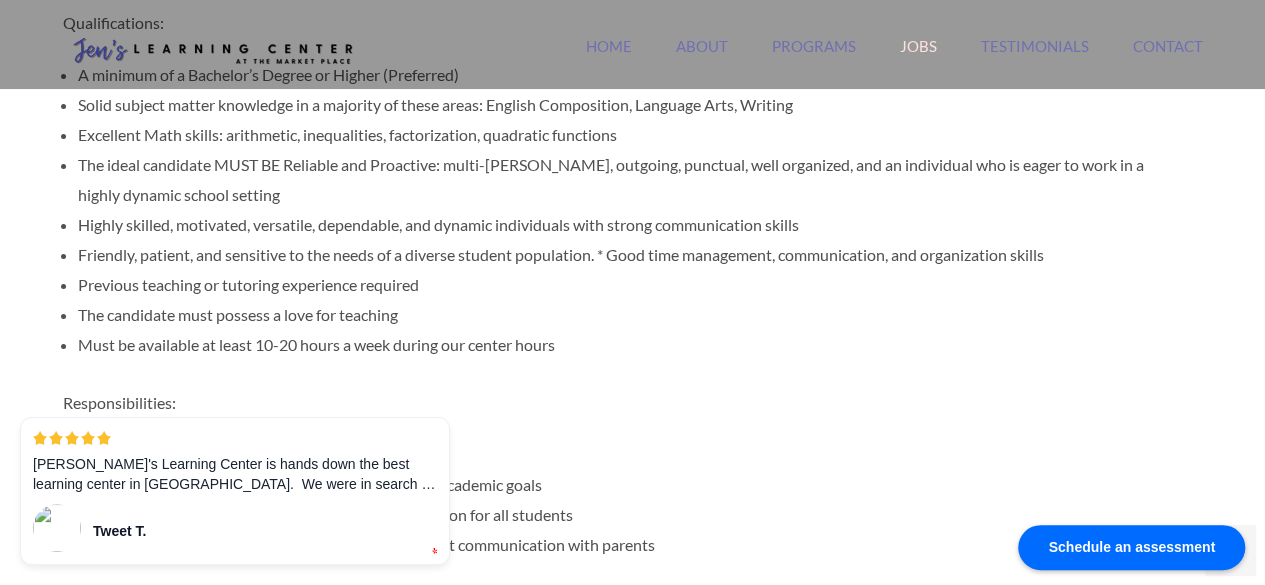 click on "Friendly, patient, and sensitive to the needs of a diverse student population. * Good time management, communication, and organization skills" at bounding box center (625, 255) 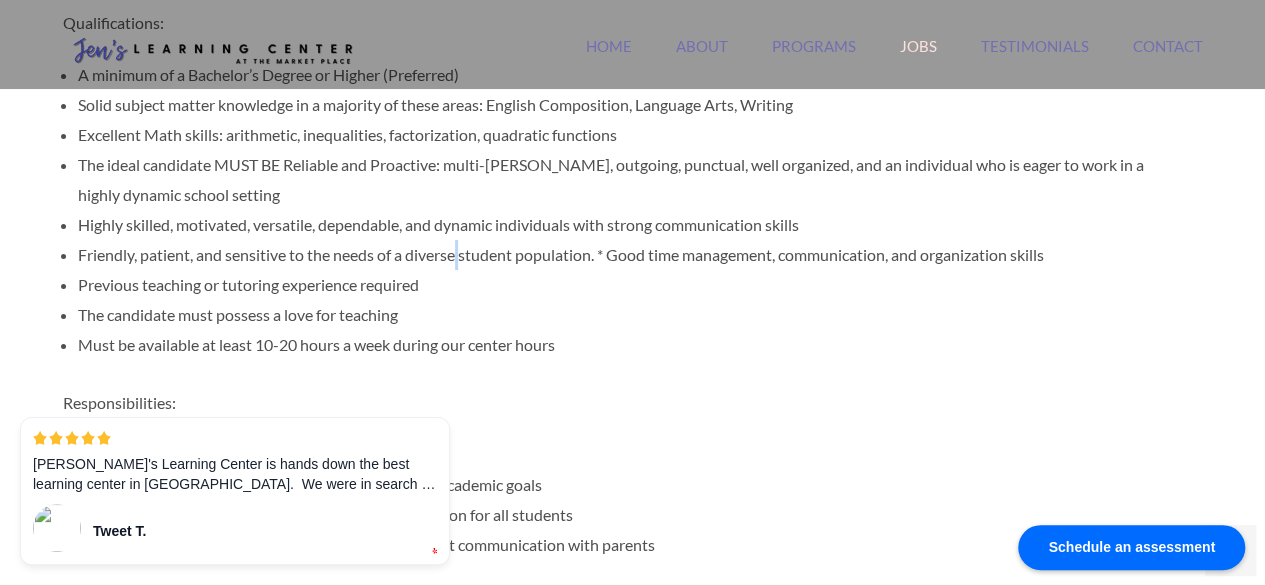 click on "Friendly, patient, and sensitive to the needs of a diverse student population. * Good time management, communication, and organization skills" at bounding box center [625, 255] 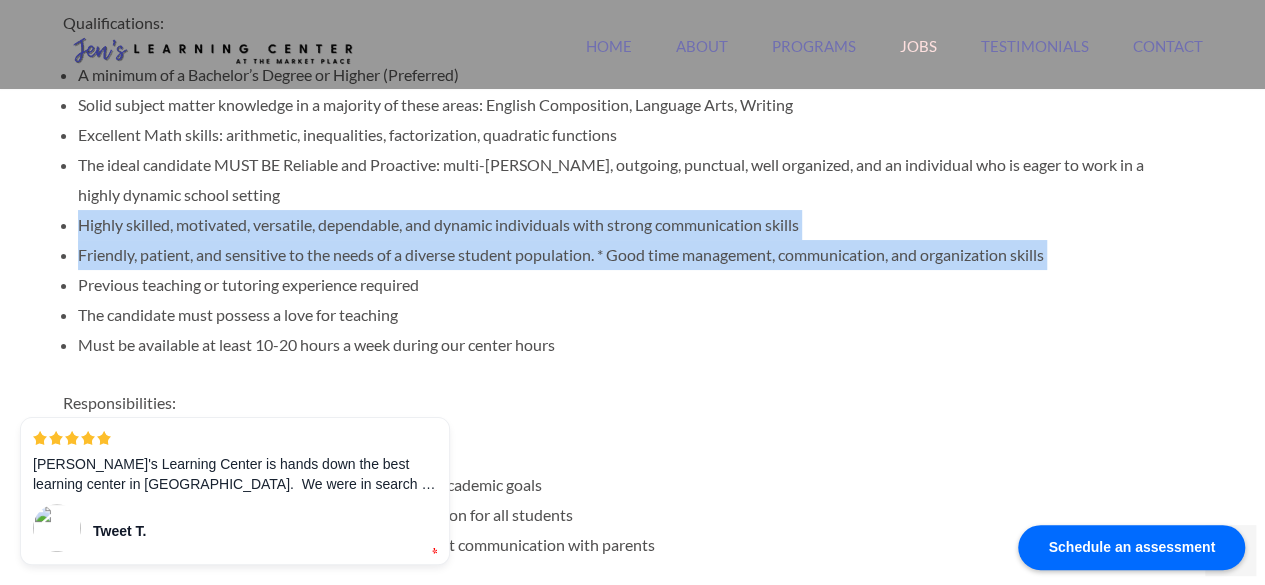 drag, startPoint x: 456, startPoint y: 249, endPoint x: 442, endPoint y: 225, distance: 27.784887 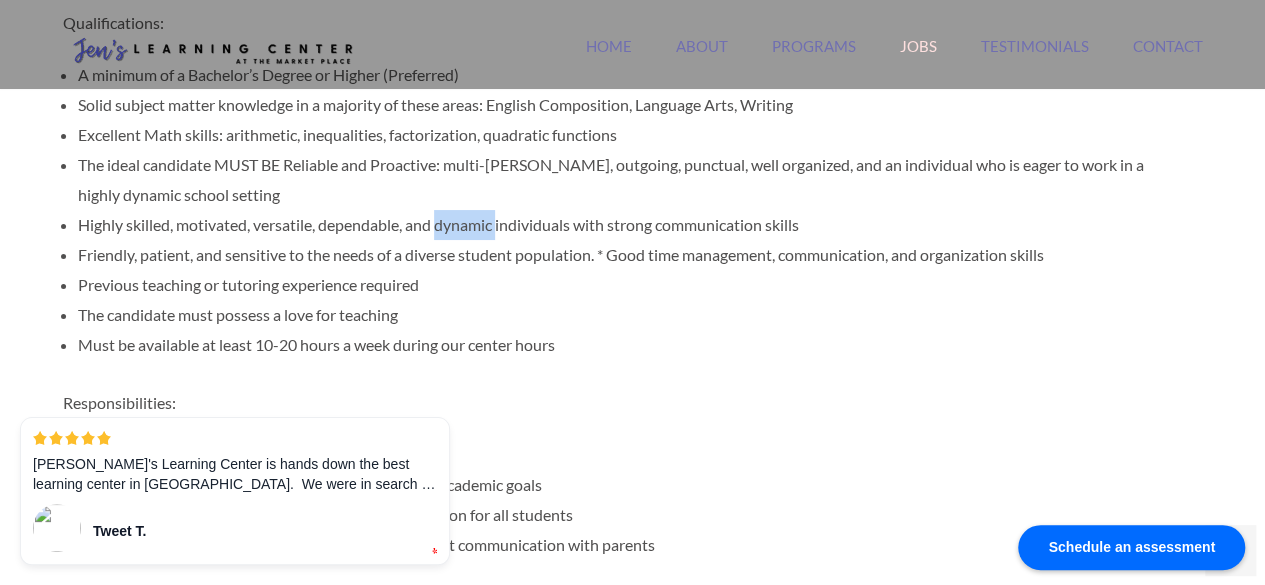 click on "Highly skilled, motivated, versatile, dependable, and dynamic individuals with strong communication skills" at bounding box center (625, 225) 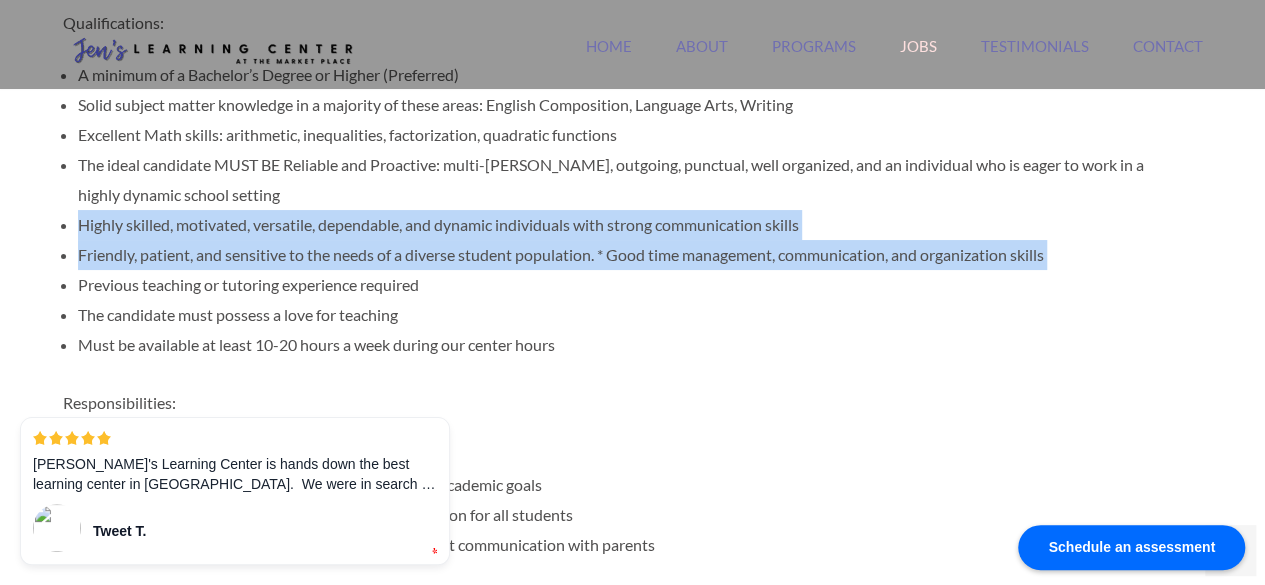 drag, startPoint x: 442, startPoint y: 225, endPoint x: 419, endPoint y: 291, distance: 69.89278 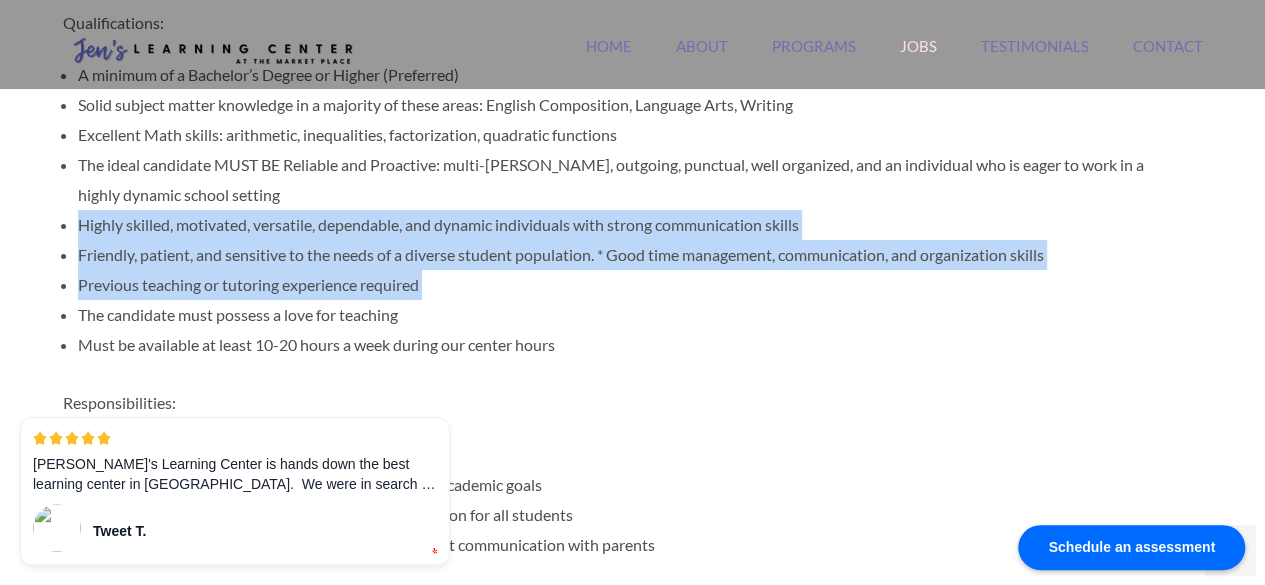click on "Previous teaching or tutoring experience required" at bounding box center [625, 285] 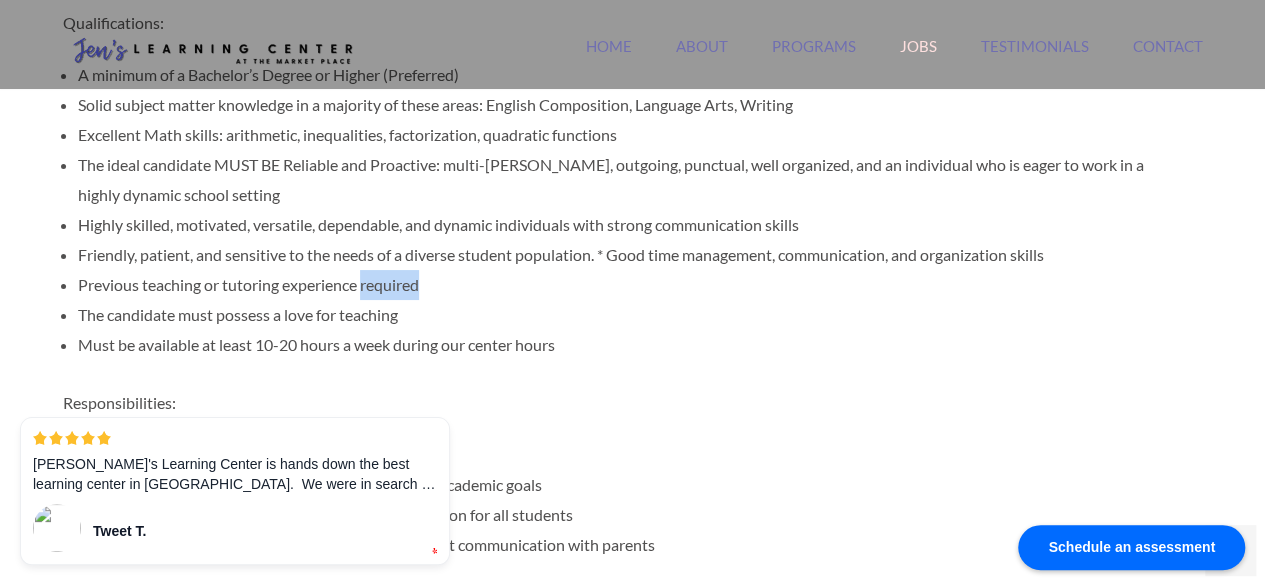 click on "Previous teaching or tutoring experience required" at bounding box center [625, 285] 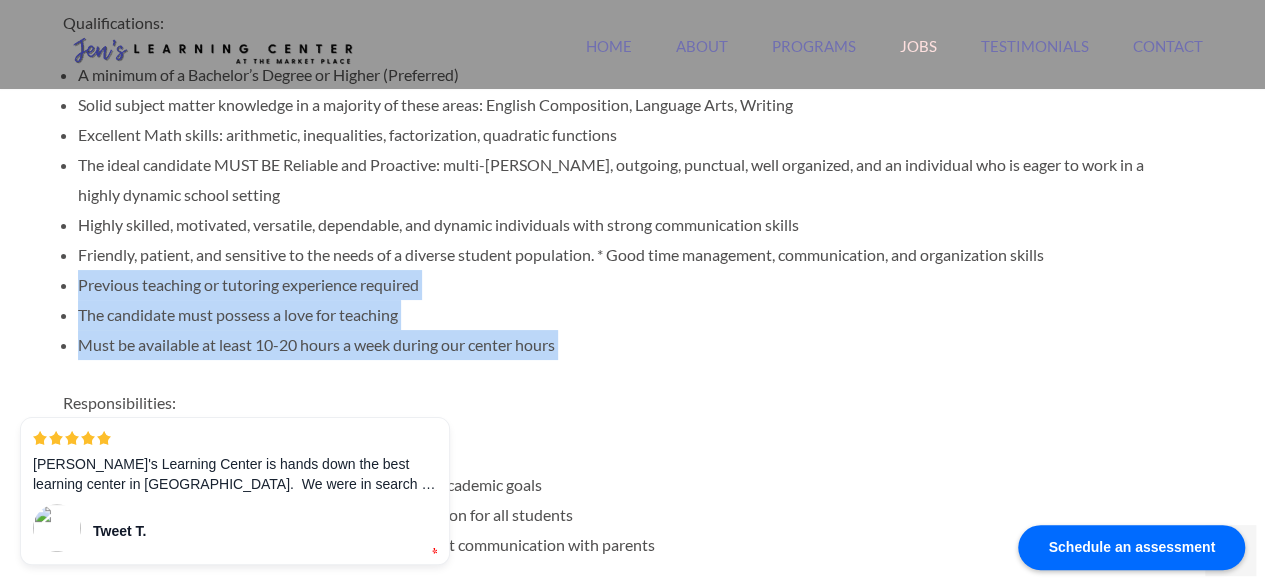 drag, startPoint x: 419, startPoint y: 291, endPoint x: 441, endPoint y: 350, distance: 62.968246 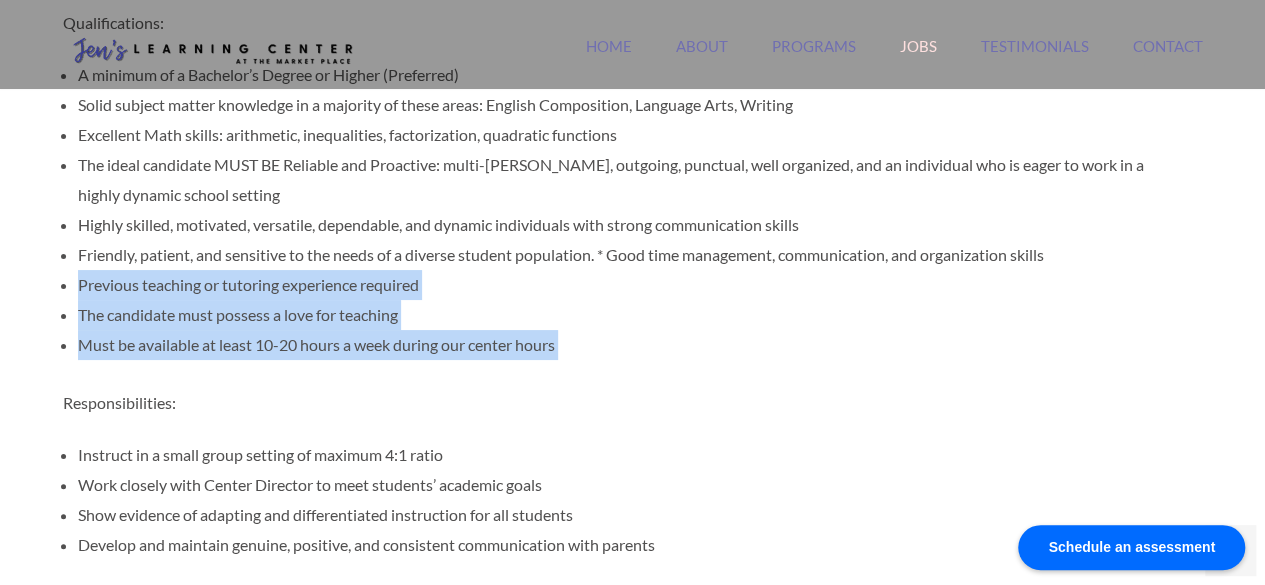 click on "Must be available at least 10-20 hours a week during our center hours" at bounding box center (625, 345) 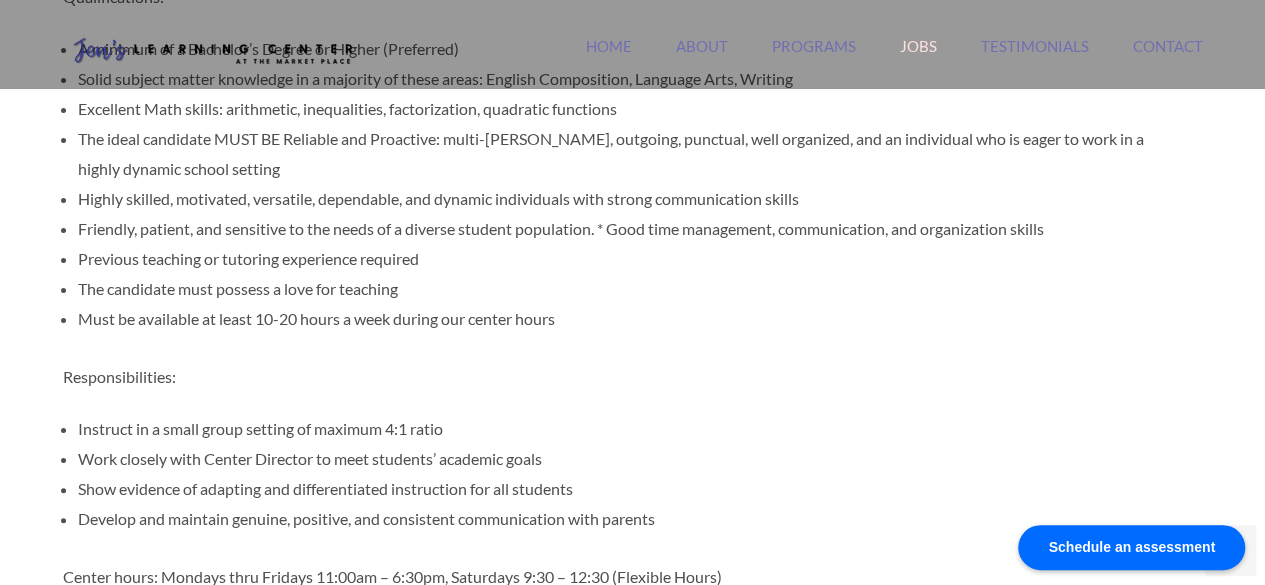 scroll, scrollTop: 732, scrollLeft: 0, axis: vertical 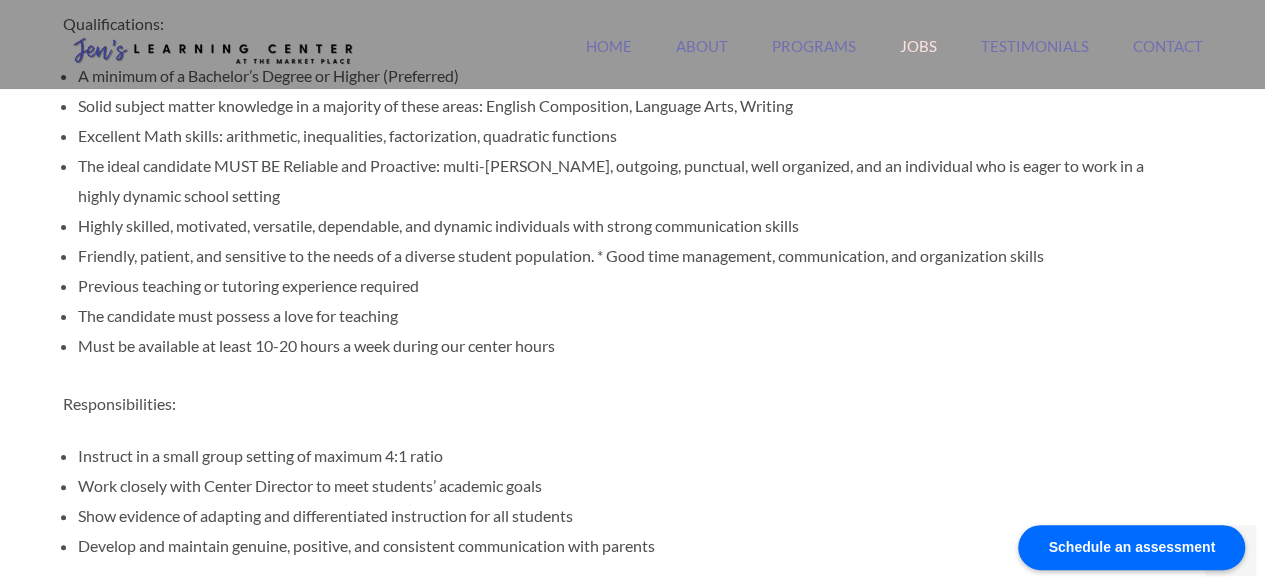 click on "Must be available at least 10-20 hours a week during our center hours" at bounding box center (625, 346) 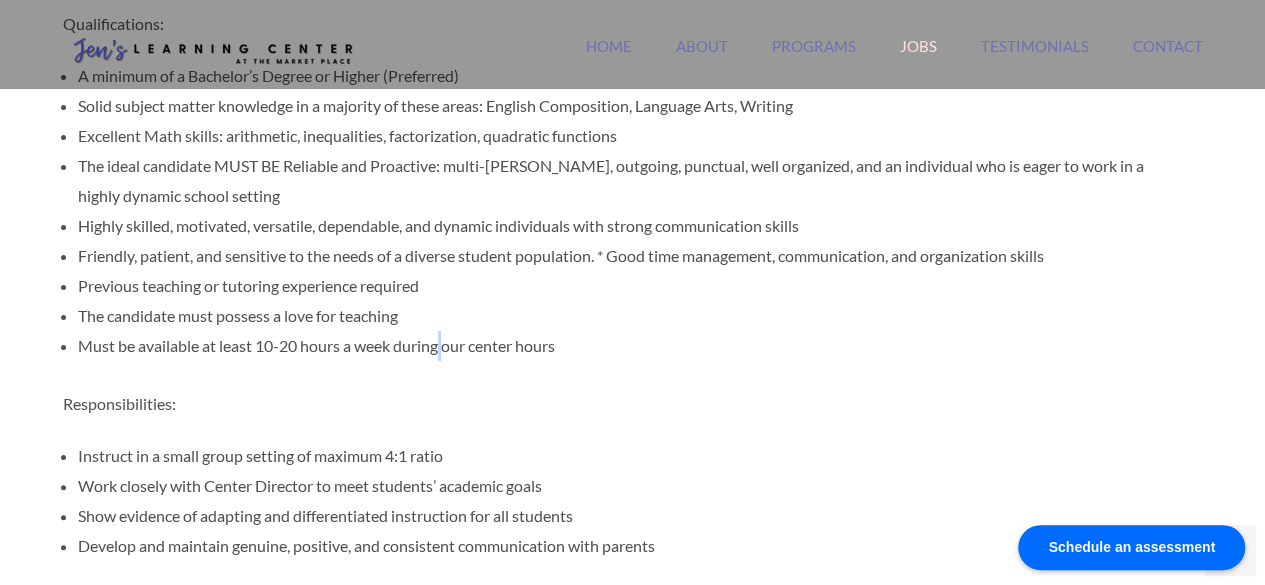 click on "Must be available at least 10-20 hours a week during our center hours" at bounding box center (625, 346) 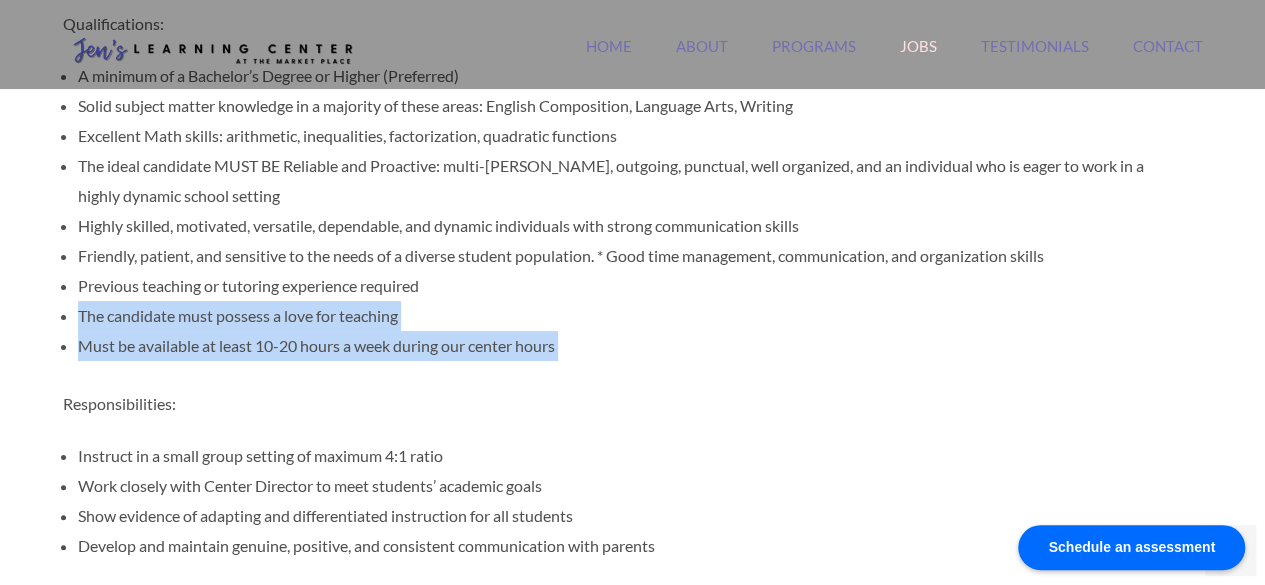 drag, startPoint x: 441, startPoint y: 350, endPoint x: 362, endPoint y: 305, distance: 90.91754 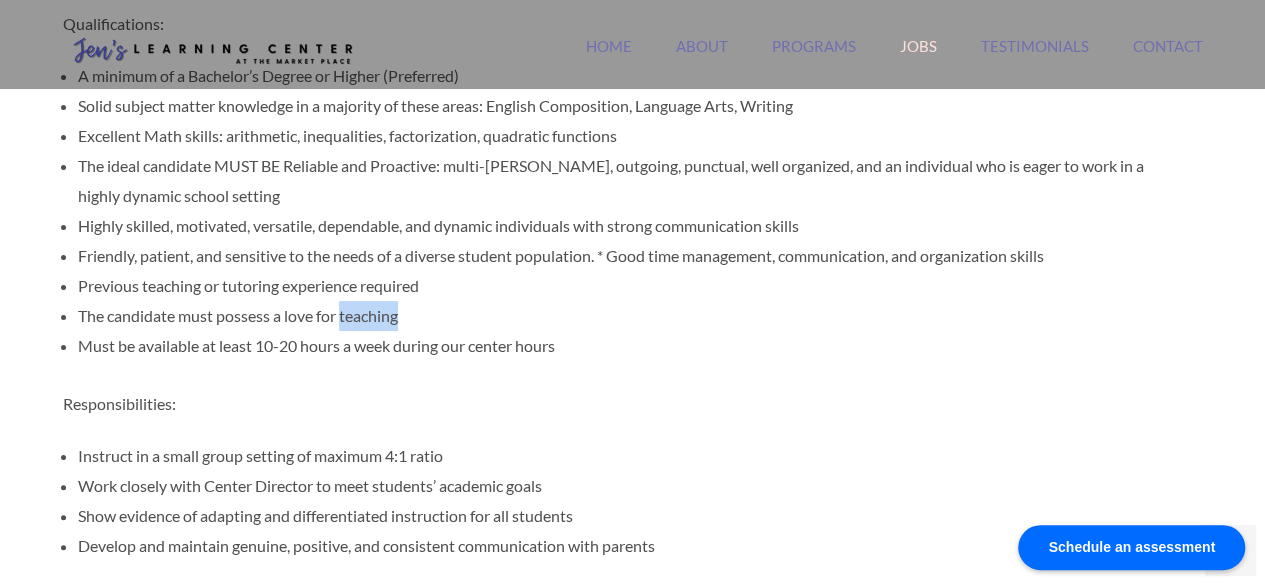 click on "The candidate must possess a love for teaching" at bounding box center [625, 316] 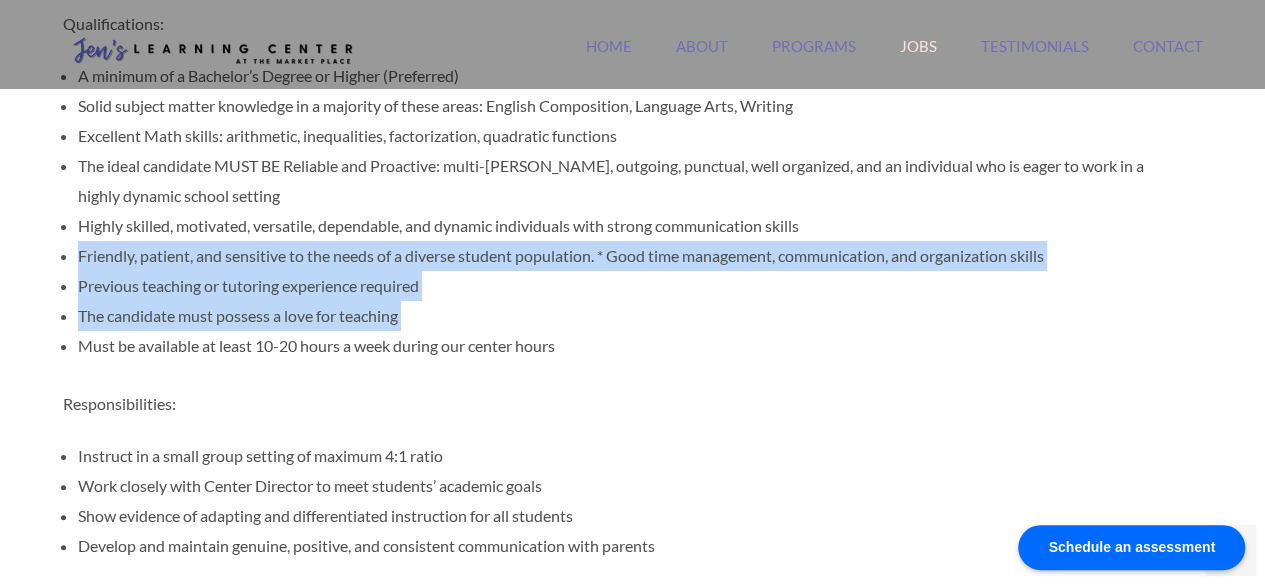 drag, startPoint x: 362, startPoint y: 305, endPoint x: 398, endPoint y: 237, distance: 76.941536 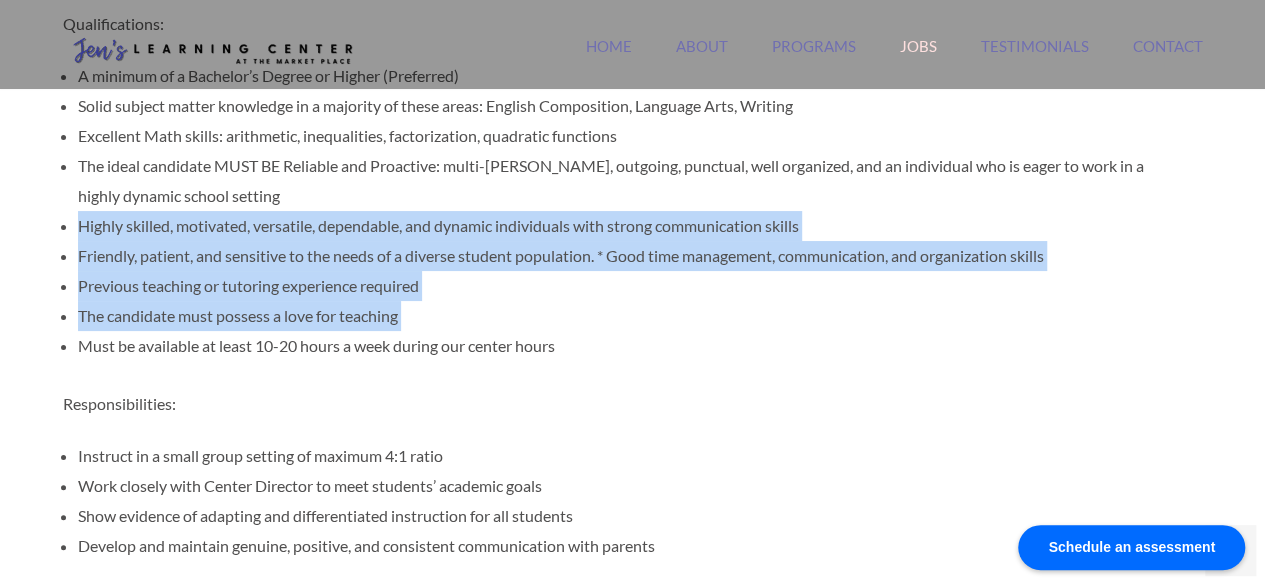 click on "Highly skilled, motivated, versatile, dependable, and dynamic individuals with strong communication skills" at bounding box center (625, 226) 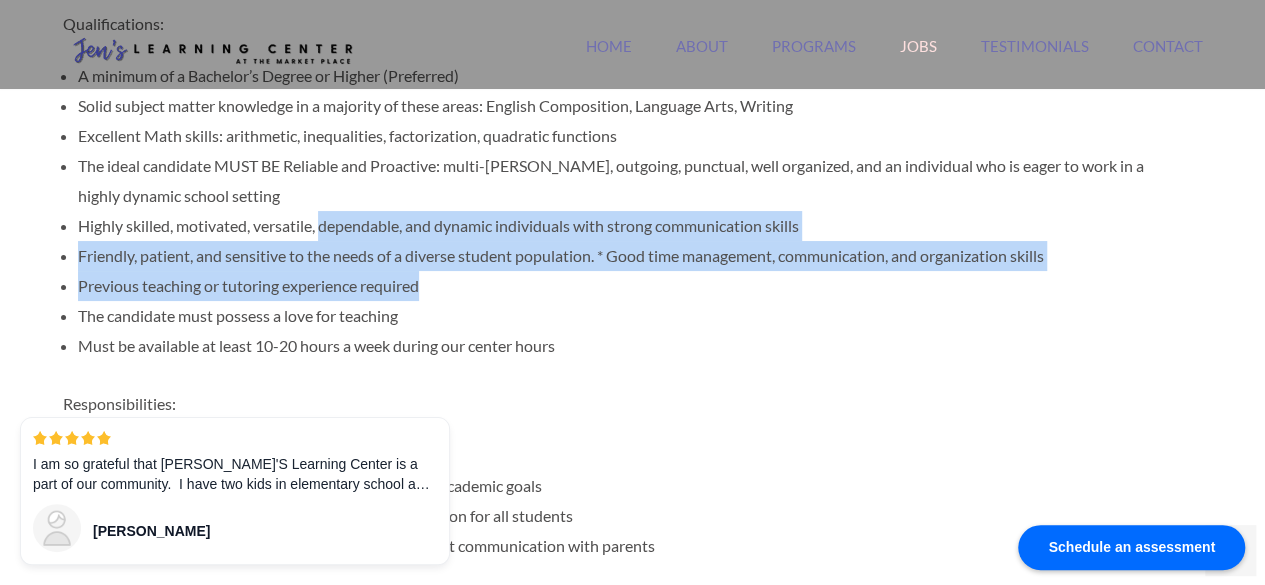drag, startPoint x: 398, startPoint y: 237, endPoint x: 381, endPoint y: 281, distance: 47.169907 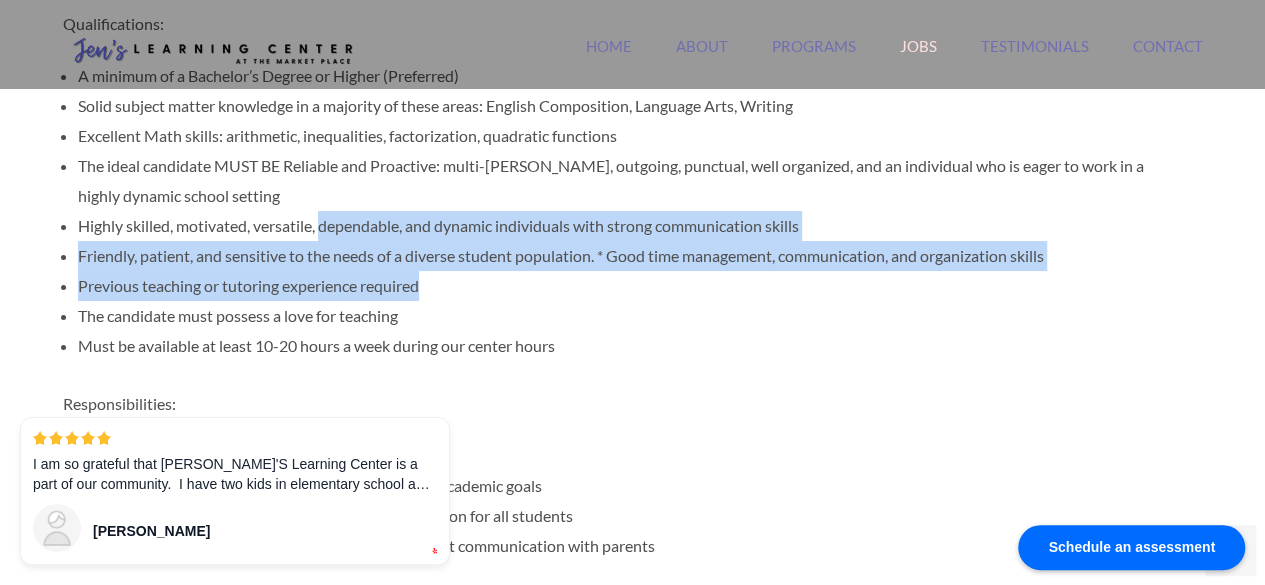 click on "Previous teaching or tutoring experience required" at bounding box center (625, 286) 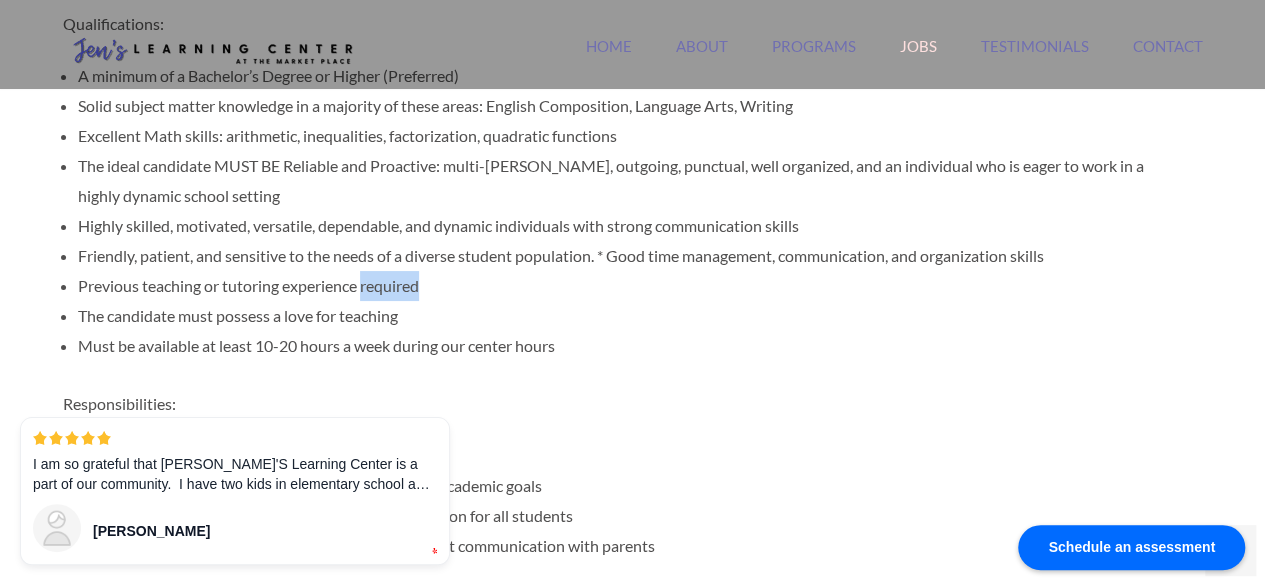 click on "Previous teaching or tutoring experience required" at bounding box center [625, 286] 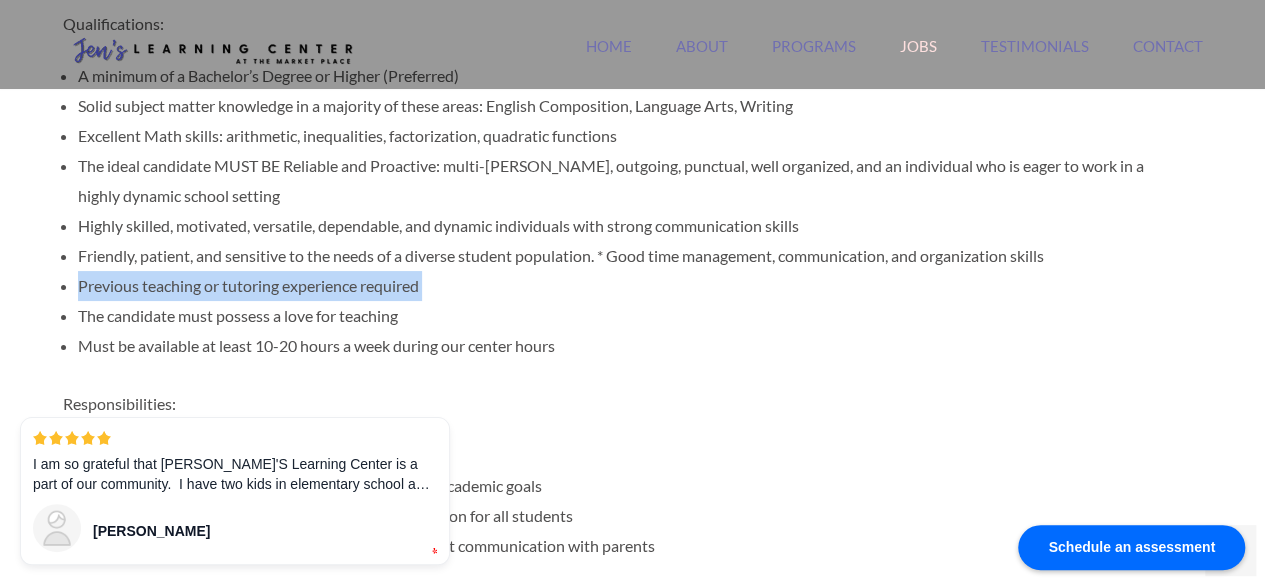 drag, startPoint x: 381, startPoint y: 281, endPoint x: 404, endPoint y: 250, distance: 38.600517 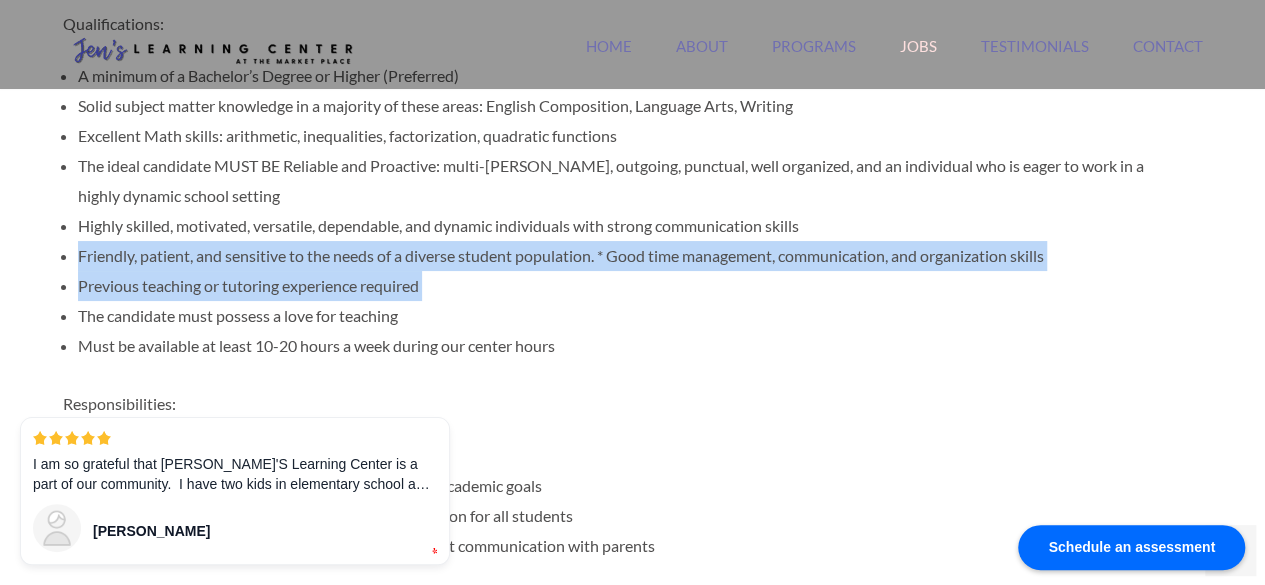 click on "Friendly, patient, and sensitive to the needs of a diverse student population. * Good time management, communication, and organization skills" at bounding box center [625, 256] 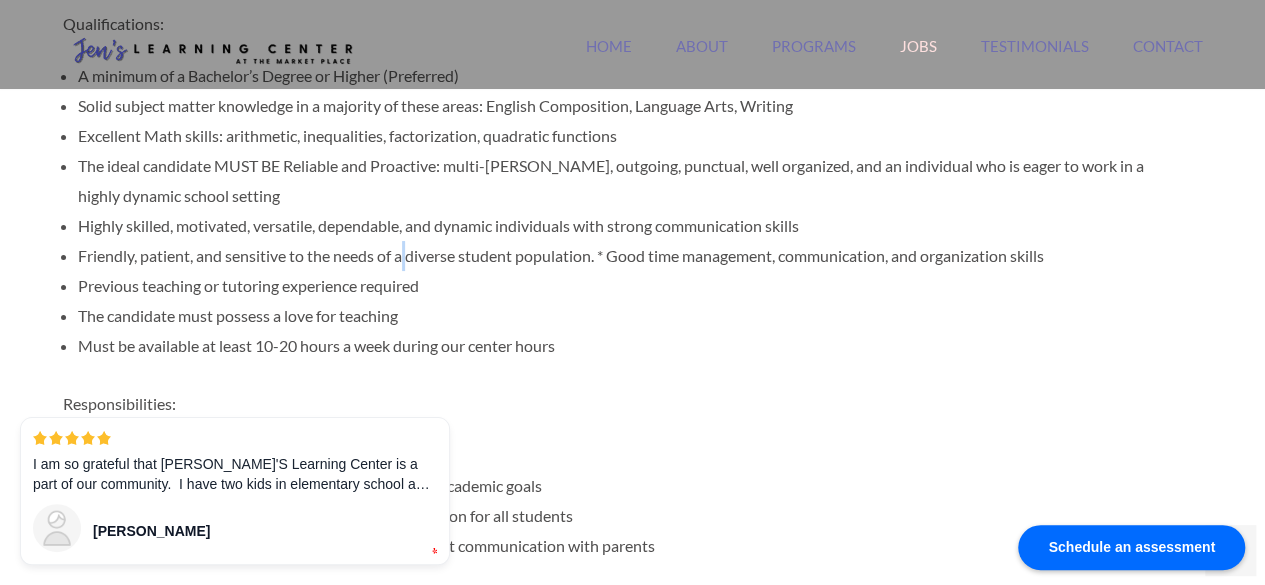 click on "Friendly, patient, and sensitive to the needs of a diverse student population. * Good time management, communication, and organization skills" at bounding box center (625, 256) 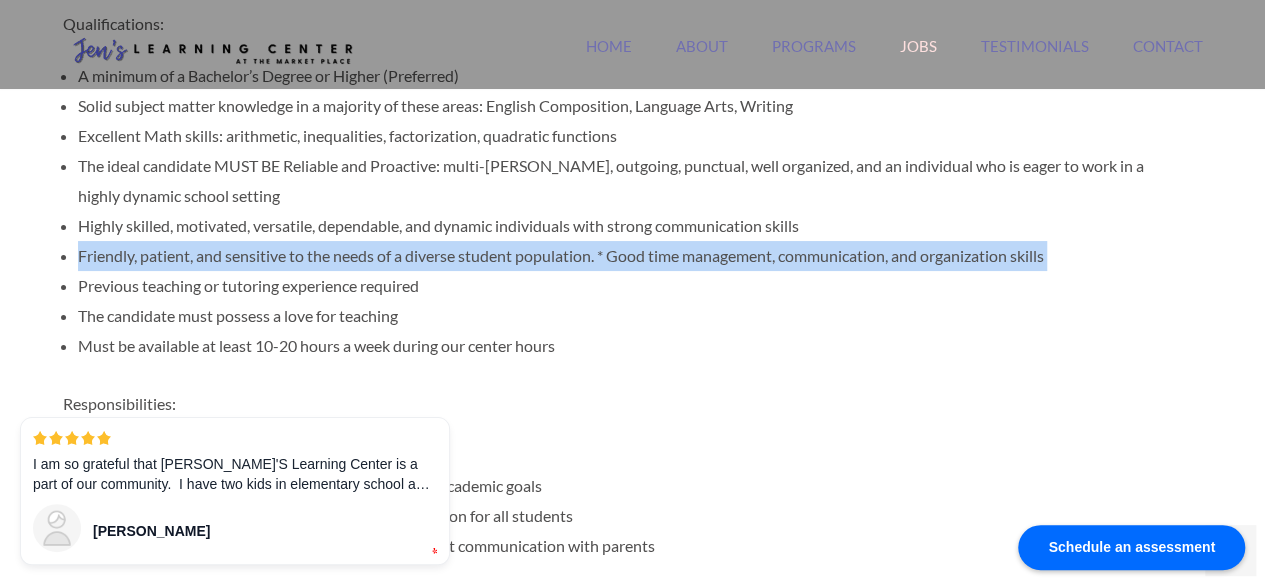 drag, startPoint x: 404, startPoint y: 250, endPoint x: 407, endPoint y: 262, distance: 12.369317 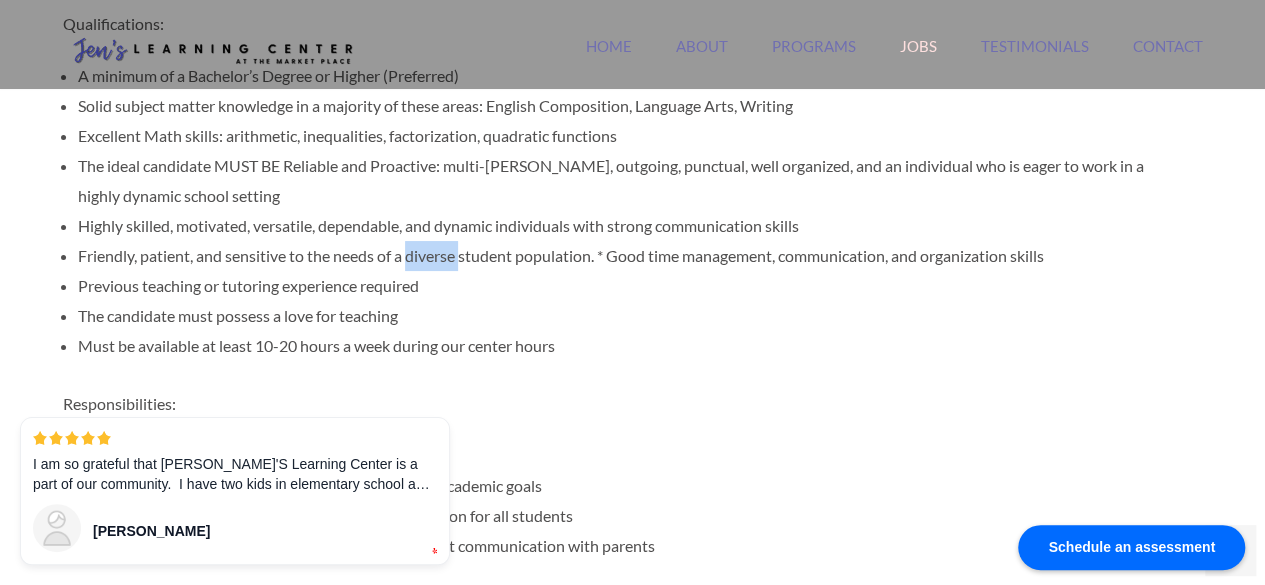 click on "Friendly, patient, and sensitive to the needs of a diverse student population. * Good time management, communication, and organization skills" at bounding box center (625, 256) 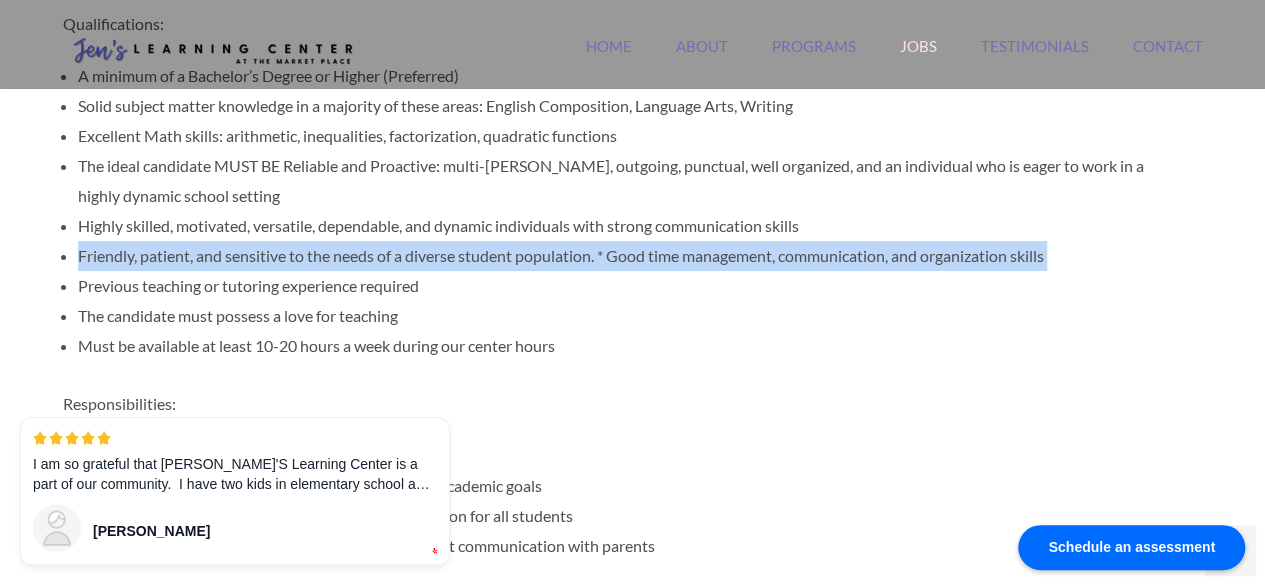 drag, startPoint x: 407, startPoint y: 262, endPoint x: 449, endPoint y: 223, distance: 57.31492 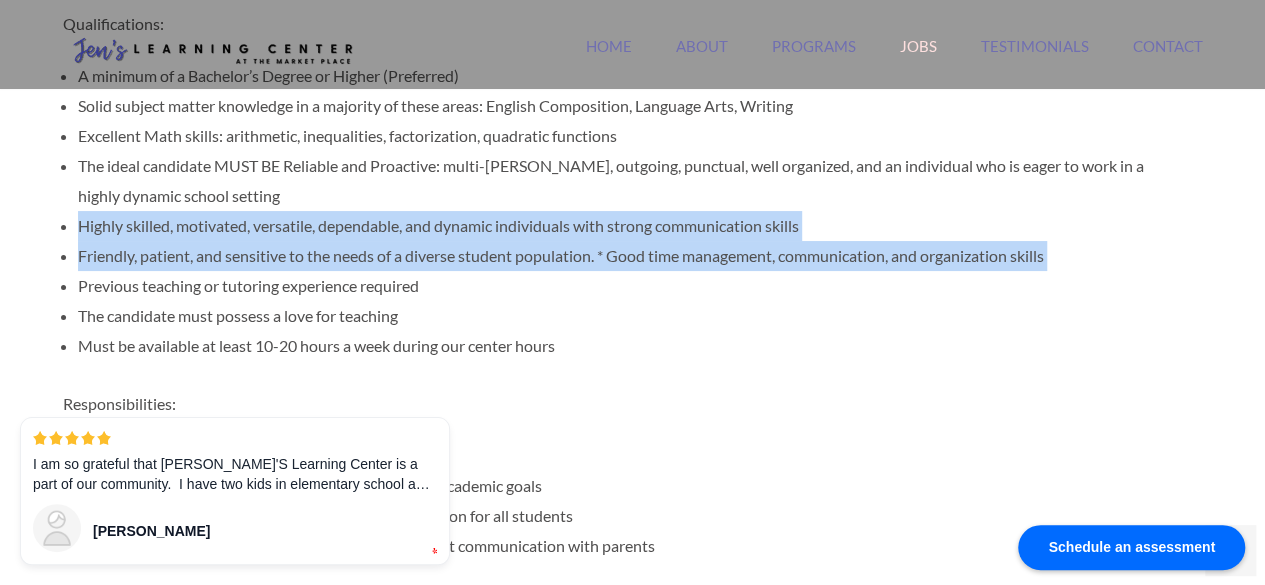 click on "Highly skilled, motivated, versatile, dependable, and dynamic individuals with strong communication skills" at bounding box center (625, 226) 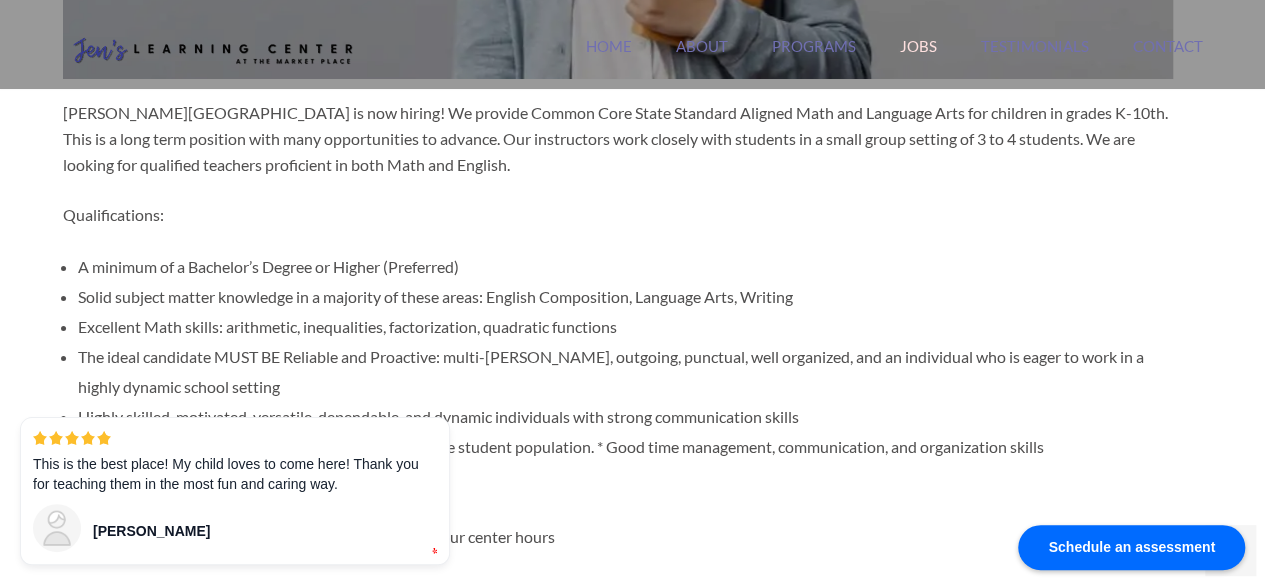 scroll, scrollTop: 539, scrollLeft: 0, axis: vertical 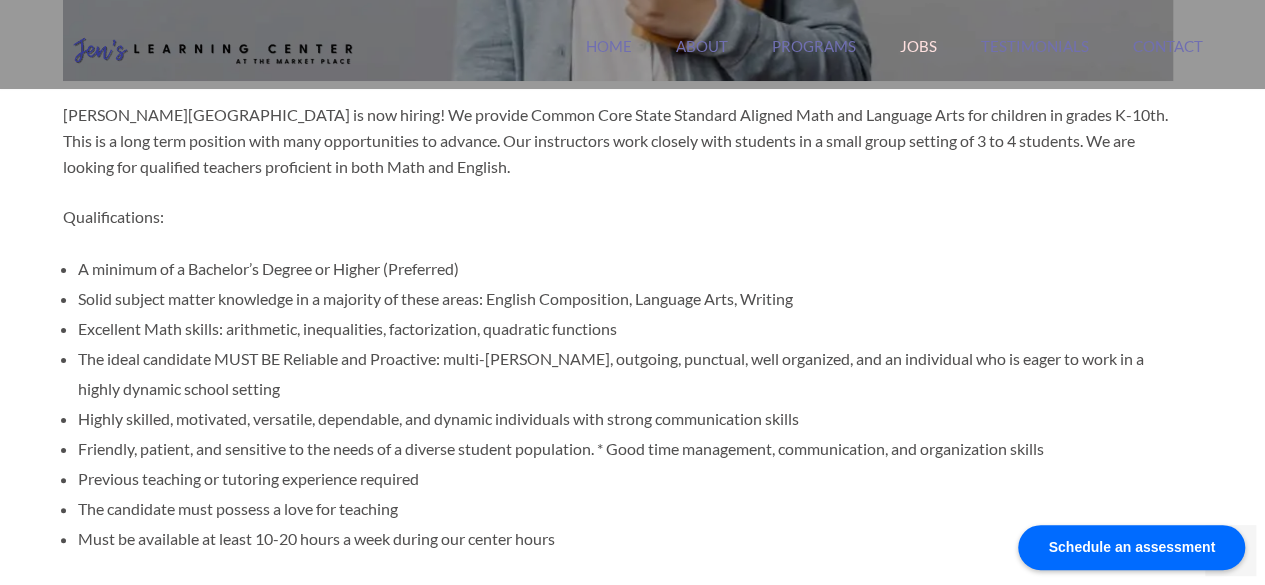 click on "[PERSON_NAME][GEOGRAPHIC_DATA] is now hiring! We provide Common Core State Standard Aligned Math and Language Arts for children in grades K-10th. This is a long term position with many opportunities to advance. Our instructors work closely with students in a small group setting of 3 to 4 students. We are looking for qualified teachers proficient in both Math and English." at bounding box center (618, 141) 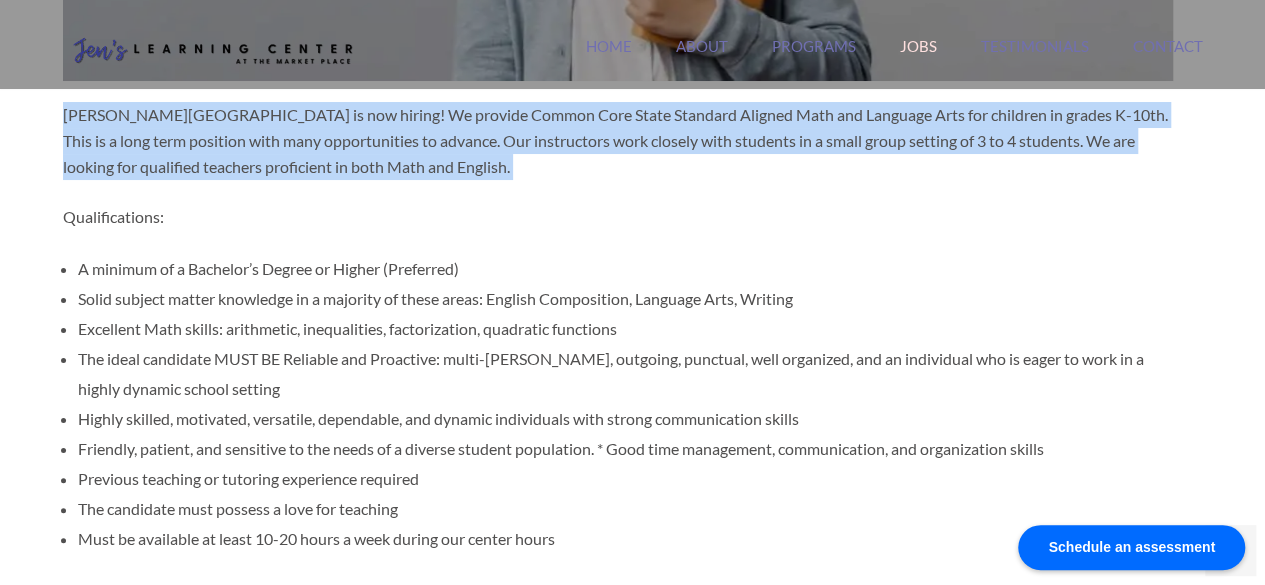 drag, startPoint x: 470, startPoint y: 137, endPoint x: 496, endPoint y: 251, distance: 116.92733 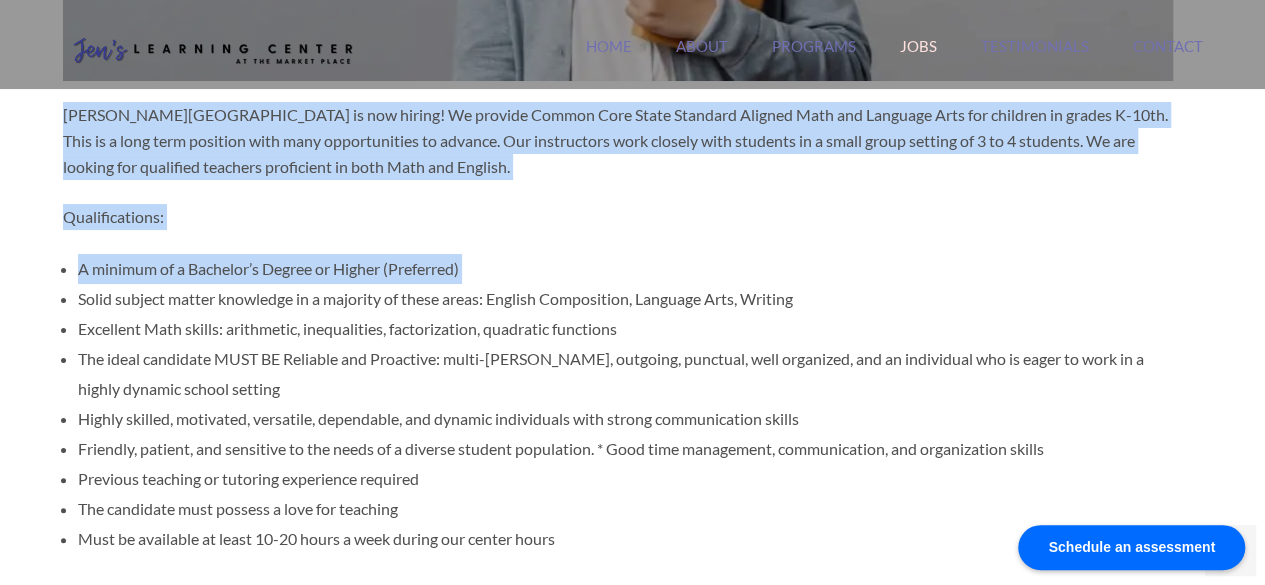click on "[PERSON_NAME][GEOGRAPHIC_DATA] is now hiring! We provide Common Core State Standard Aligned Math and Language Arts for children in grades K-10th. This is a long term position with many opportunities to advance. Our instructors work closely with students in a small group setting of 3 to 4 students. We are looking for qualified teachers proficient in both Math and English.
Qualifications:
A minimum of a Bachelor’s Degree or Higher (Preferred) Solid subject matter knowledge in a majority of these areas: English Composition, Language Arts, Writing Excellent Math skills: arithmetic, inequalities, factorization, quadratic functions The ideal candidate MUST BE Reliable and Proactive: multi-[PERSON_NAME], outgoing, punctual, well organized, and an individual who is eager to work in a highly dynamic school setting Highly skilled, motivated, versatile, dependable, and dynamic individuals with strong communication skills Previous teaching or tutoring experience required The candidate must possess a love for teaching" at bounding box center (618, 493) 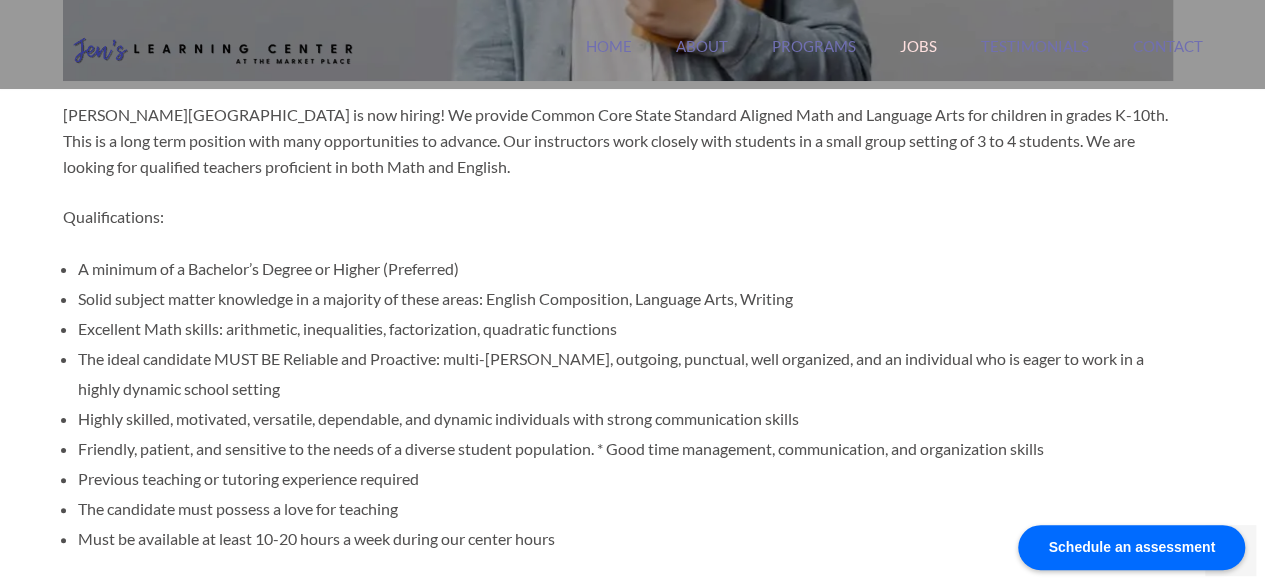 click on "[PERSON_NAME][GEOGRAPHIC_DATA] is now hiring! We provide Common Core State Standard Aligned Math and Language Arts for children in grades K-10th. This is a long term position with many opportunities to advance. Our instructors work closely with students in a small group setting of 3 to 4 students. We are looking for qualified teachers proficient in both Math and English.
Qualifications:
A minimum of a Bachelor’s Degree or Higher (Preferred) Solid subject matter knowledge in a majority of these areas: English Composition, Language Arts, Writing Excellent Math skills: arithmetic, inequalities, factorization, quadratic functions The ideal candidate MUST BE Reliable and Proactive: multi-[PERSON_NAME], outgoing, punctual, well organized, and an individual who is eager to work in a highly dynamic school setting Highly skilled, motivated, versatile, dependable, and dynamic individuals with strong communication skills Previous teaching or tutoring experience required The candidate must possess a love for teaching" at bounding box center [618, 493] 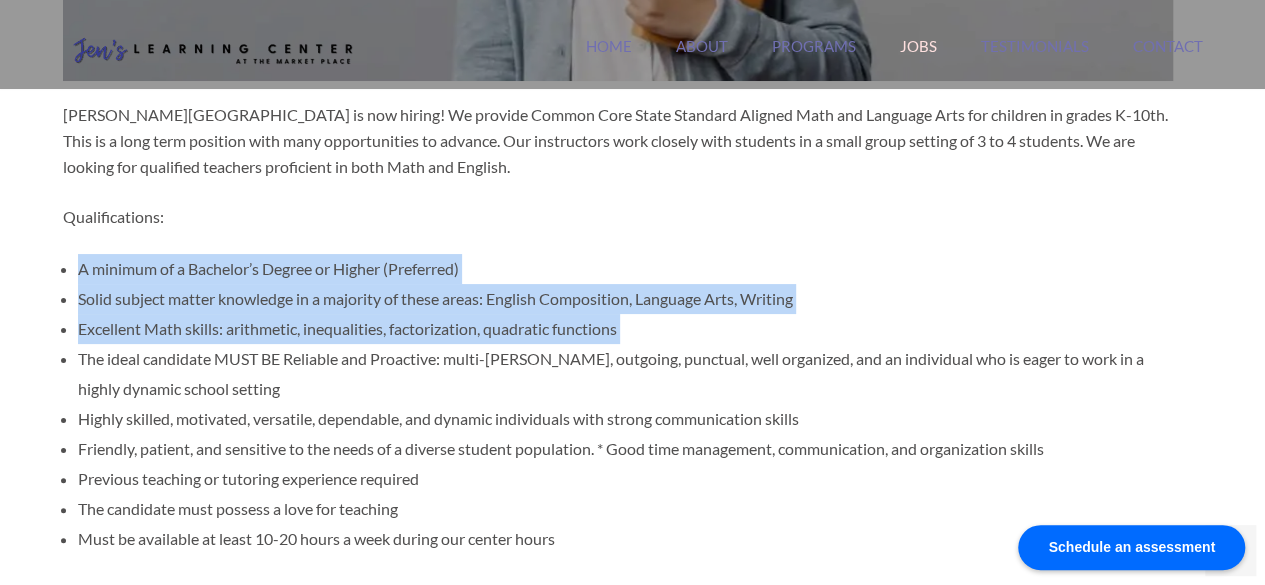 drag, startPoint x: 496, startPoint y: 251, endPoint x: 526, endPoint y: 429, distance: 180.51039 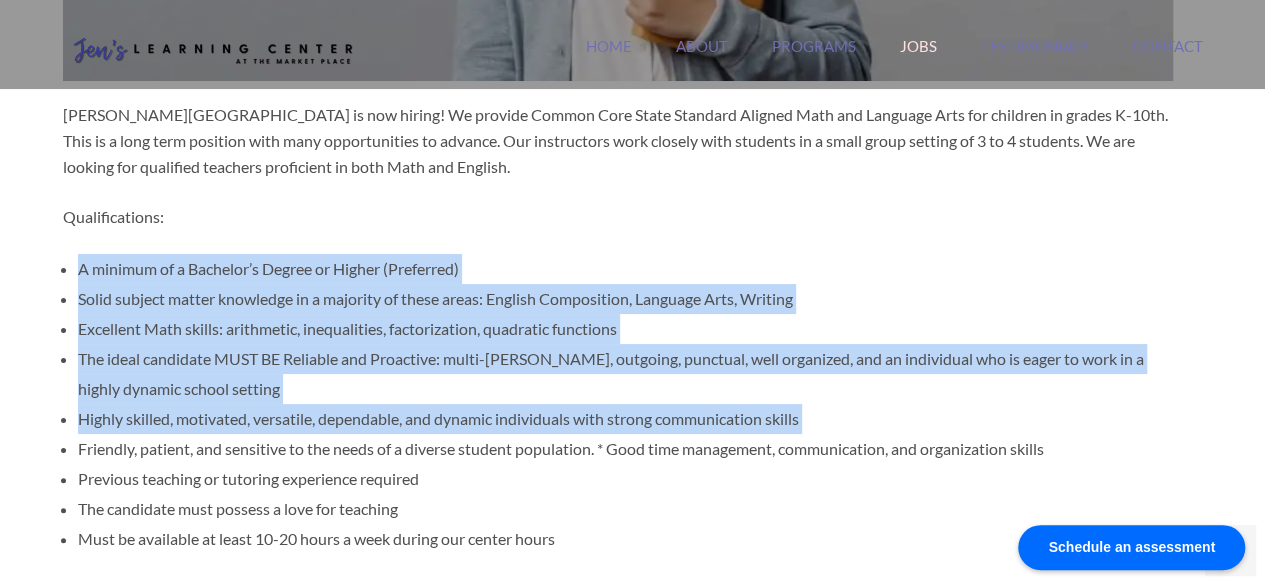 click on "Highly skilled, motivated, versatile, dependable, and dynamic individuals with strong communication skills" at bounding box center (625, 419) 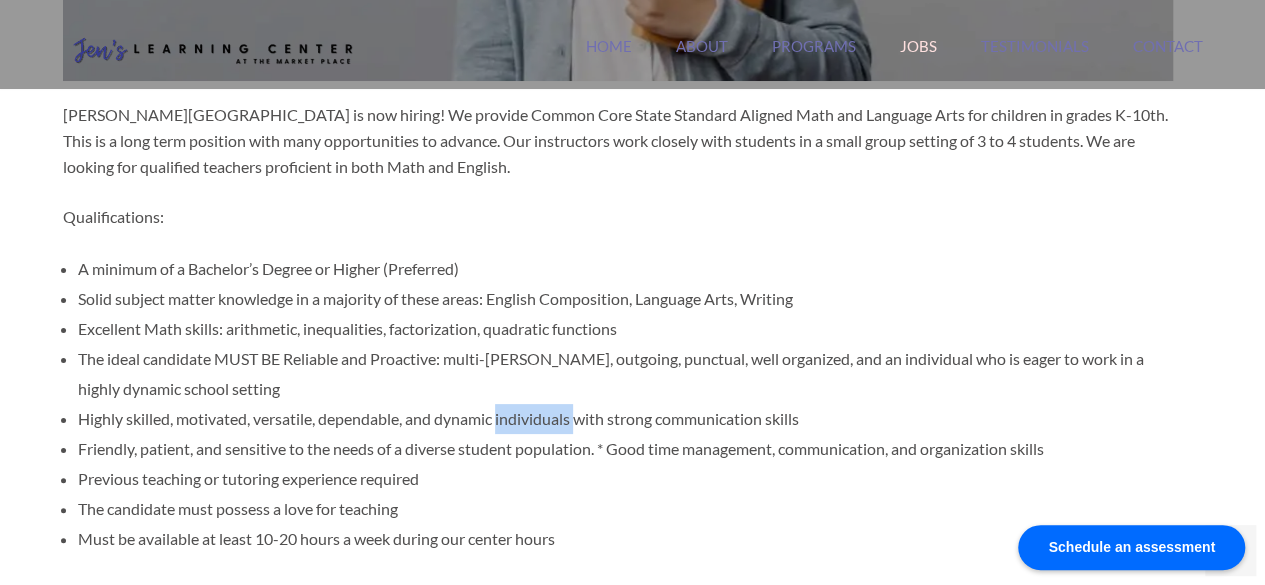 click on "Highly skilled, motivated, versatile, dependable, and dynamic individuals with strong communication skills" at bounding box center (625, 419) 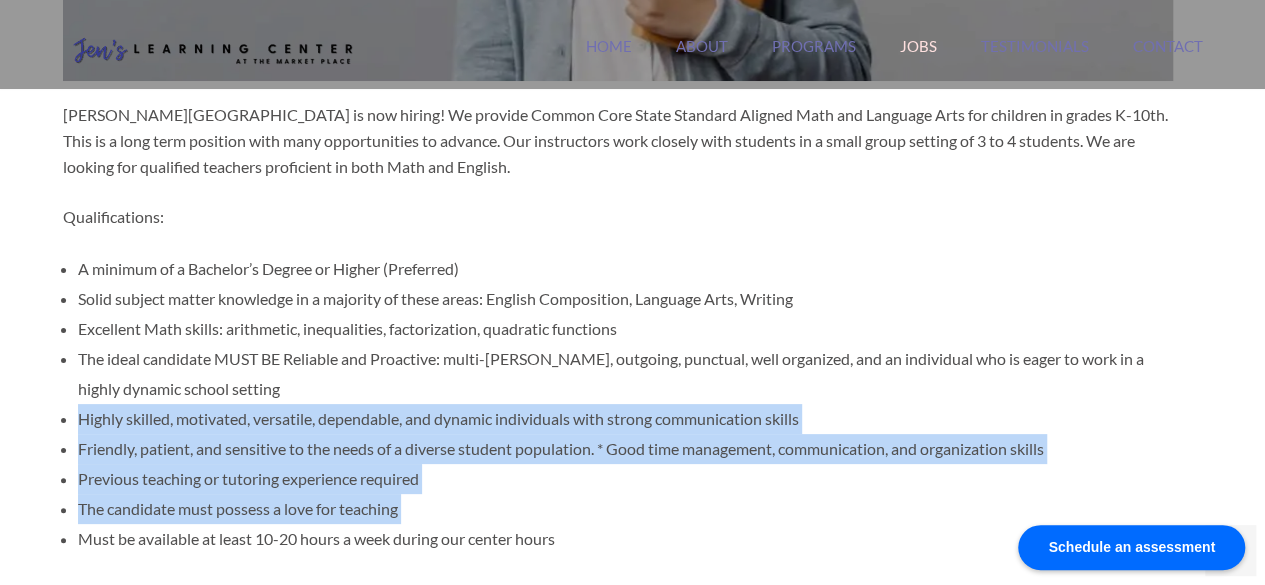 drag, startPoint x: 526, startPoint y: 429, endPoint x: 544, endPoint y: 534, distance: 106.531685 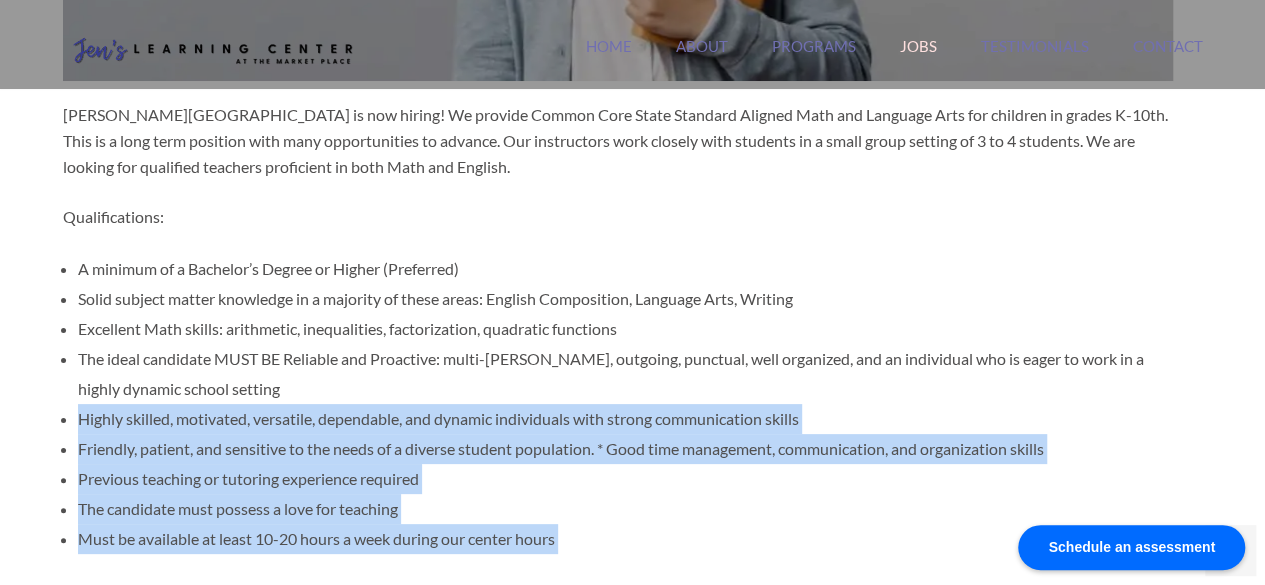 click on "Must be available at least 10-20 hours a week during our center hours" at bounding box center [625, 539] 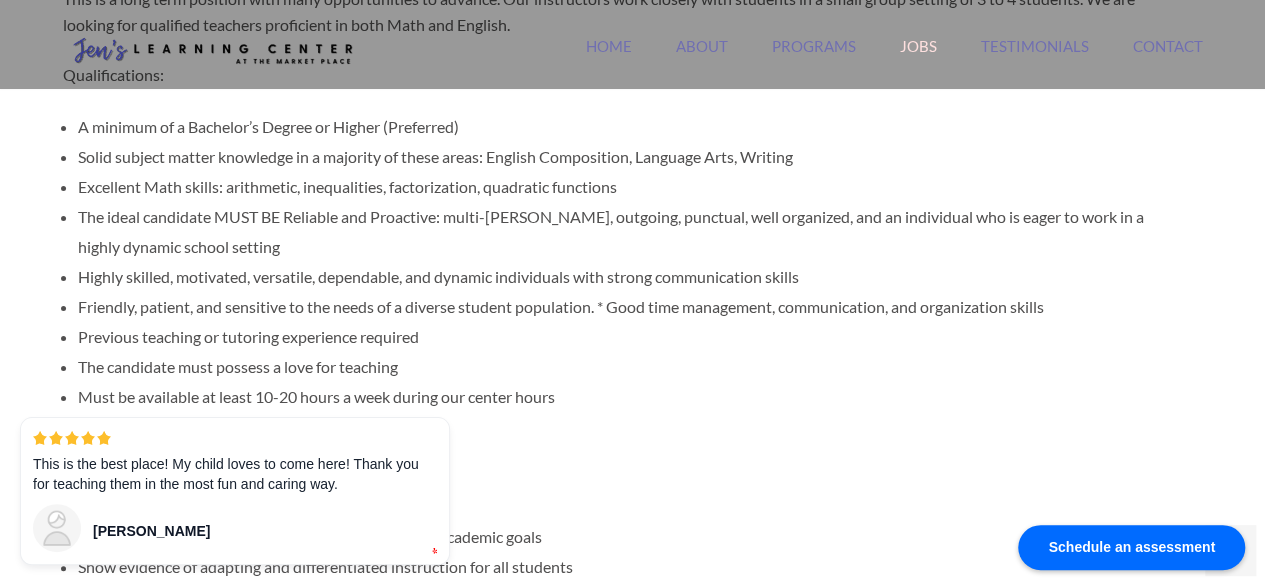 scroll, scrollTop: 677, scrollLeft: 0, axis: vertical 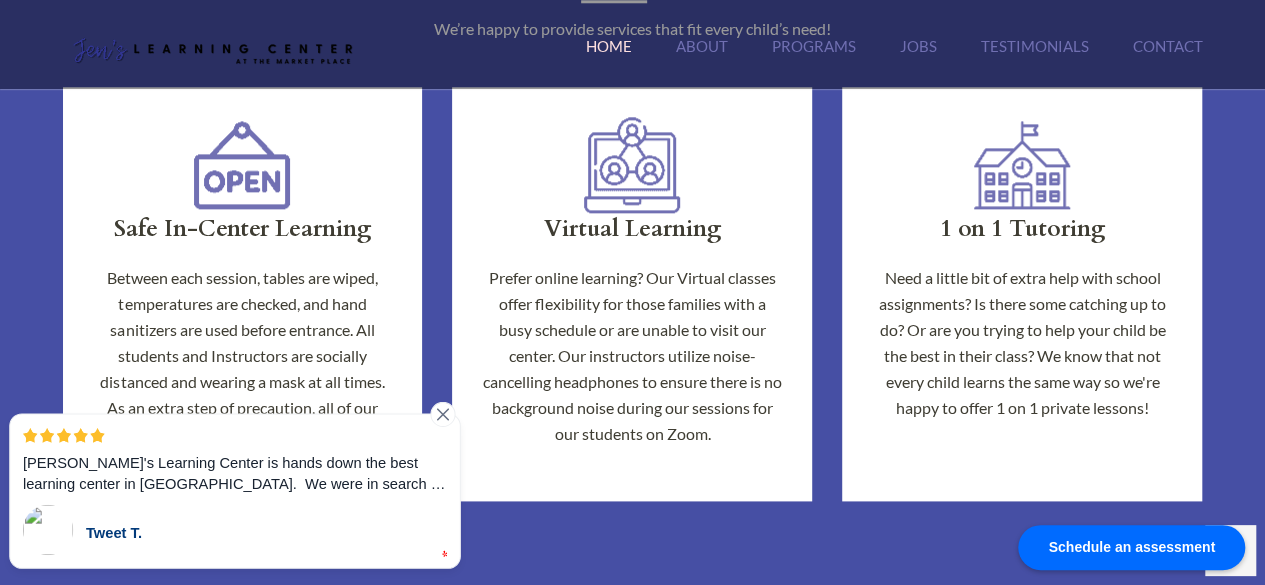 click 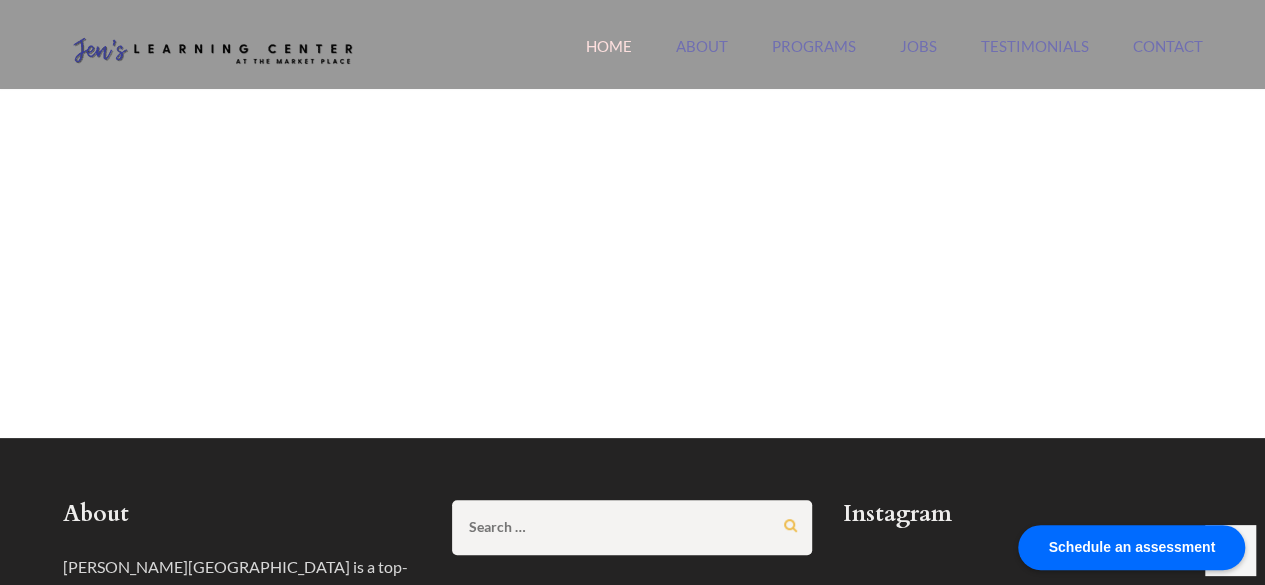 scroll, scrollTop: 4210, scrollLeft: 0, axis: vertical 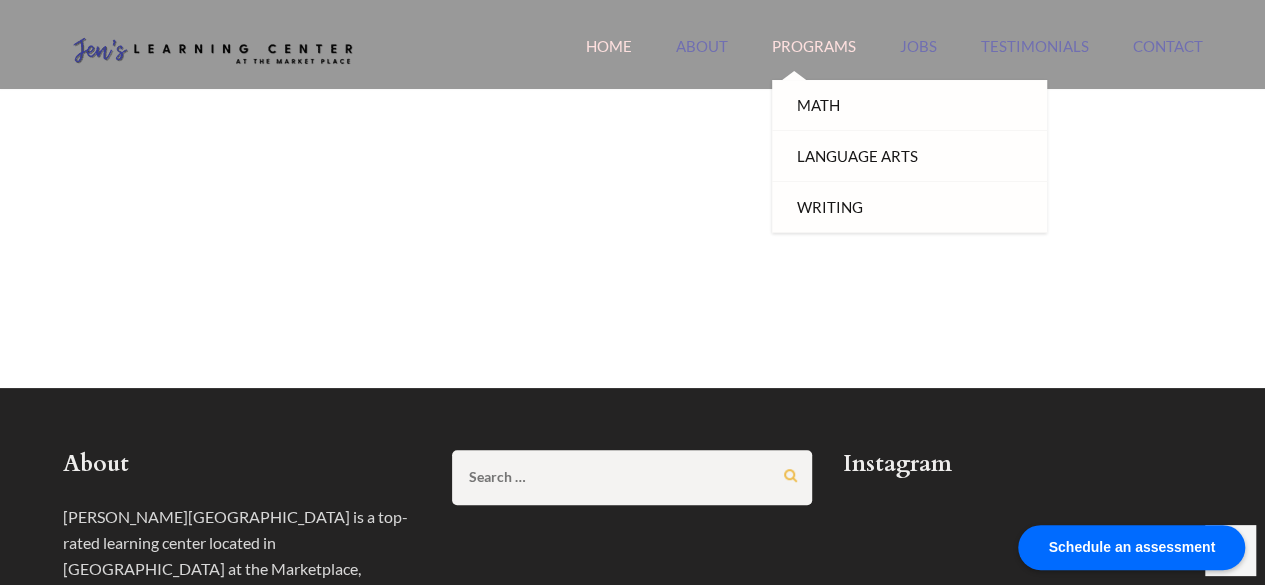 click on "Programs" at bounding box center [814, 58] 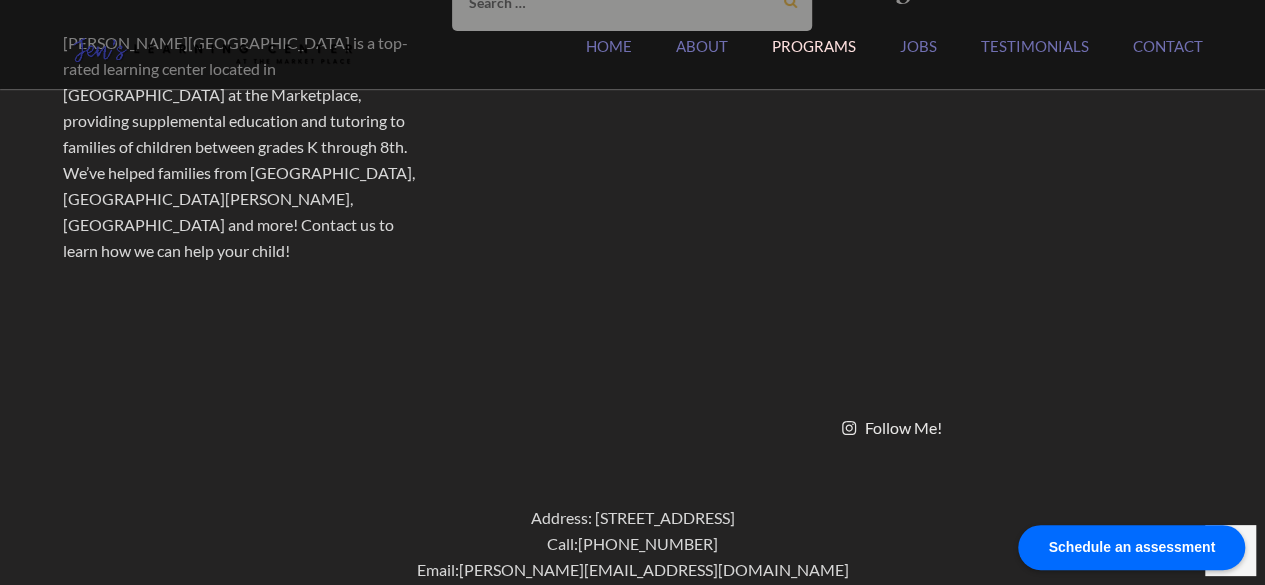 scroll, scrollTop: 816, scrollLeft: 0, axis: vertical 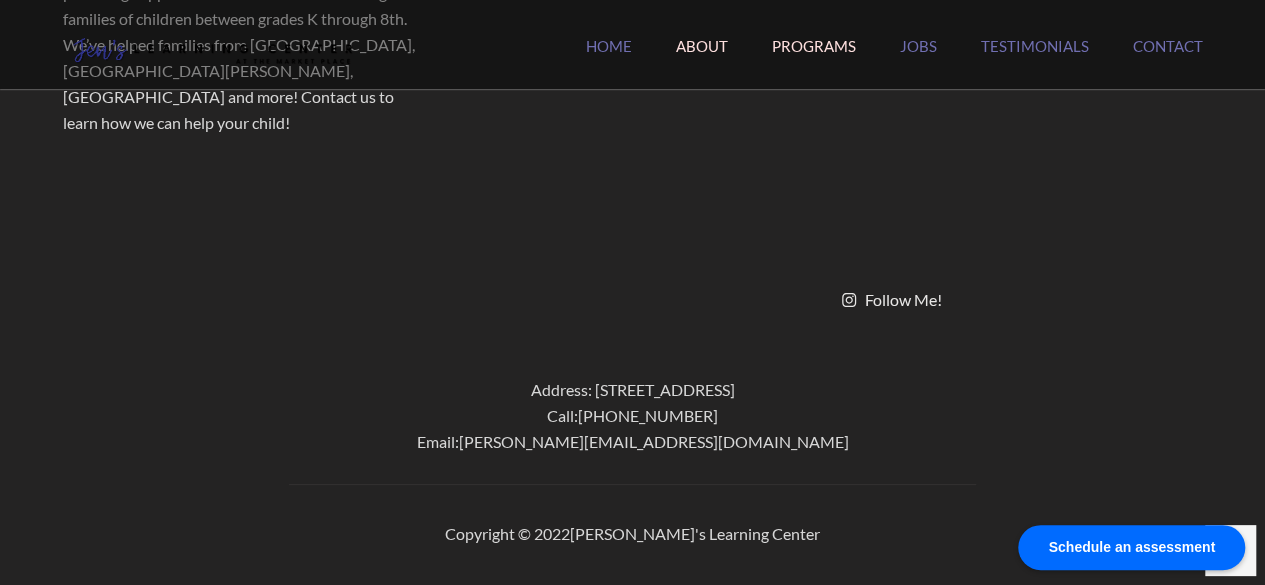 click on "About" at bounding box center [702, 58] 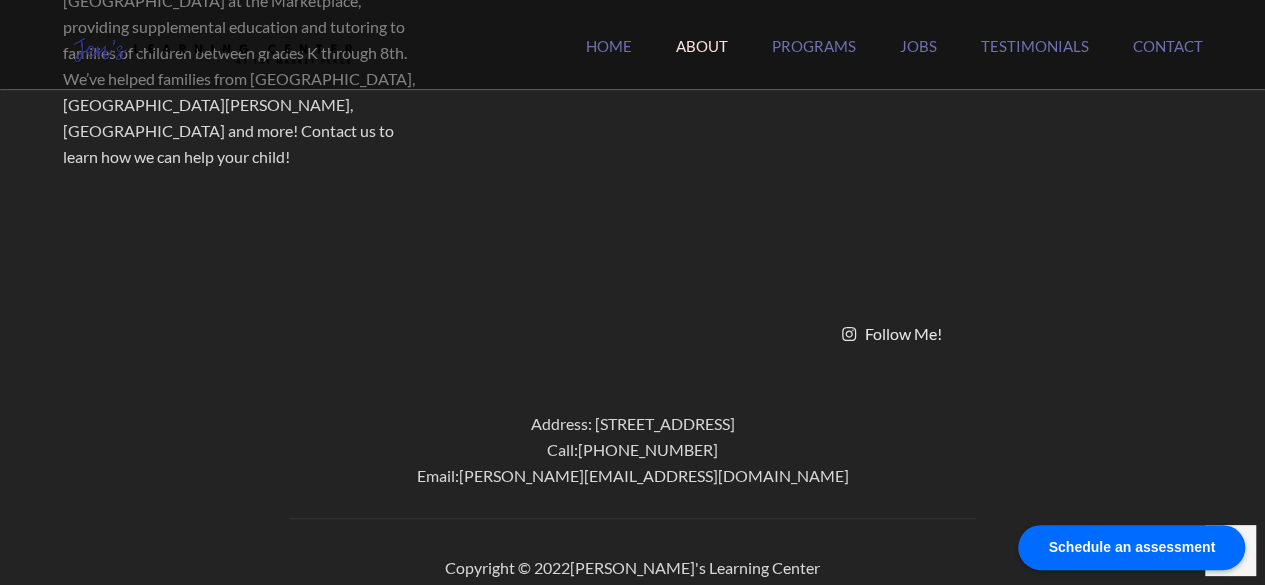scroll, scrollTop: 869, scrollLeft: 0, axis: vertical 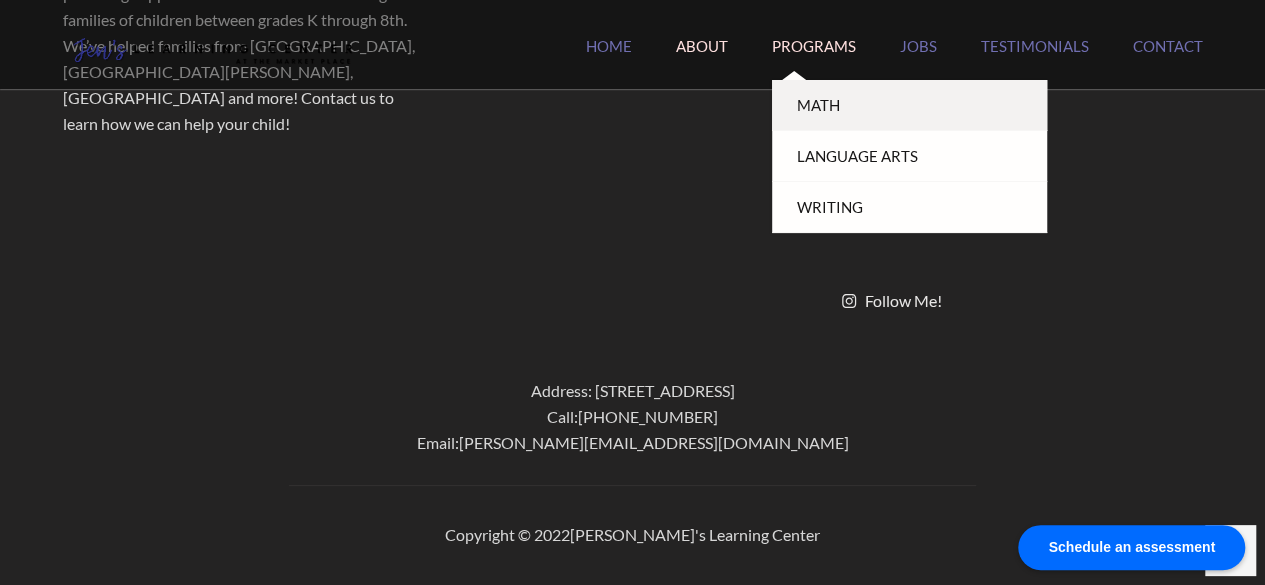click on "Math" at bounding box center [909, 105] 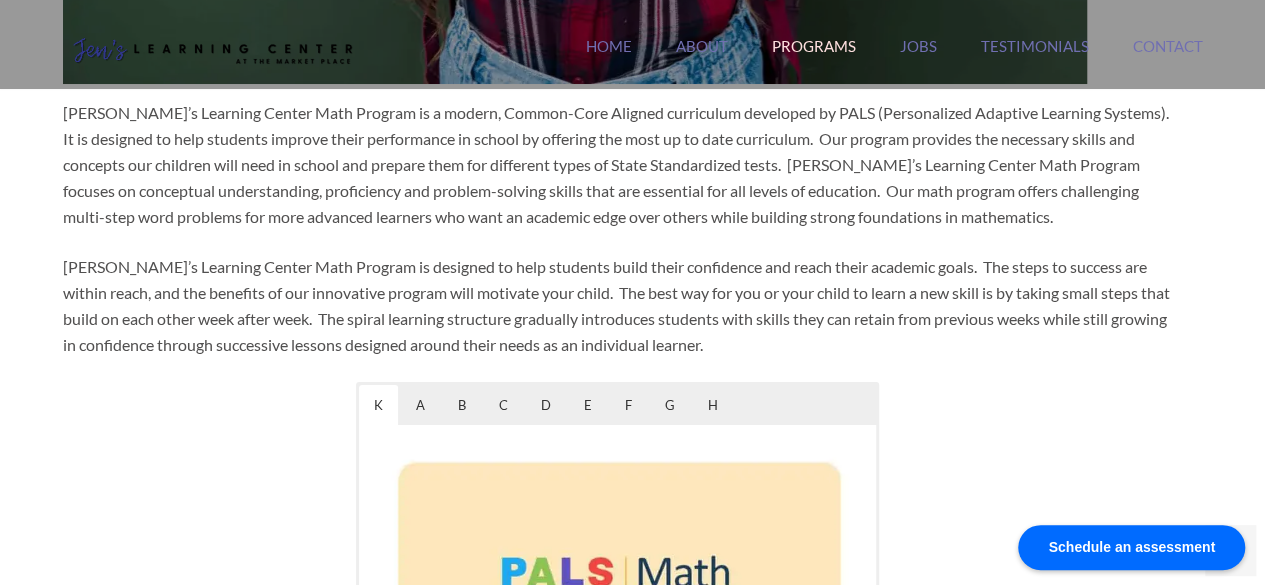 scroll, scrollTop: 750, scrollLeft: 0, axis: vertical 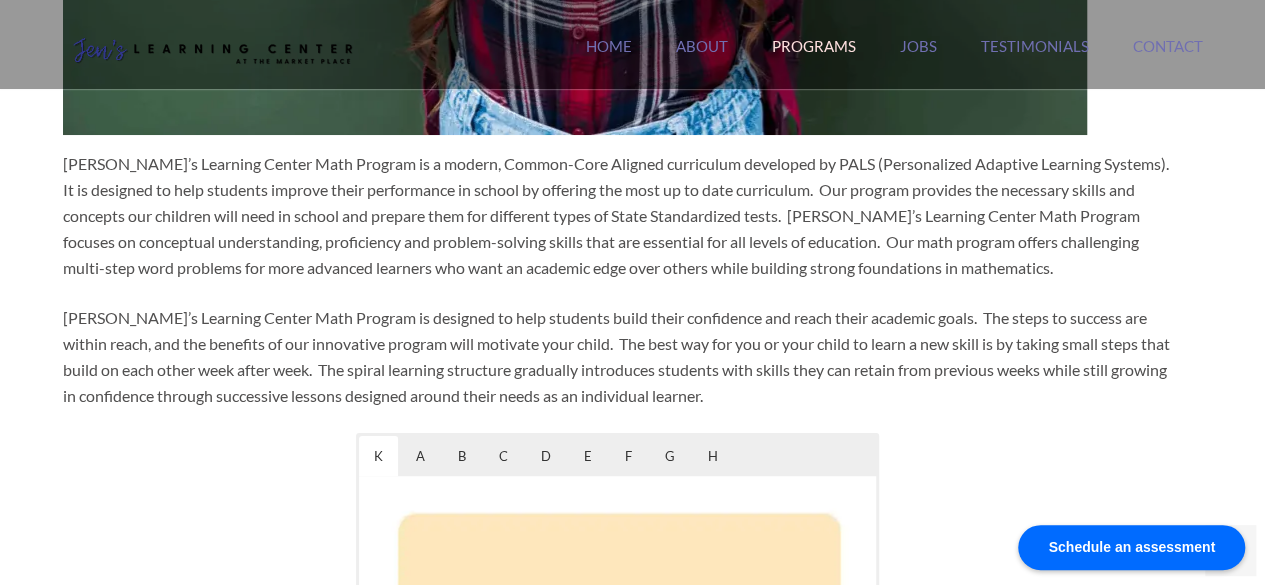 click on "Jen’s Learning Center Math Program is a modern, Common-Core Aligned curriculum developed by PALS (Personalized Adaptive Learning Systems).  It is designed to help students improve their performance in school by offering the most up to date curriculum.  Our program provides the necessary skills and concepts our children will need in school and prepare them for different types of State Standardized tests.  Jen’s Learning Center Math Program focuses on conceptual understanding, proficiency and problem-solving skills that are essential for all levels of education.  Our math program offers challenging multi-step word problems for more advanced learners who want an academic edge over others while building strong foundations in mathematics." at bounding box center (618, 216) 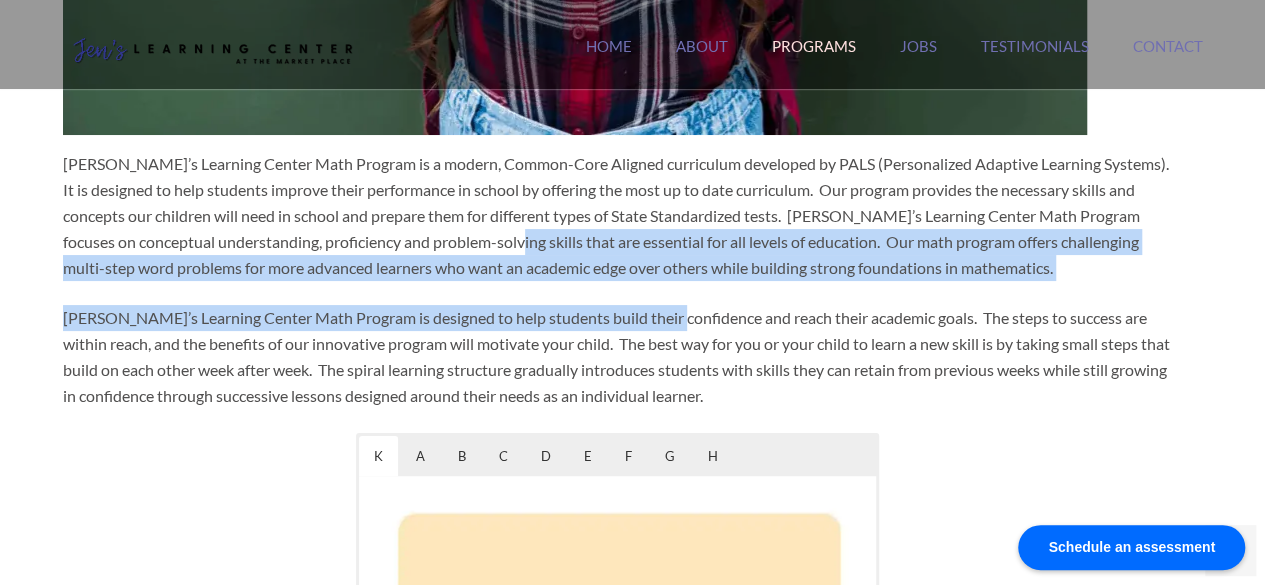 drag, startPoint x: 575, startPoint y: 252, endPoint x: 608, endPoint y: 290, distance: 50.32892 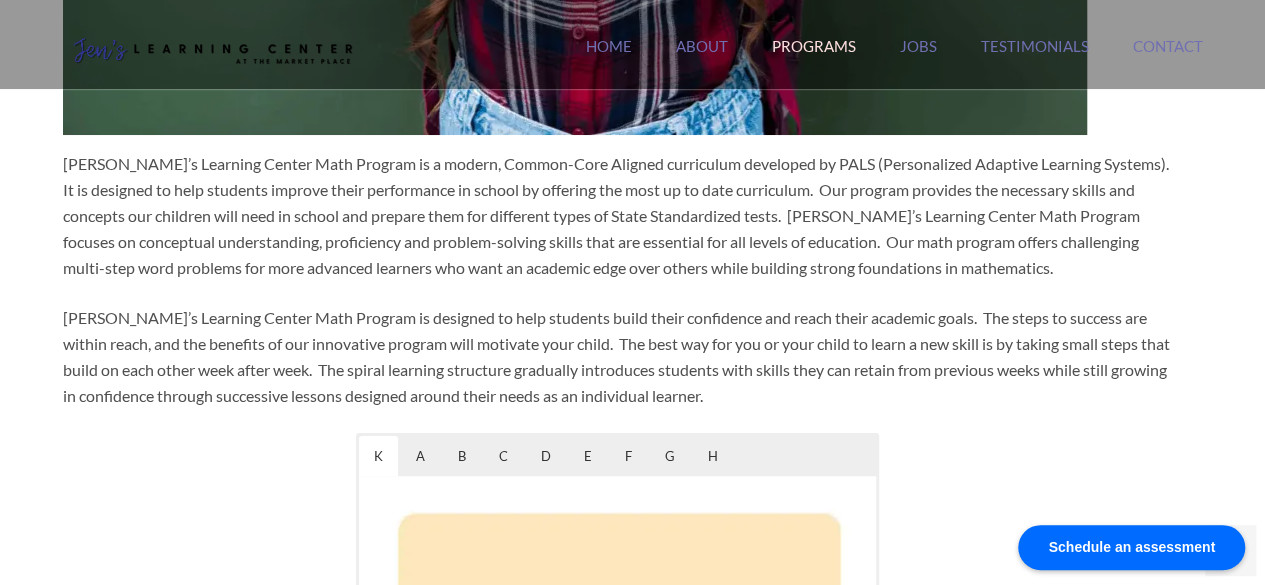 click on "Jen’s Learning Center Math Program is a modern, Common-Core Aligned curriculum developed by PALS (Personalized Adaptive Learning Systems).  It is designed to help students improve their performance in school by offering the most up to date curriculum.  Our program provides the necessary skills and concepts our children will need in school and prepare them for different types of State Standardized tests.  Jen’s Learning Center Math Program focuses on conceptual understanding, proficiency and problem-solving skills that are essential for all levels of education.  Our math program offers challenging multi-step word problems for more advanced learners who want an academic edge over others while building strong foundations in mathematics.
K A B C D E F G H" at bounding box center [618, 305] 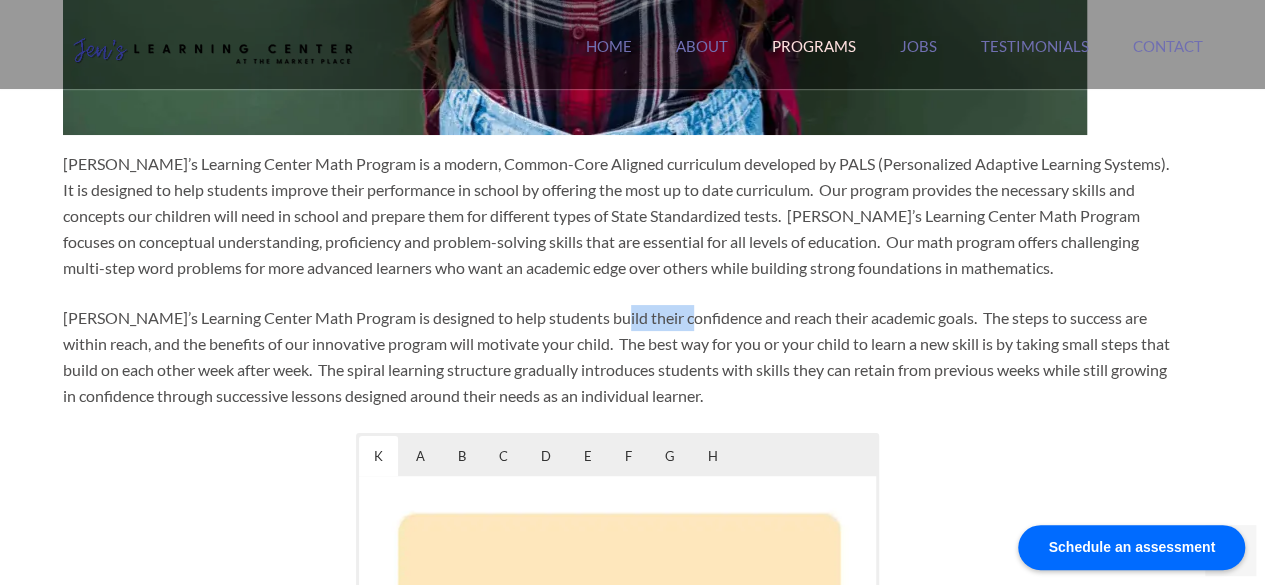 drag, startPoint x: 608, startPoint y: 290, endPoint x: 614, endPoint y: 324, distance: 34.525352 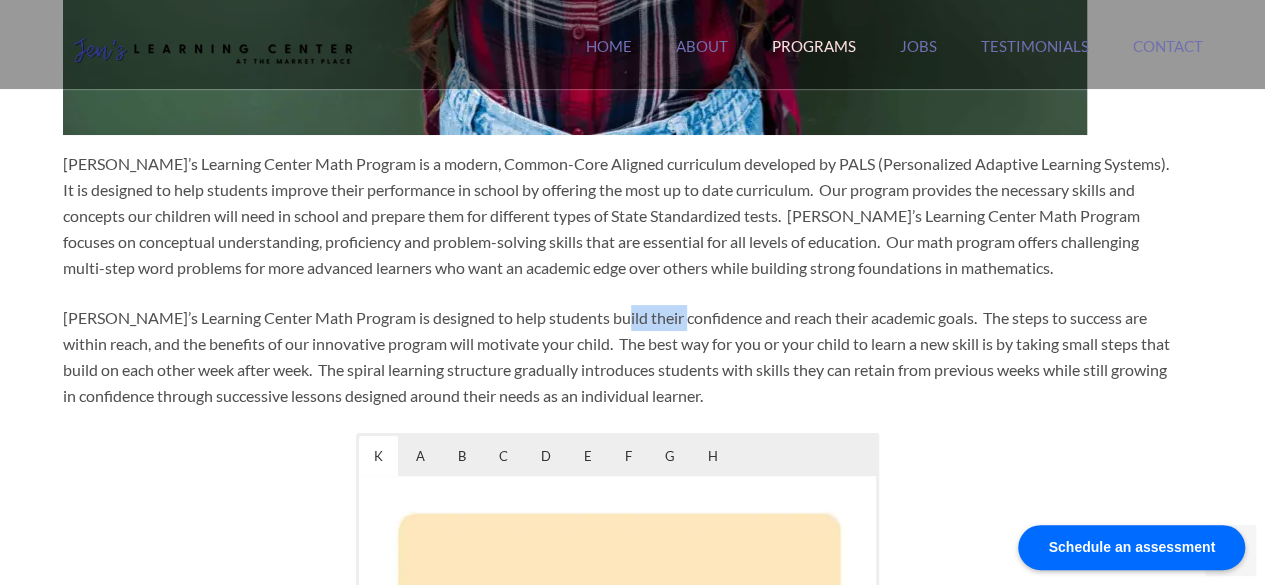 click on "Jen’s Learning Center Math Program is designed to help students build their confidence and reach their academic goals.  The steps to success are within reach, and the benefits of our innovative program will motivate your child.  The best way for you or your child to learn a new skill is by taking small steps that build on each other week after week.  The spiral learning structure gradually introduces students with skills they can retain from previous weeks while still growing in confidence through successive lessons designed around their needs as an individual learner." at bounding box center [618, 357] 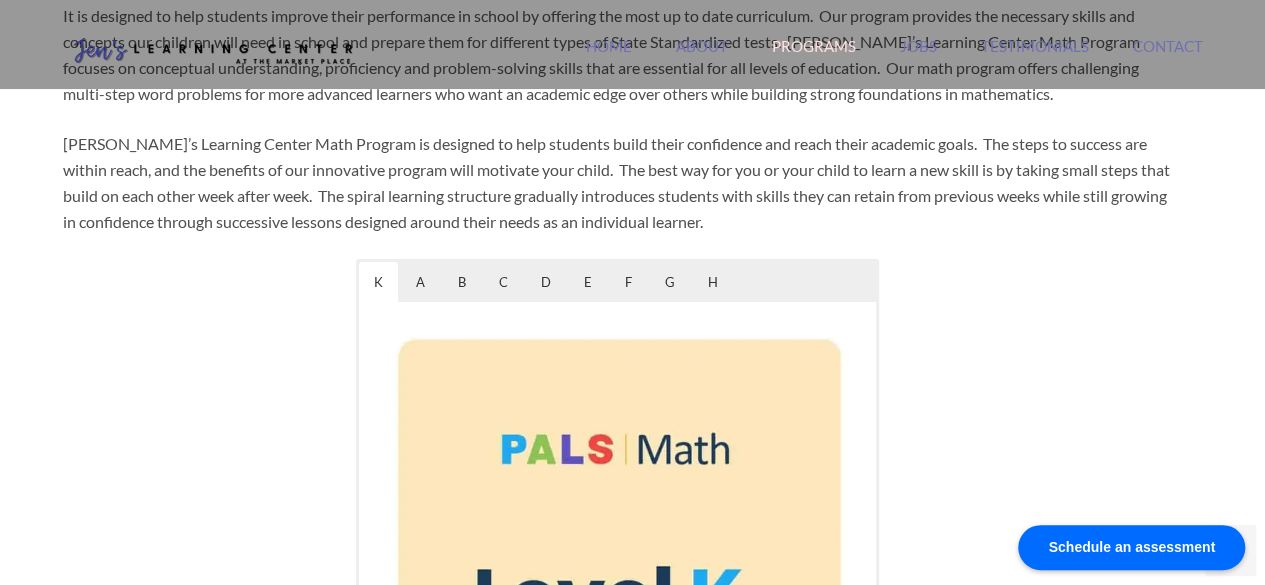 scroll, scrollTop: 925, scrollLeft: 0, axis: vertical 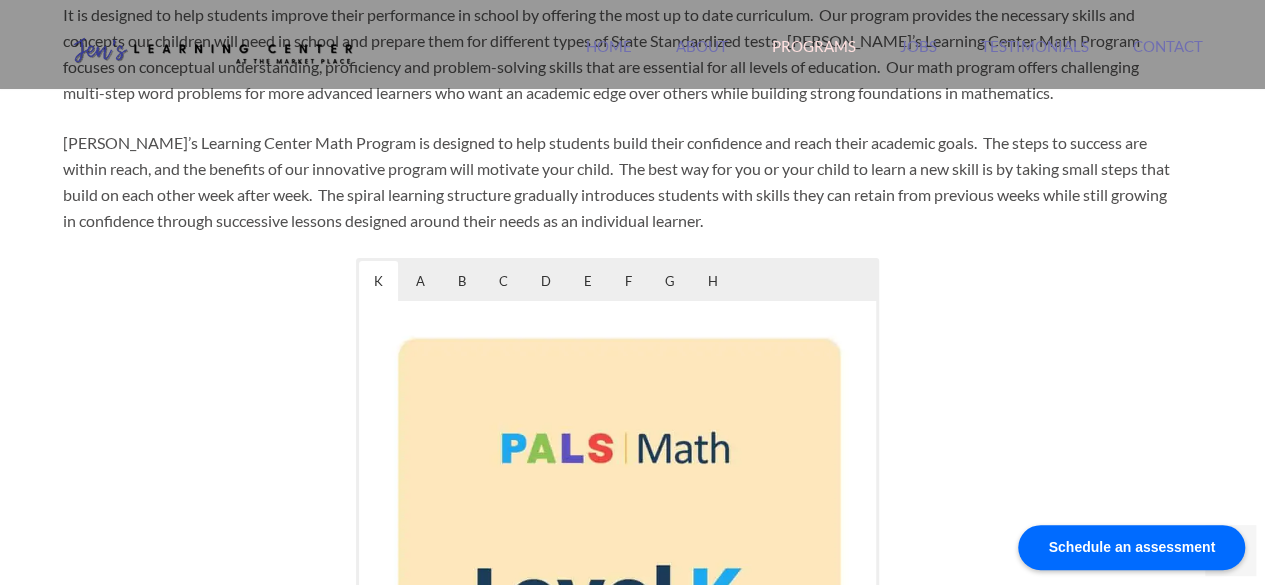 click on "Jen’s Learning Center Math Program is designed to help students build their confidence and reach their academic goals.  The steps to success are within reach, and the benefits of our innovative program will motivate your child.  The best way for you or your child to learn a new skill is by taking small steps that build on each other week after week.  The spiral learning structure gradually introduces students with skills they can retain from previous weeks while still growing in confidence through successive lessons designed around their needs as an individual learner." at bounding box center (618, 182) 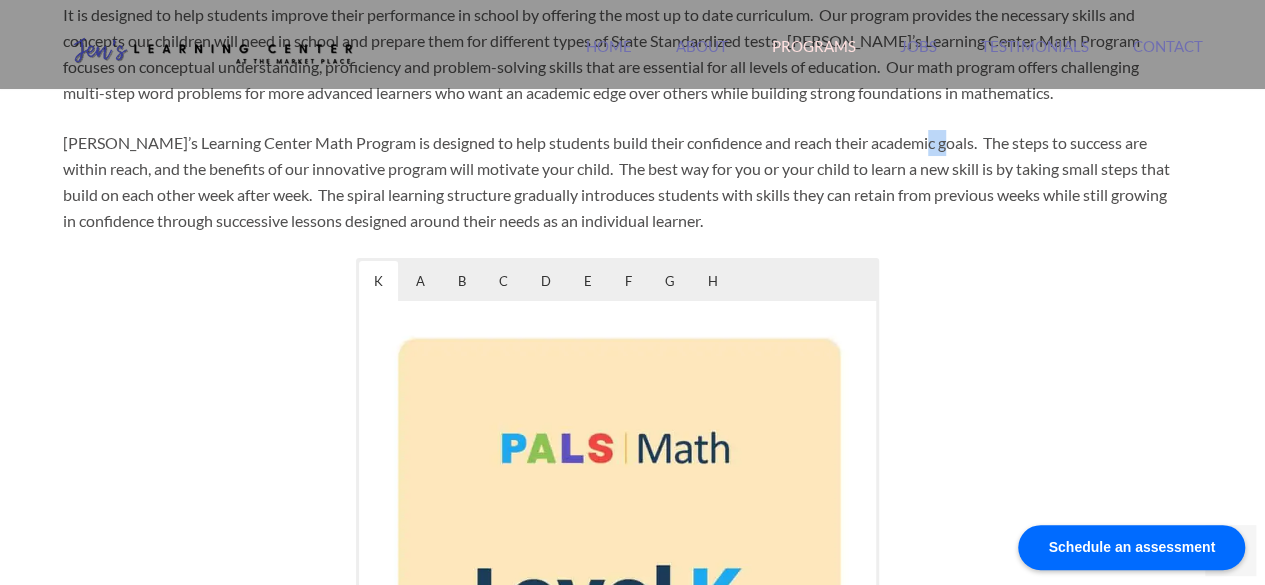 drag, startPoint x: 908, startPoint y: 145, endPoint x: 919, endPoint y: 167, distance: 24.596748 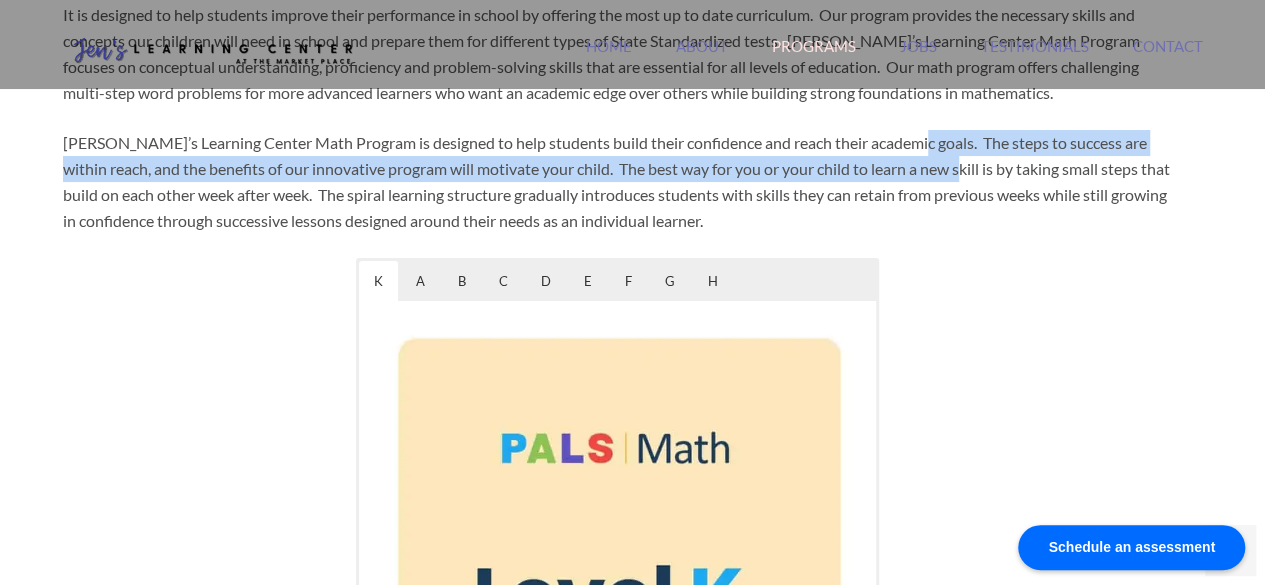 click on "Jen’s Learning Center Math Program is designed to help students build their confidence and reach their academic goals.  The steps to success are within reach, and the benefits of our innovative program will motivate your child.  The best way for you or your child to learn a new skill is by taking small steps that build on each other week after week.  The spiral learning structure gradually introduces students with skills they can retain from previous weeks while still growing in confidence through successive lessons designed around their needs as an individual learner." at bounding box center (618, 182) 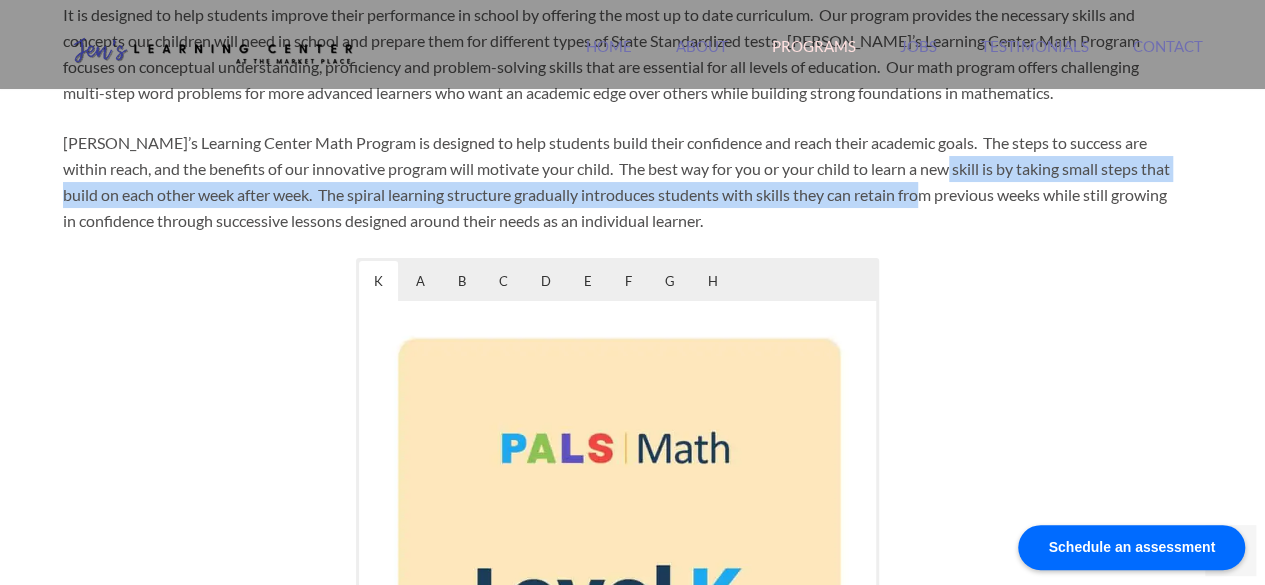 drag, startPoint x: 919, startPoint y: 167, endPoint x: 924, endPoint y: 199, distance: 32.38827 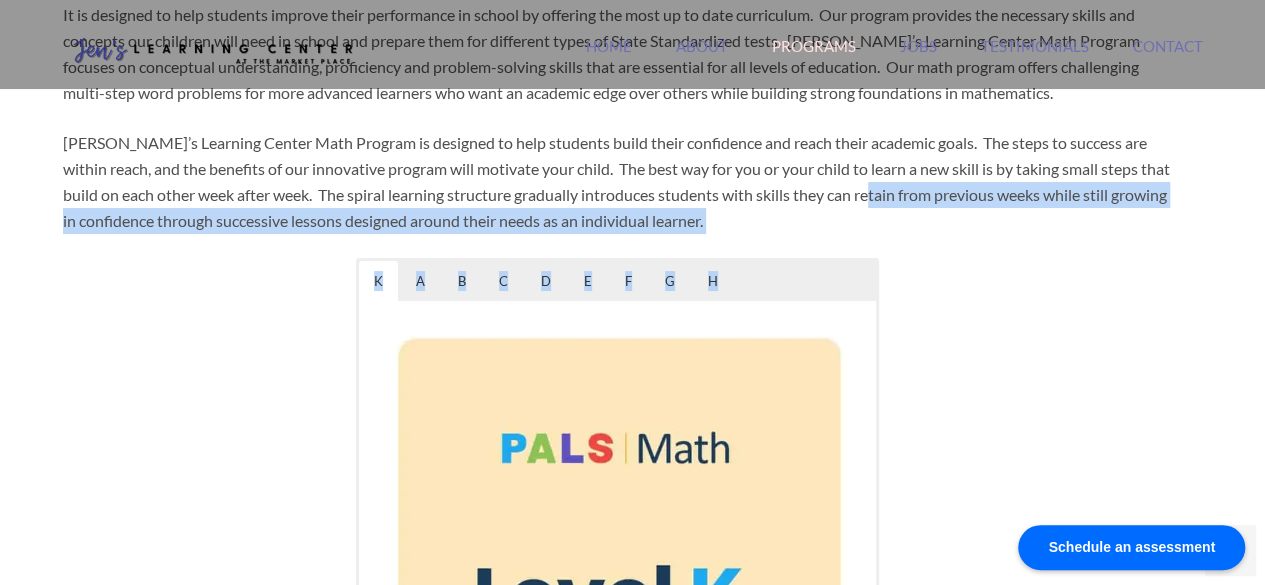 drag, startPoint x: 924, startPoint y: 199, endPoint x: 947, endPoint y: 237, distance: 44.418465 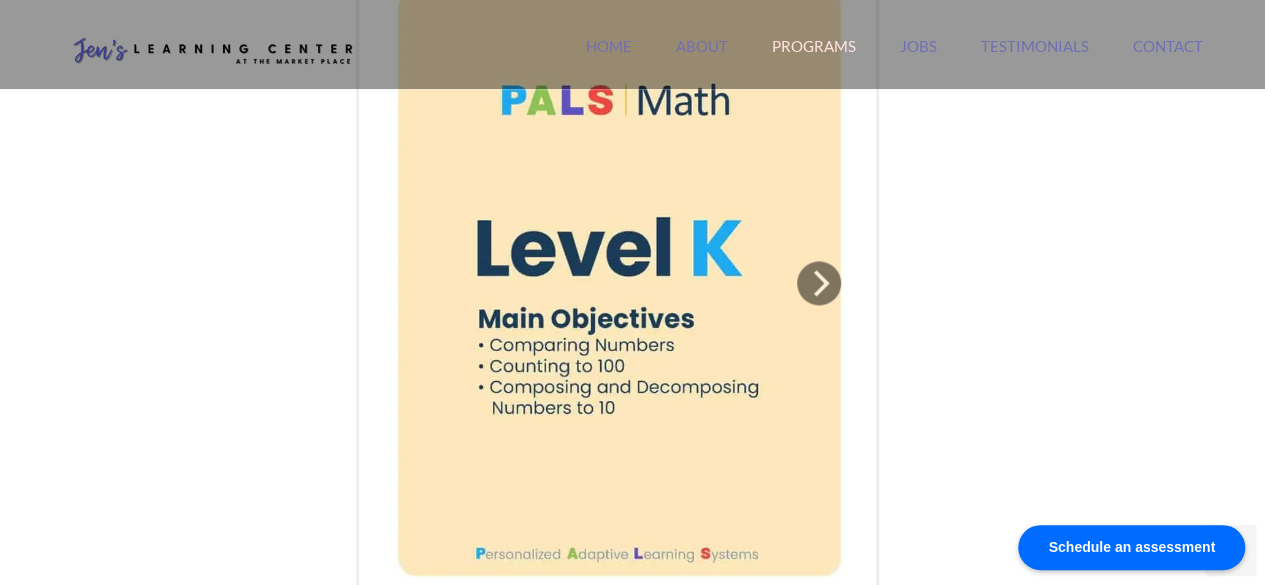 scroll, scrollTop: 1275, scrollLeft: 0, axis: vertical 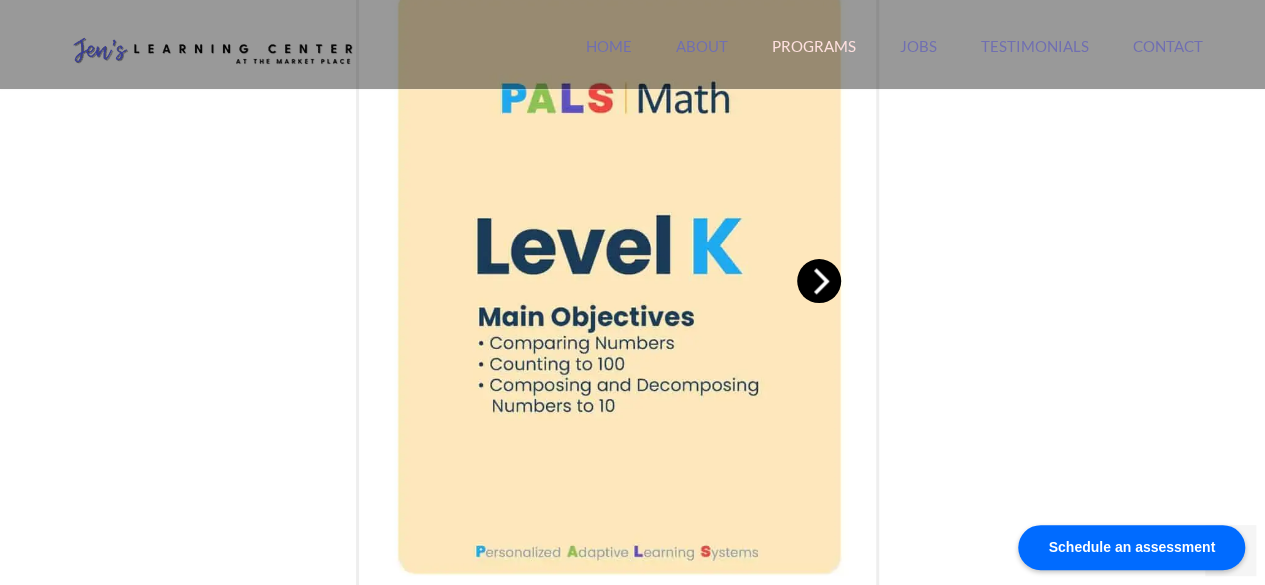 click 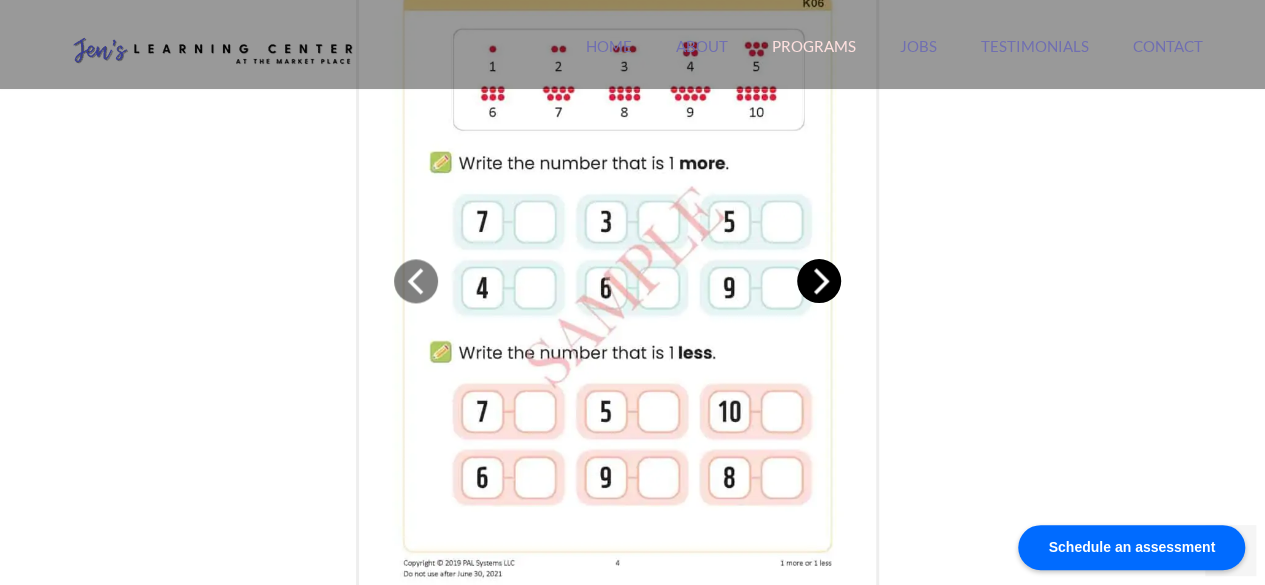 click 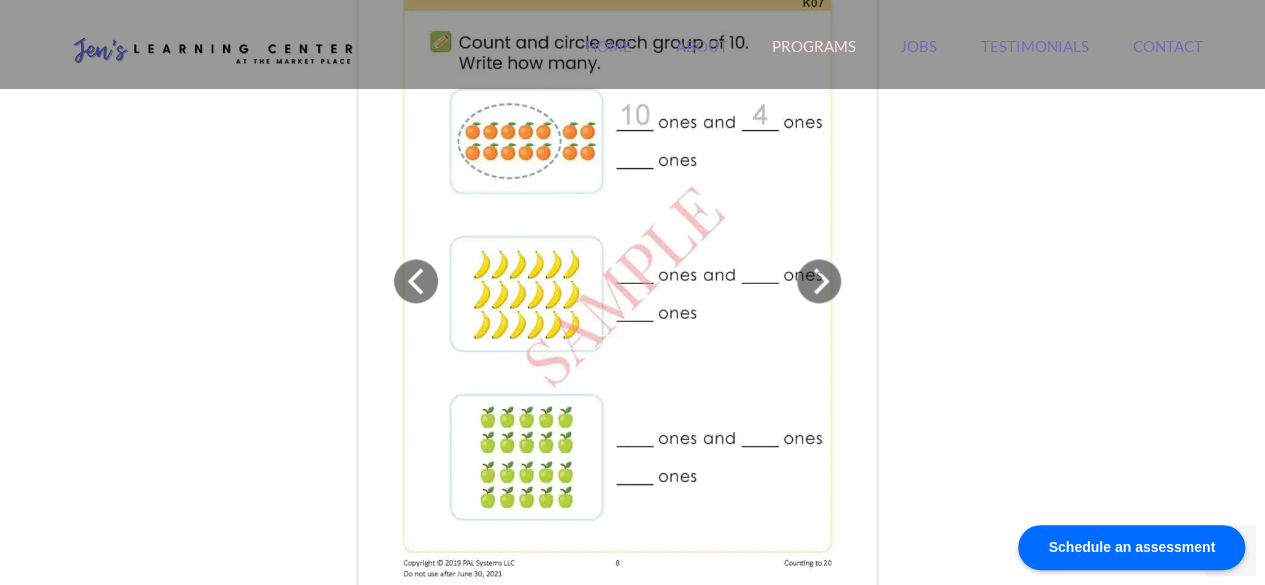 scroll, scrollTop: 1219, scrollLeft: 0, axis: vertical 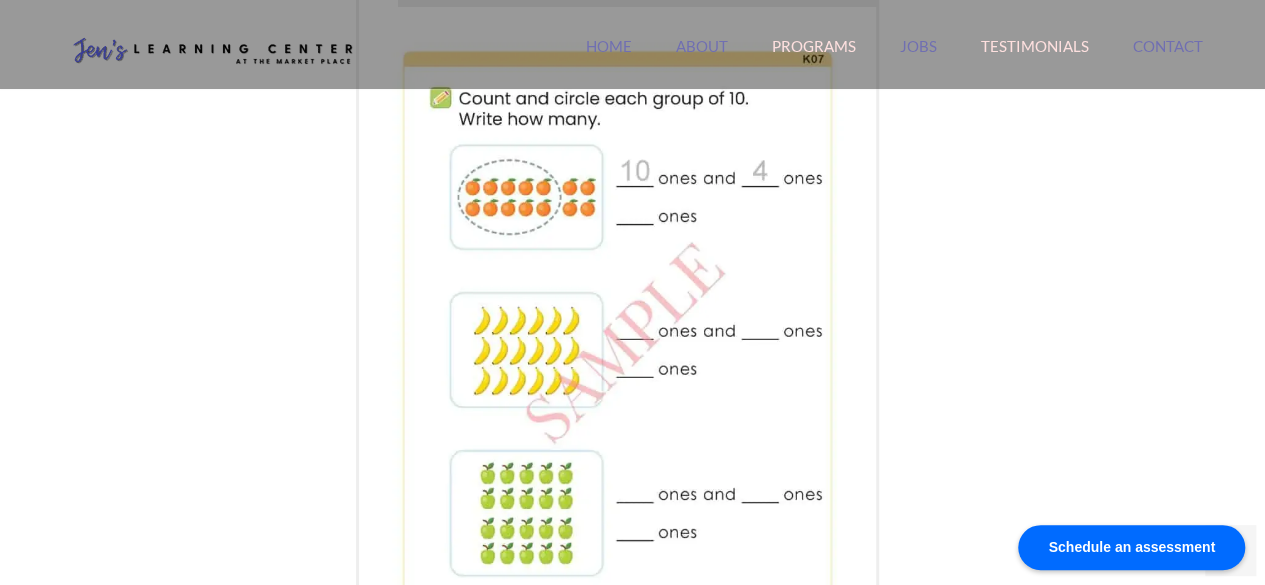 click on "Testimonials" at bounding box center [1035, 58] 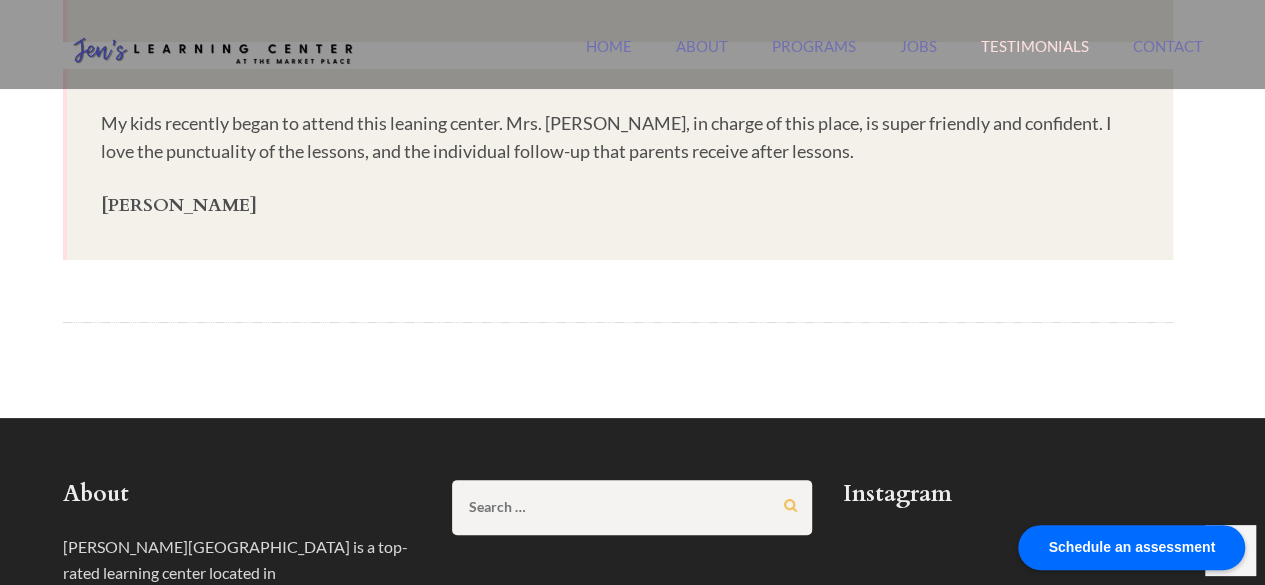 scroll, scrollTop: 1444, scrollLeft: 0, axis: vertical 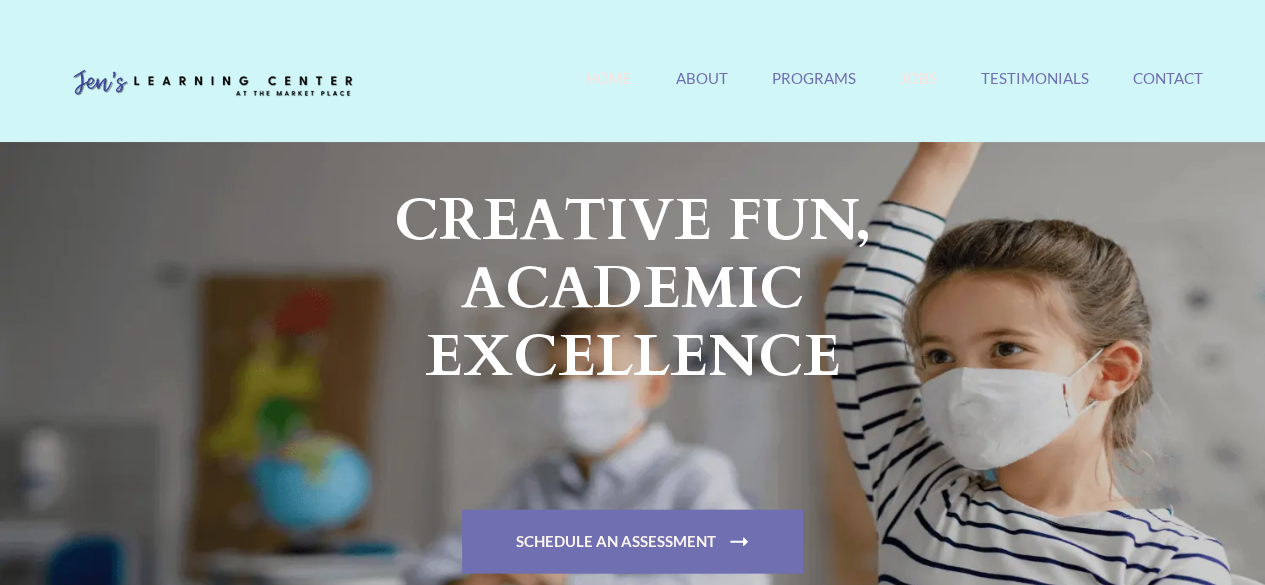 click on "Jobs" at bounding box center [918, 90] 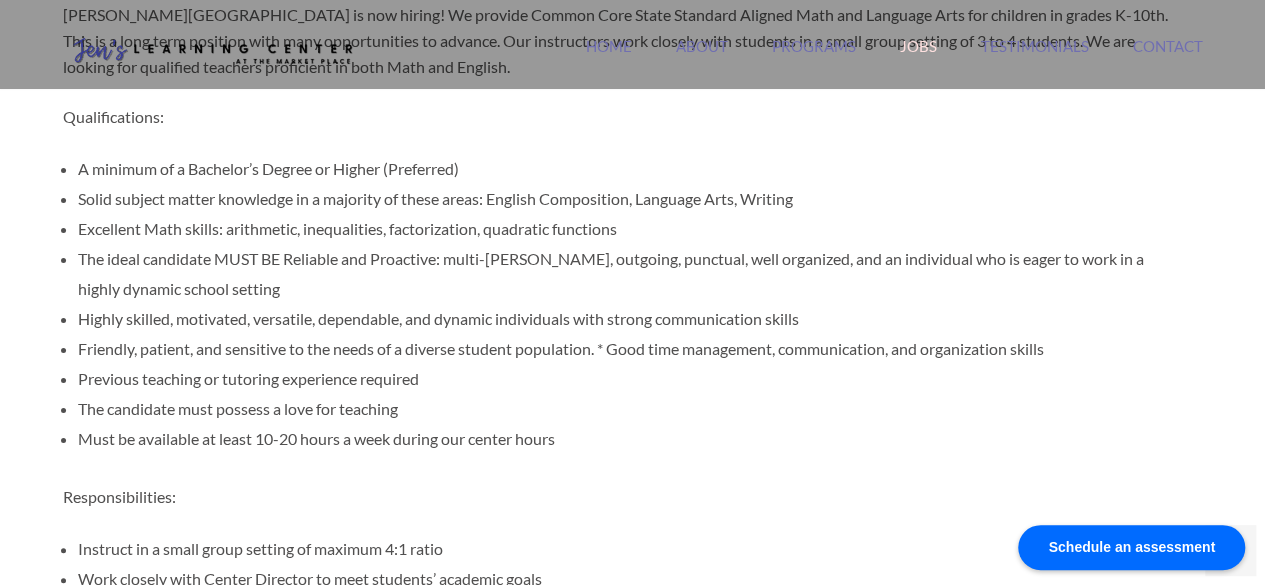 scroll, scrollTop: 650, scrollLeft: 0, axis: vertical 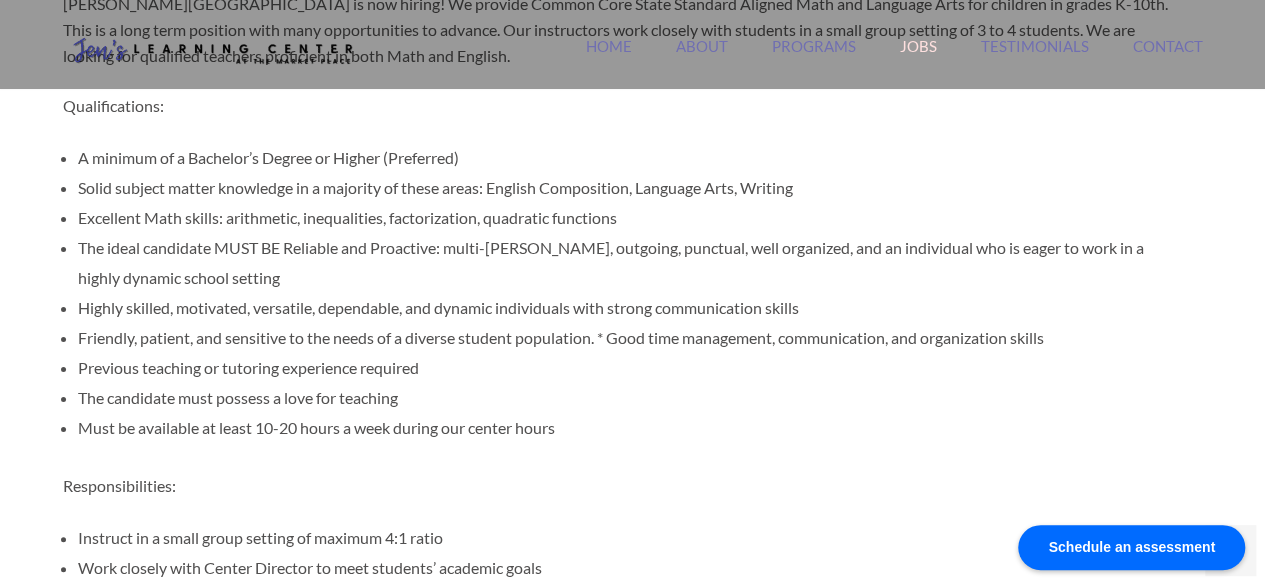 click on "Solid subject matter knowledge in a majority of these areas: English Composition, Language Arts, Writing" at bounding box center (625, 188) 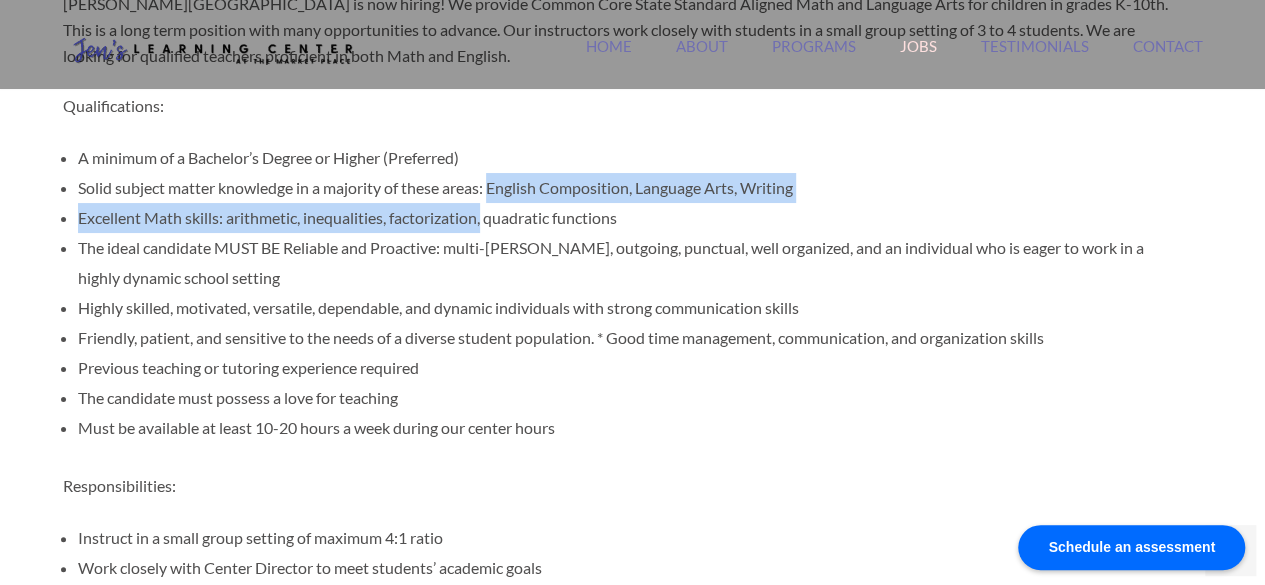 drag, startPoint x: 491, startPoint y: 195, endPoint x: 479, endPoint y: 250, distance: 56.293873 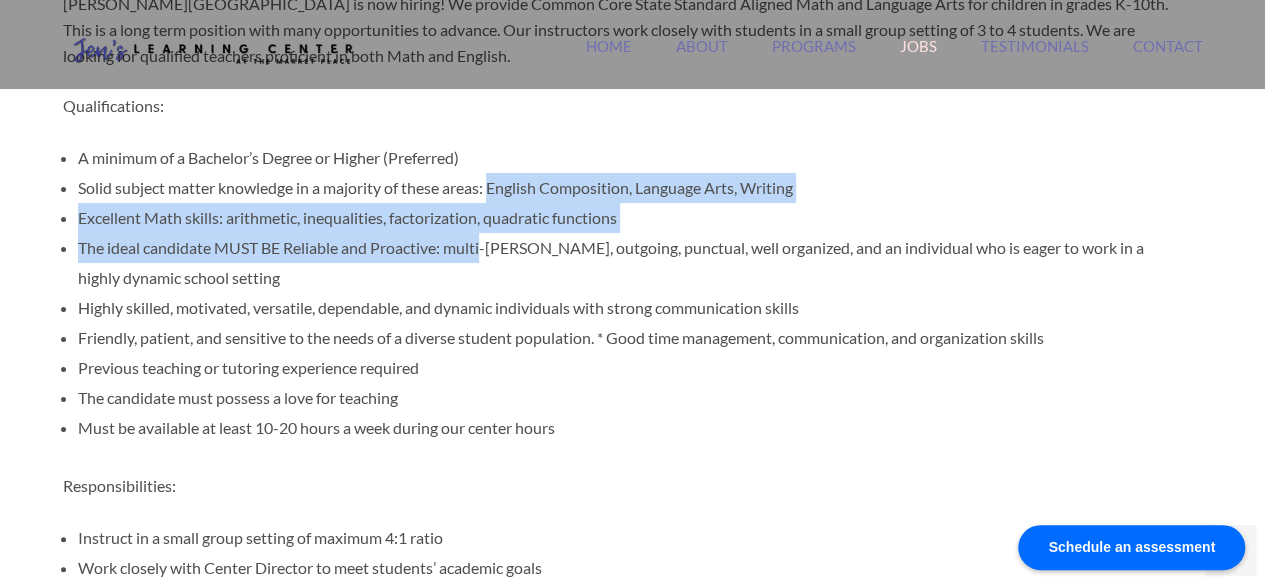 click on "The ideal candidate MUST BE Reliable and Proactive: multi-[PERSON_NAME], outgoing, punctual, well organized, and an individual who is eager to work in a highly dynamic school setting" at bounding box center [625, 263] 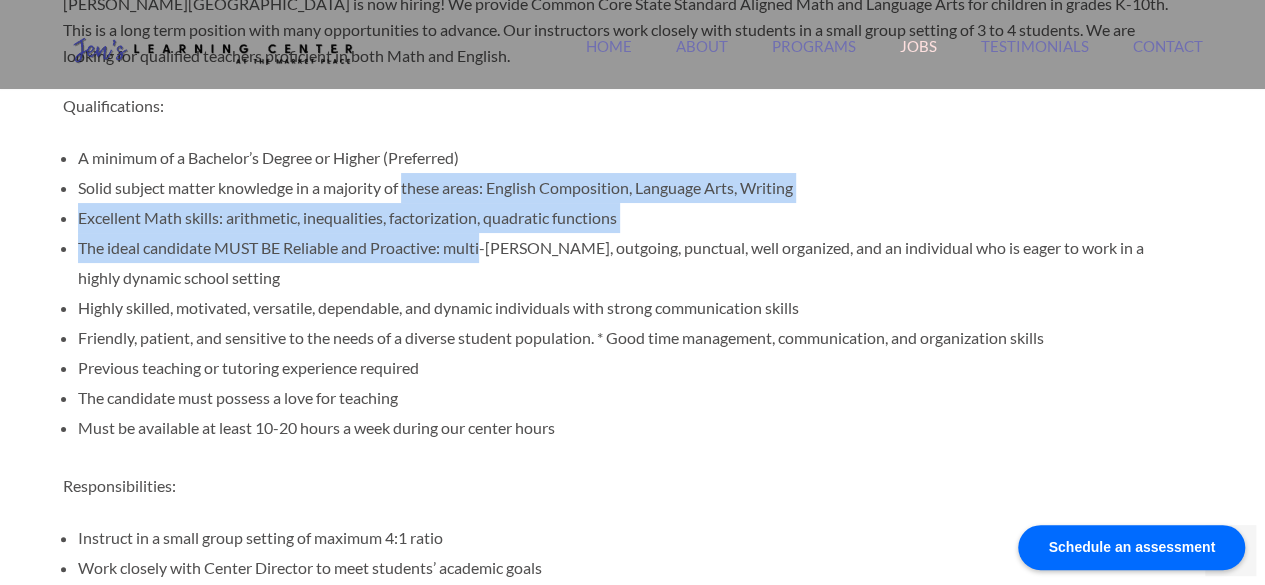 drag, startPoint x: 479, startPoint y: 250, endPoint x: 418, endPoint y: 183, distance: 90.60905 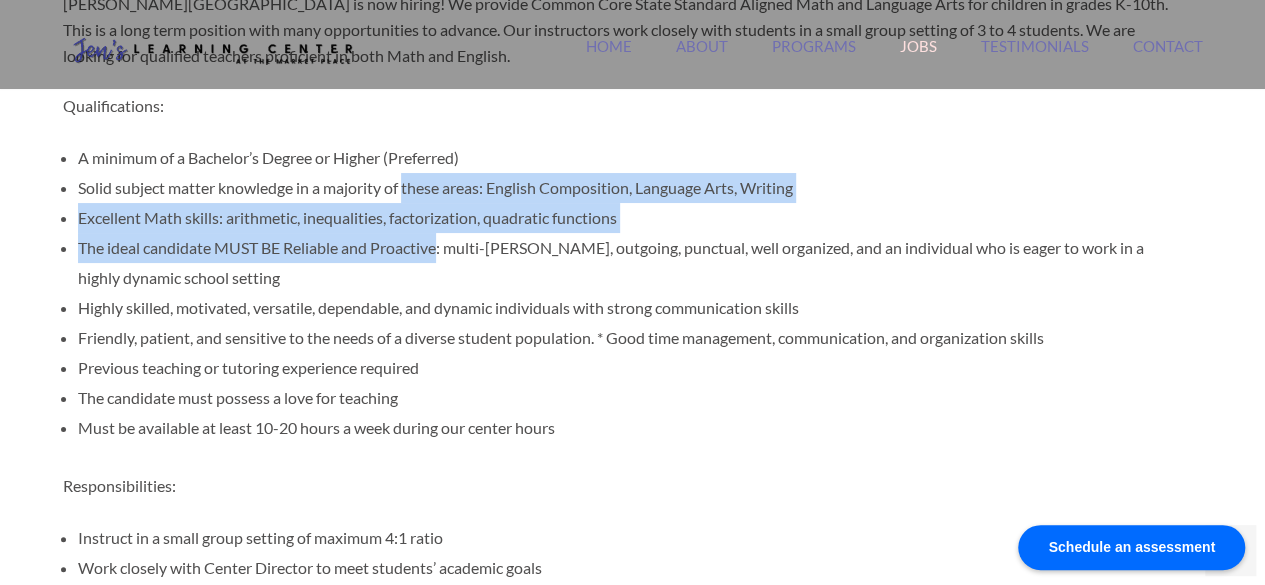 drag, startPoint x: 418, startPoint y: 183, endPoint x: 431, endPoint y: 263, distance: 81.04937 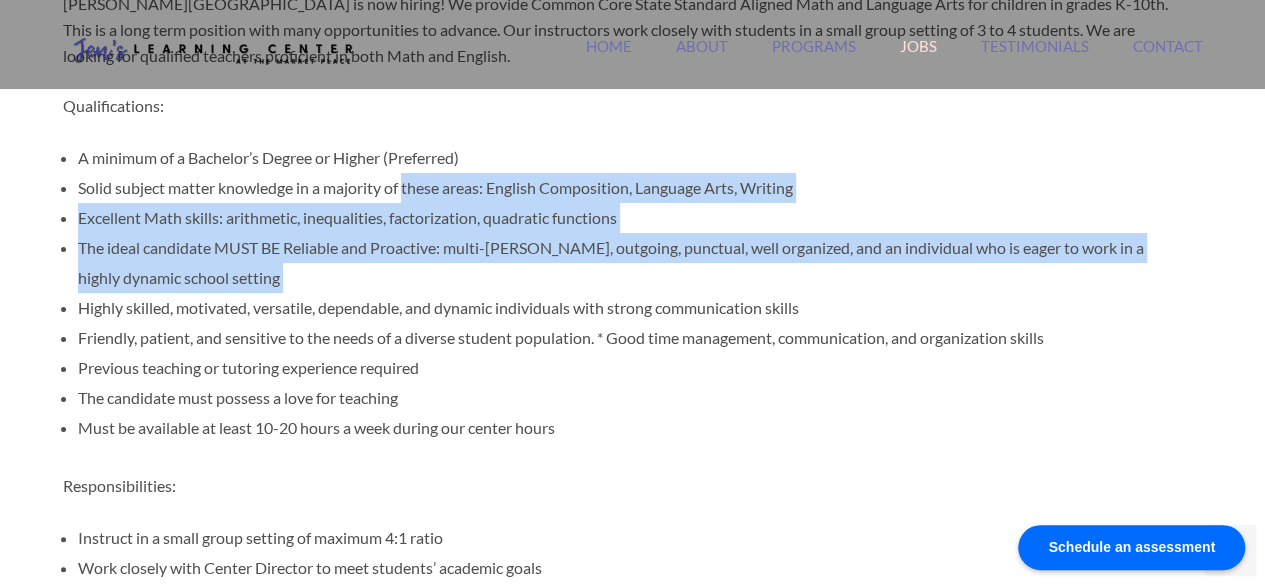 click on "The ideal candidate MUST BE Reliable and Proactive: multi-[PERSON_NAME], outgoing, punctual, well organized, and an individual who is eager to work in a highly dynamic school setting" at bounding box center (625, 263) 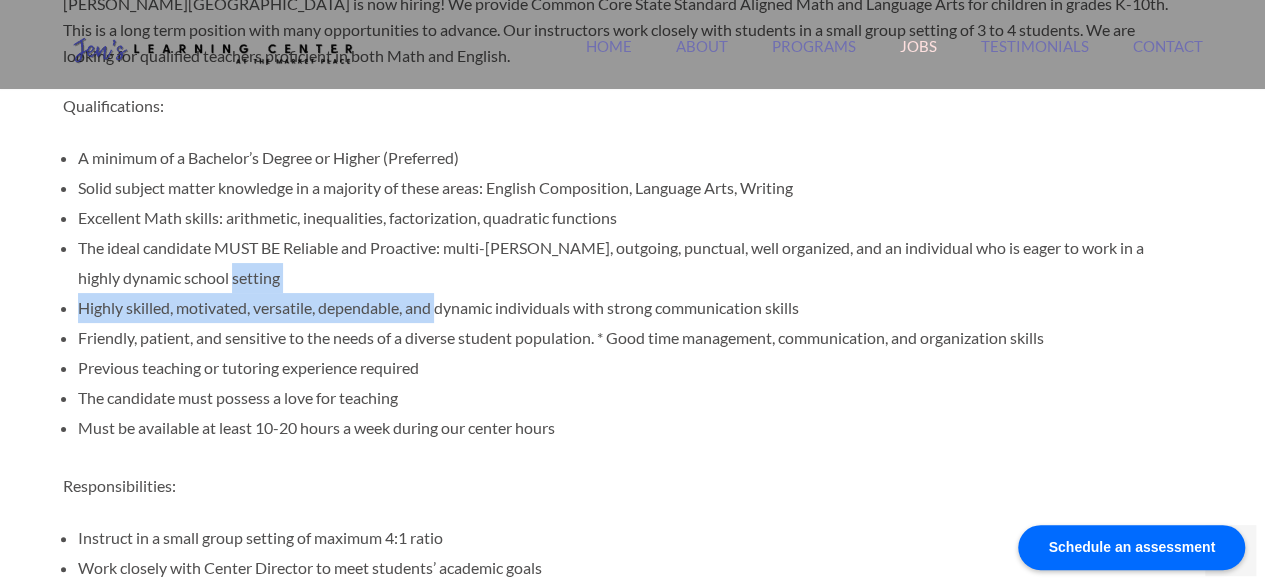drag, startPoint x: 431, startPoint y: 263, endPoint x: 434, endPoint y: 320, distance: 57.07889 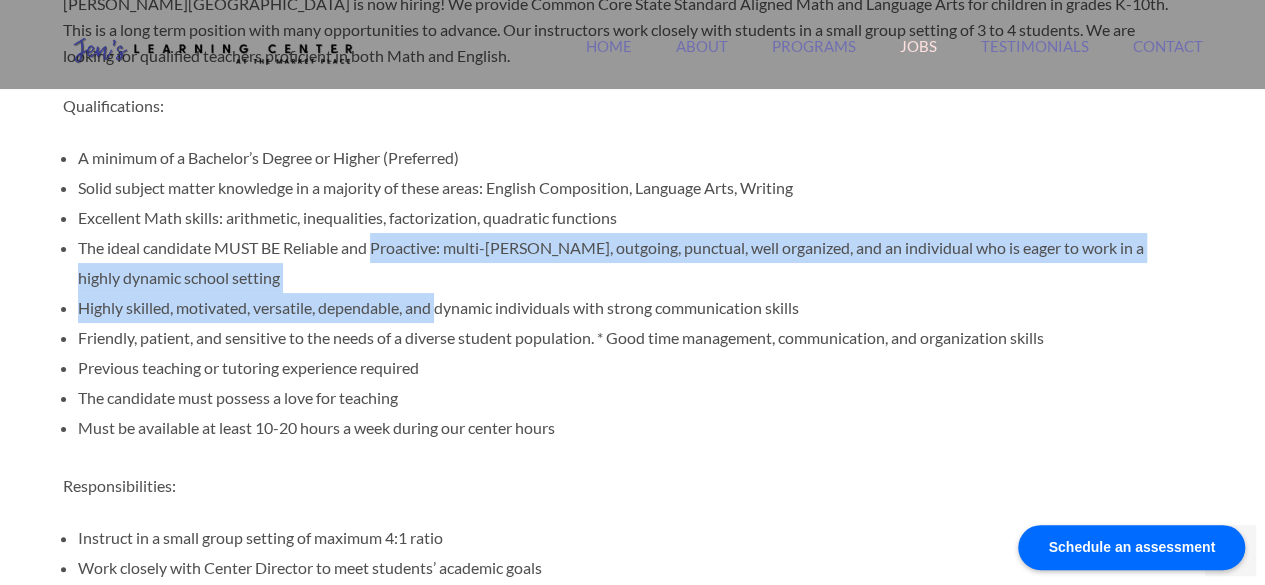 drag, startPoint x: 434, startPoint y: 320, endPoint x: 420, endPoint y: 243, distance: 78.26238 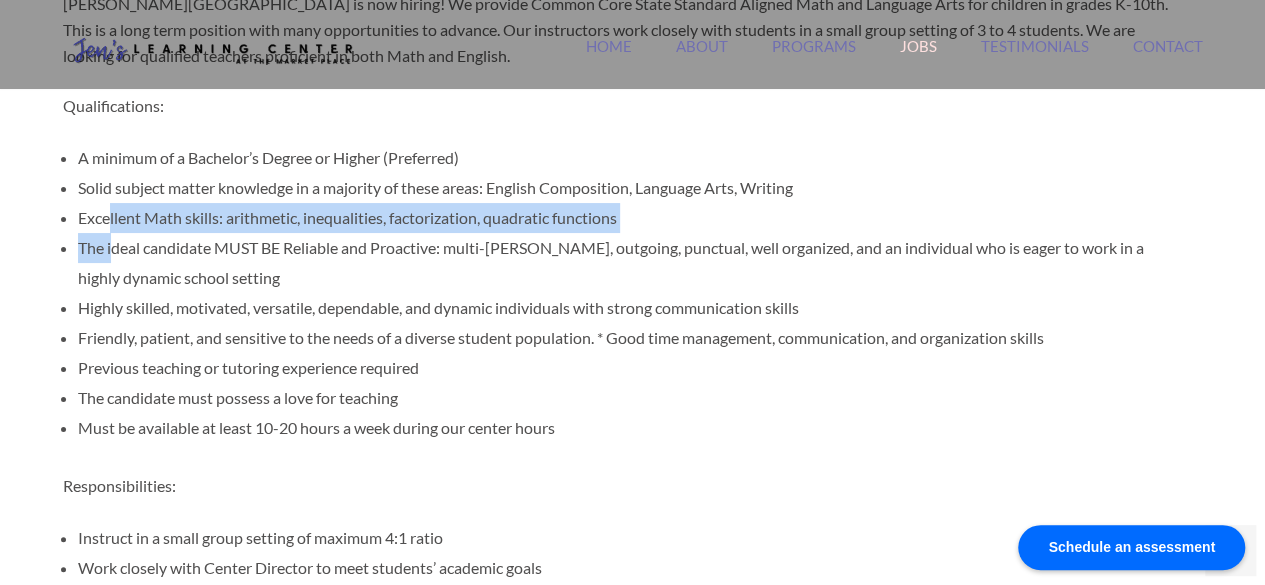 drag, startPoint x: 110, startPoint y: 236, endPoint x: 108, endPoint y: 212, distance: 24.083189 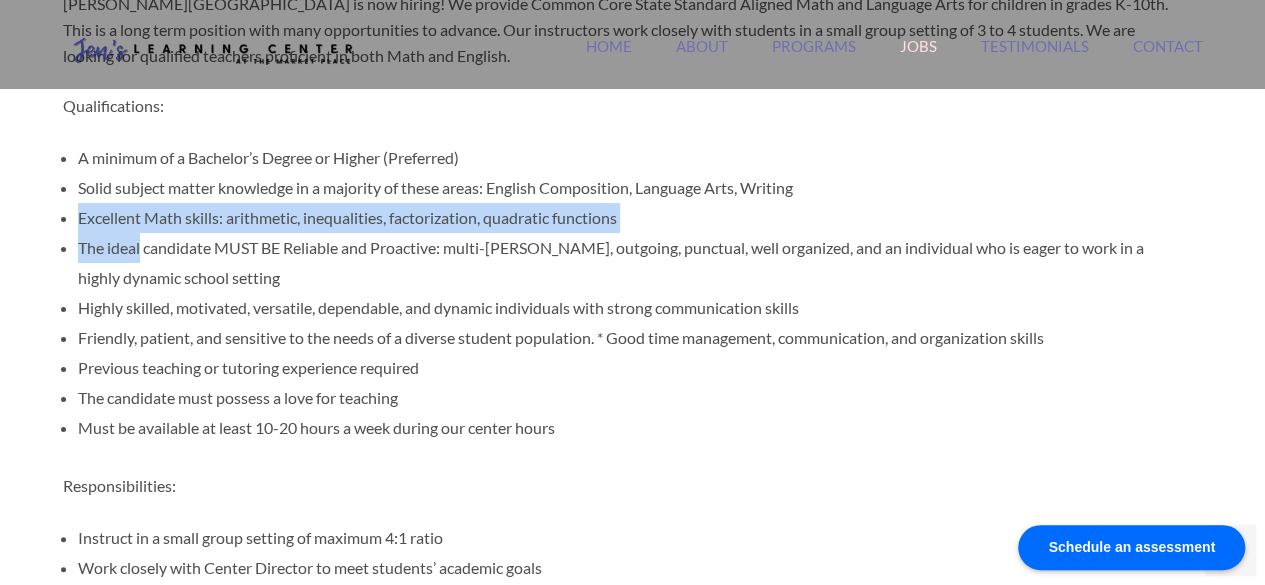 drag, startPoint x: 108, startPoint y: 212, endPoint x: 131, endPoint y: 239, distance: 35.468296 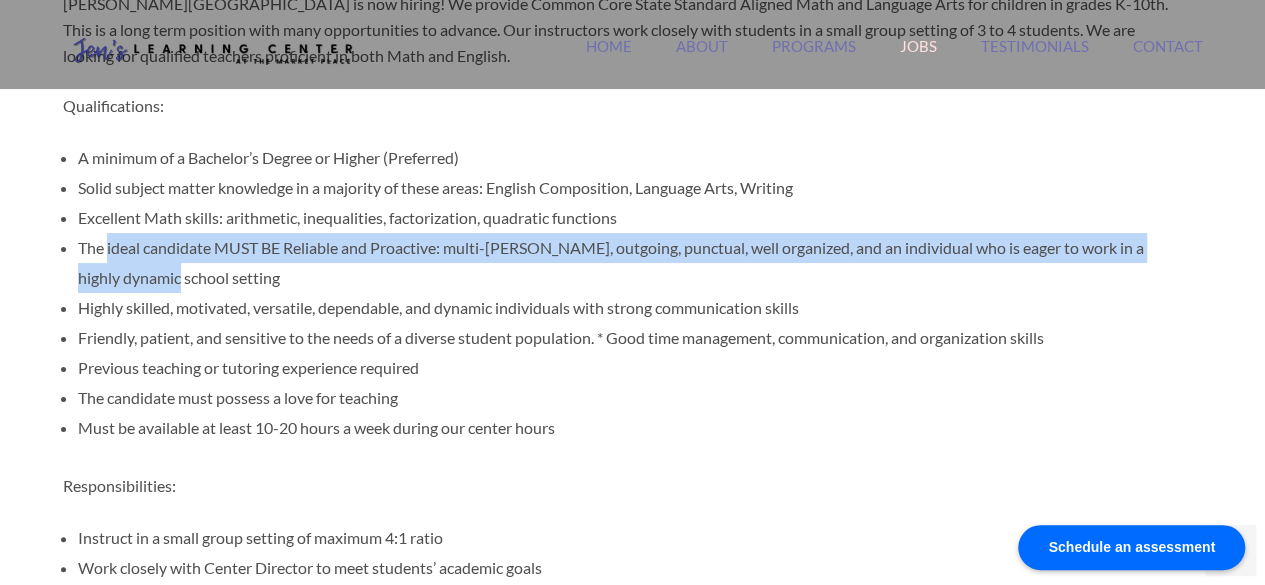 drag, startPoint x: 131, startPoint y: 239, endPoint x: 186, endPoint y: 291, distance: 75.690155 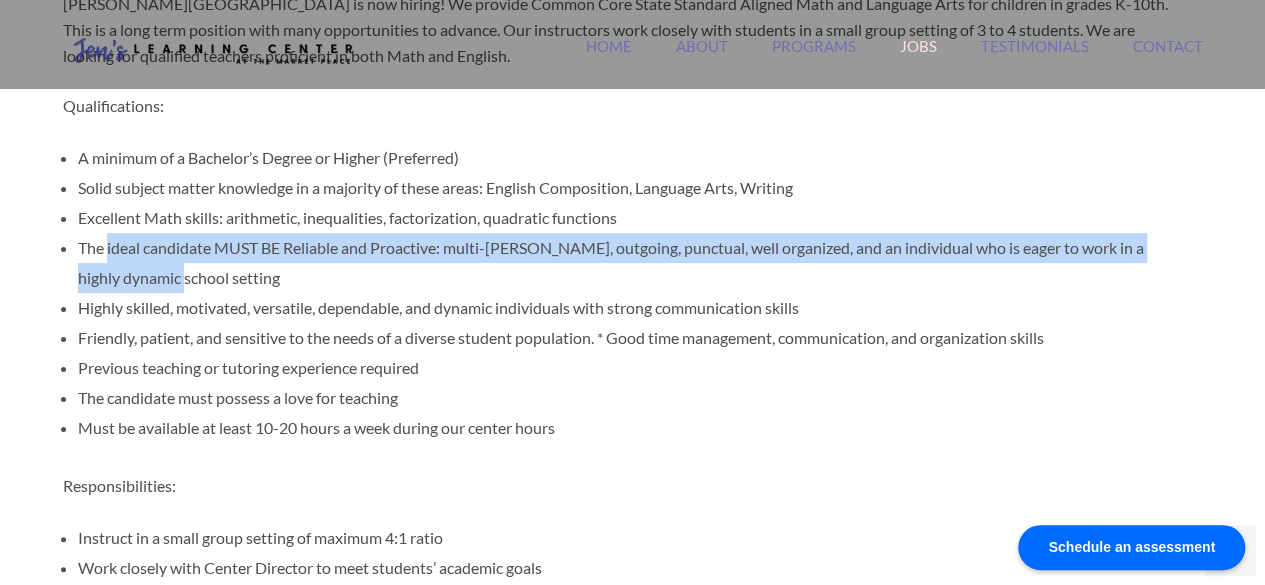 click on "The ideal candidate MUST BE Reliable and Proactive: multi-[PERSON_NAME], outgoing, punctual, well organized, and an individual who is eager to work in a highly dynamic school setting" at bounding box center [625, 263] 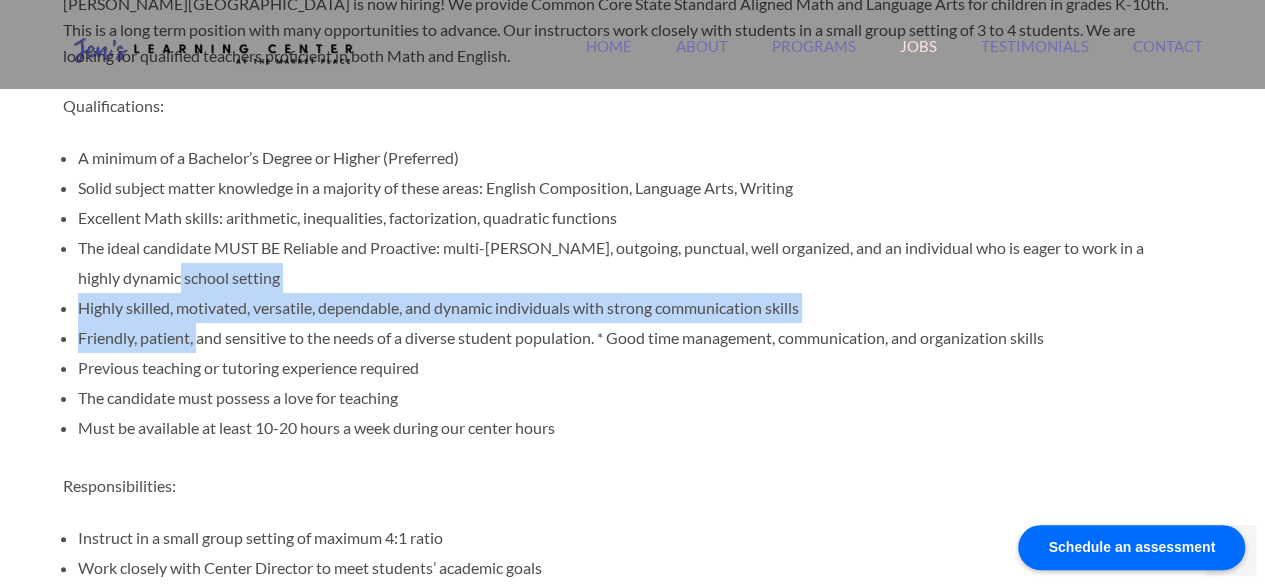 drag, startPoint x: 186, startPoint y: 291, endPoint x: 195, endPoint y: 339, distance: 48.83646 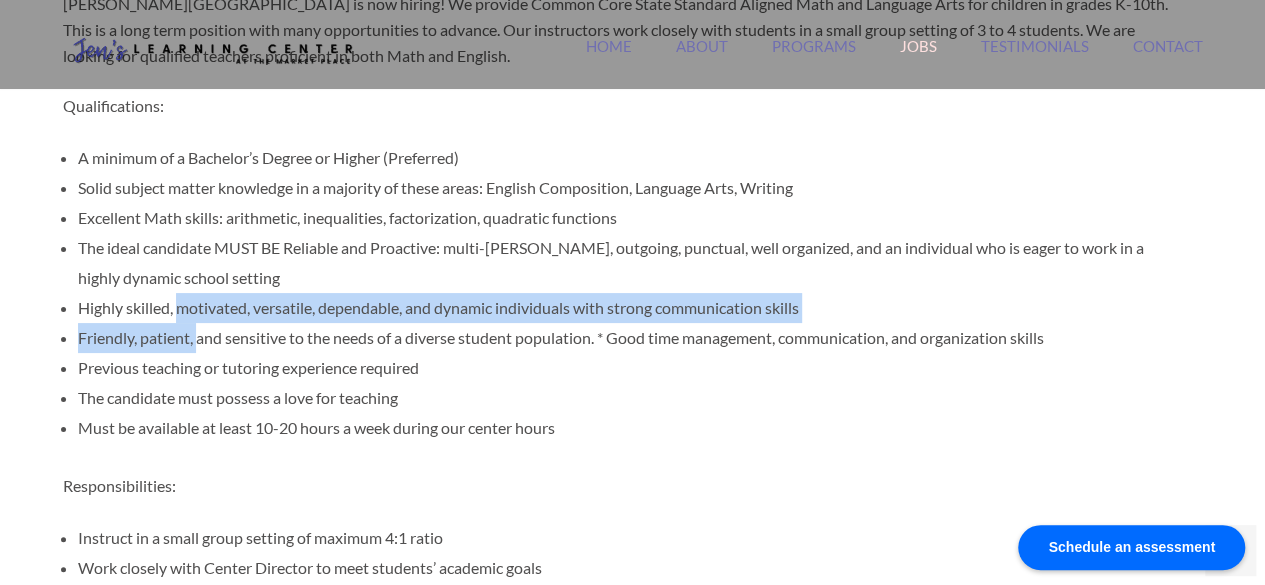 drag, startPoint x: 195, startPoint y: 339, endPoint x: 194, endPoint y: 312, distance: 27.018513 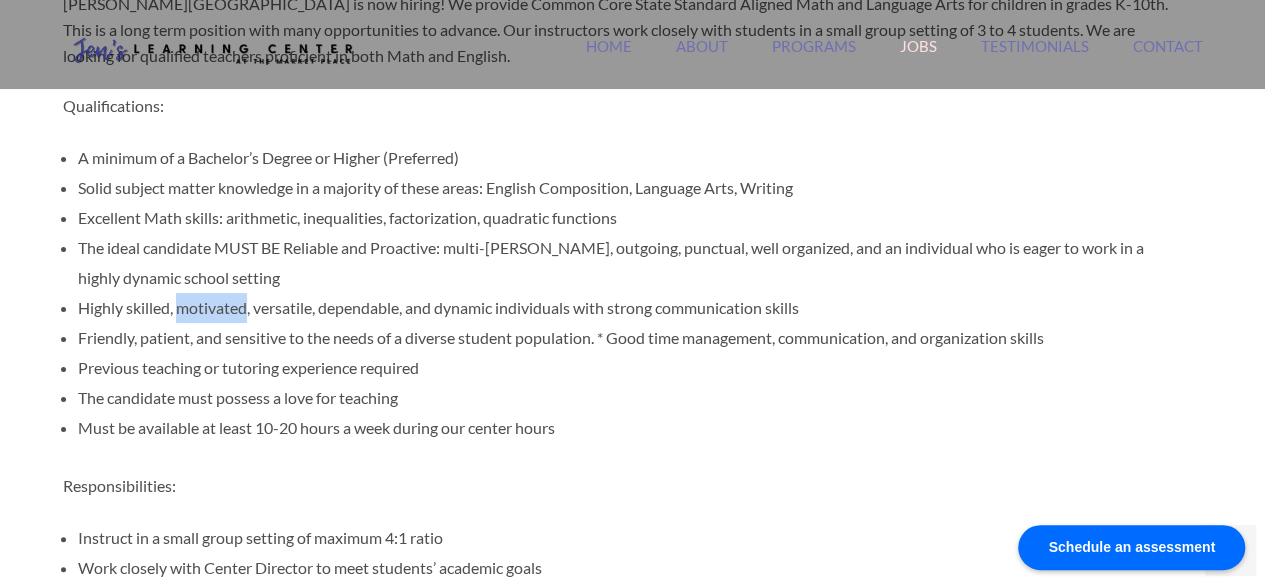 click on "Highly skilled, motivated, versatile, dependable, and dynamic individuals with strong communication skills" at bounding box center (625, 308) 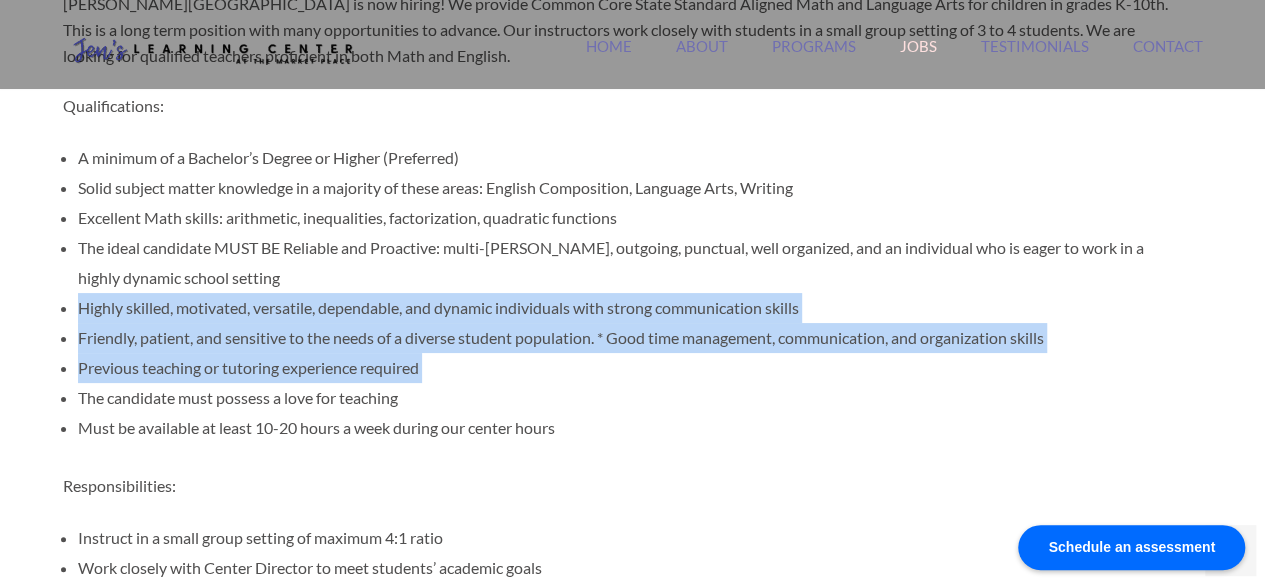 drag, startPoint x: 194, startPoint y: 312, endPoint x: 191, endPoint y: 357, distance: 45.099888 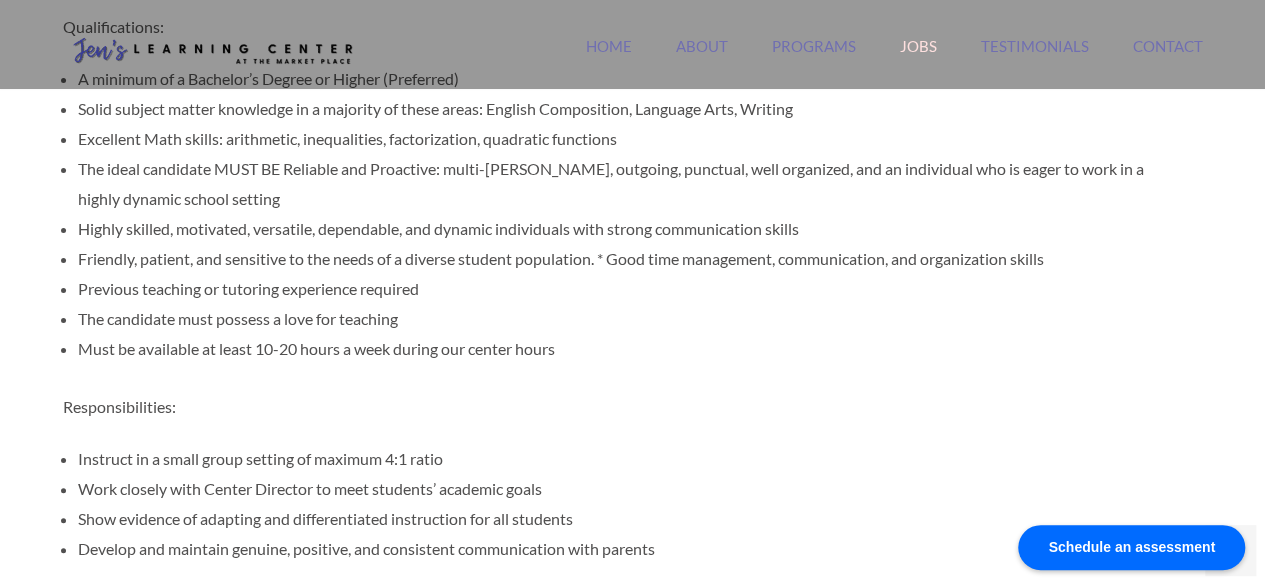 scroll, scrollTop: 734, scrollLeft: 0, axis: vertical 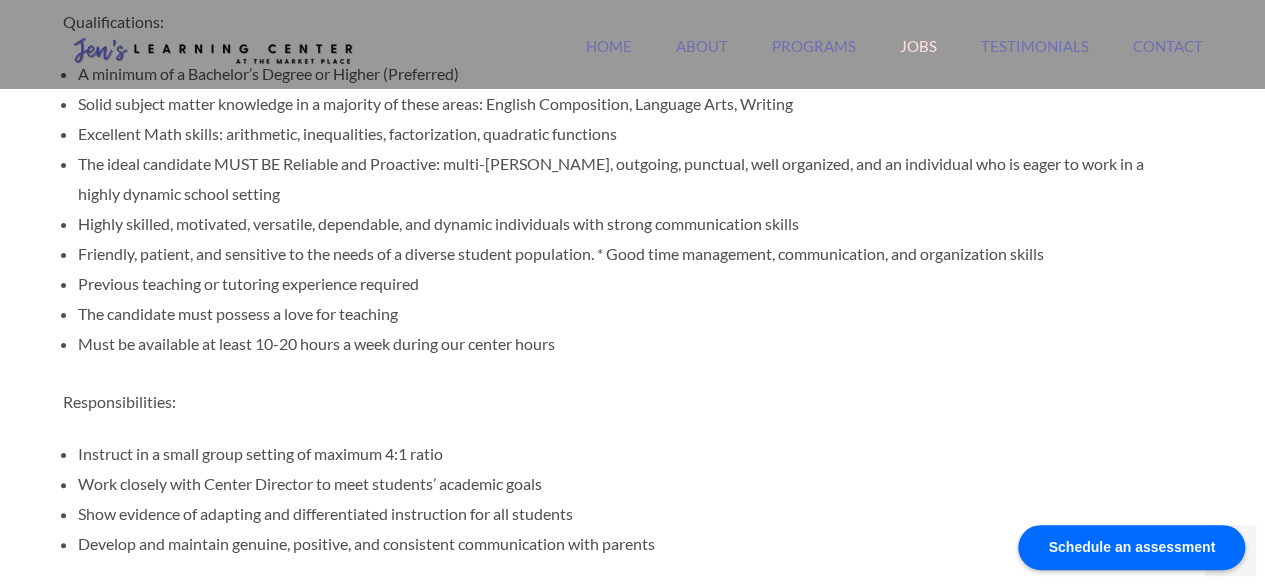 click on "Highly skilled, motivated, versatile, dependable, and dynamic individuals with strong communication skills" at bounding box center (625, 224) 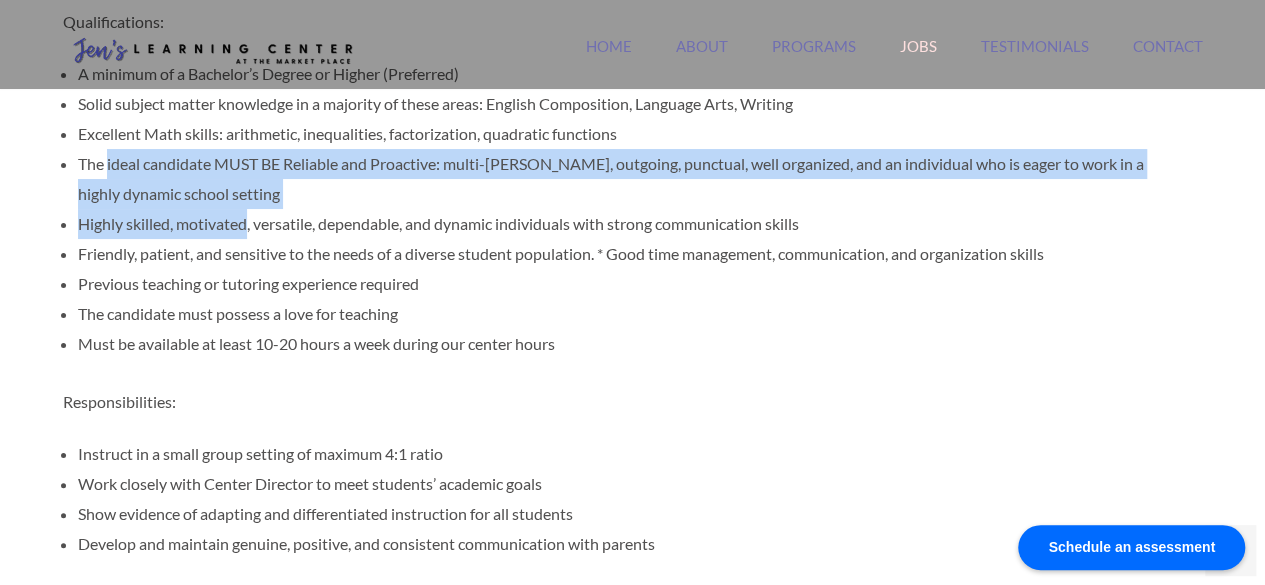 drag, startPoint x: 210, startPoint y: 217, endPoint x: 100, endPoint y: 164, distance: 122.10242 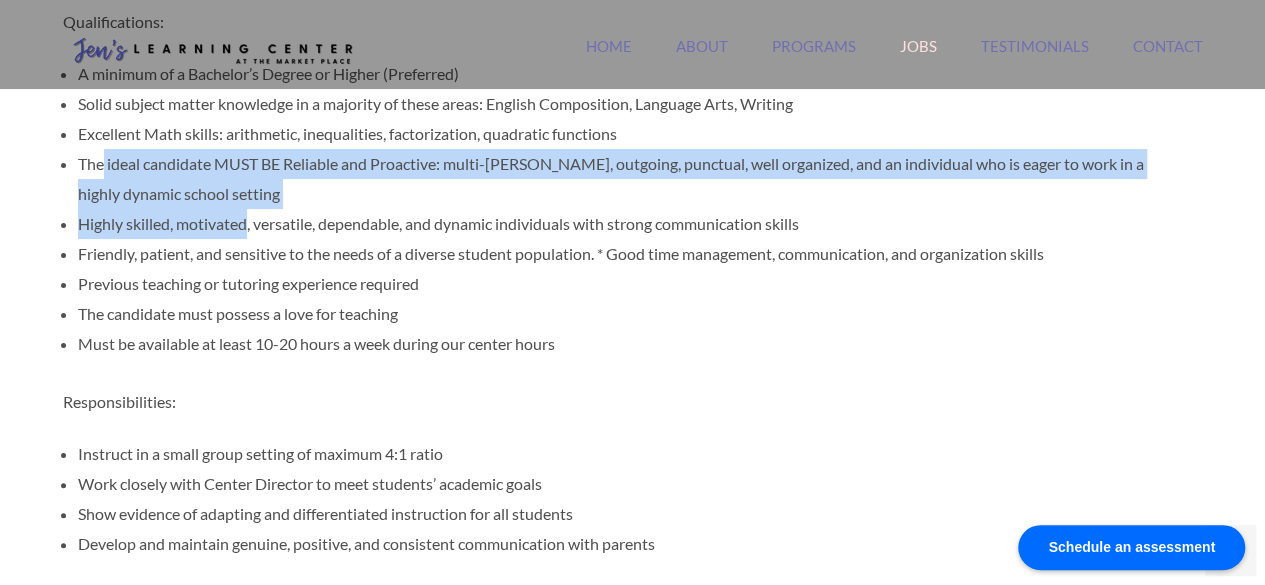 click on "The ideal candidate MUST BE Reliable and Proactive: multi-[PERSON_NAME], outgoing, punctual, well organized, and an individual who is eager to work in a highly dynamic school setting" at bounding box center [625, 179] 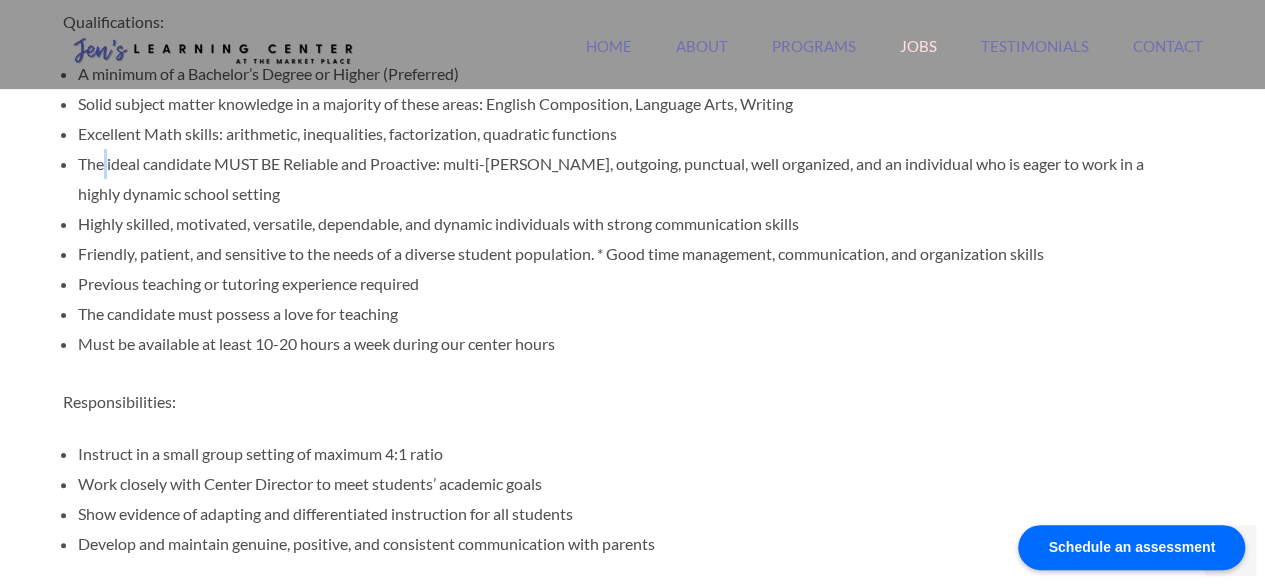 click on "The ideal candidate MUST BE Reliable and Proactive: multi-[PERSON_NAME], outgoing, punctual, well organized, and an individual who is eager to work in a highly dynamic school setting" at bounding box center (625, 179) 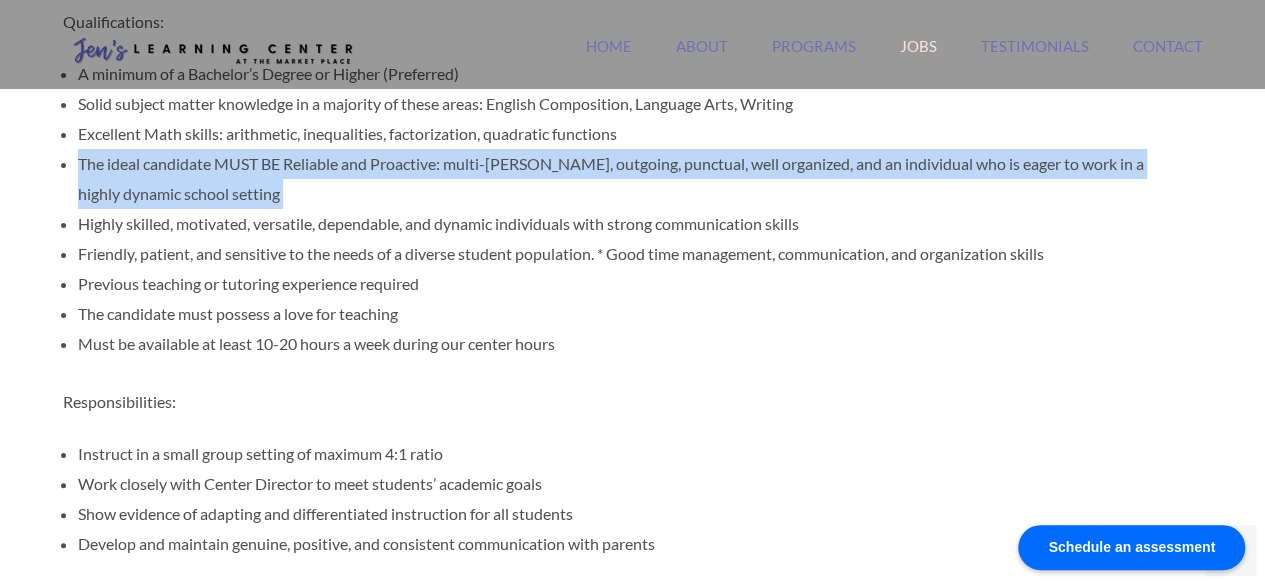 drag, startPoint x: 100, startPoint y: 164, endPoint x: 90, endPoint y: 200, distance: 37.363083 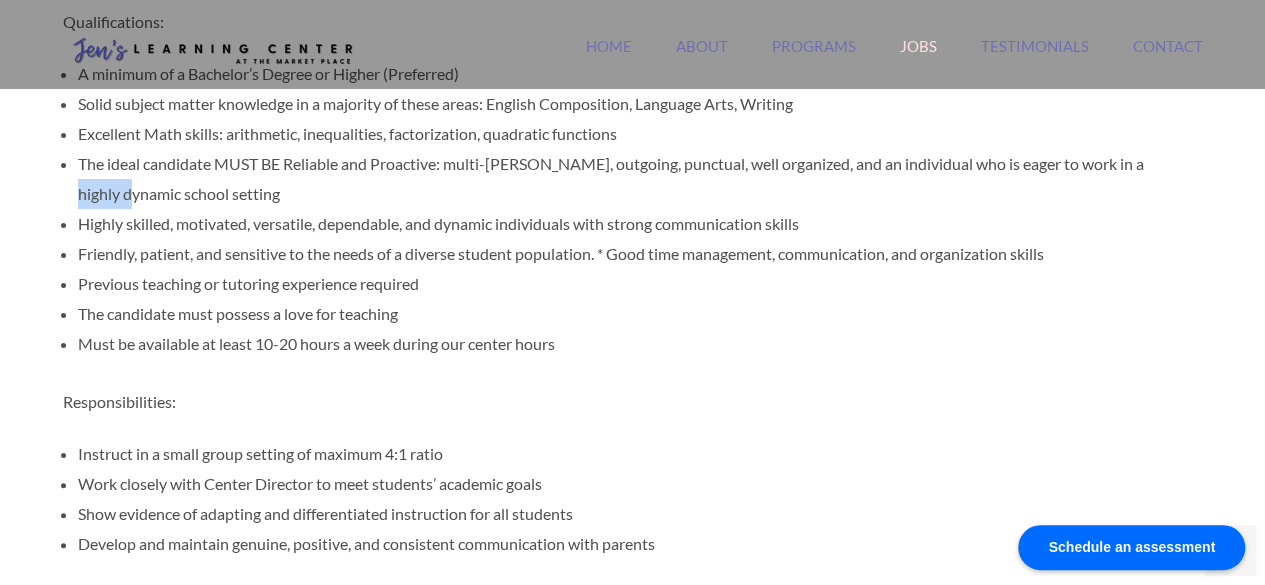 click on "The ideal candidate MUST BE Reliable and Proactive: multi-[PERSON_NAME], outgoing, punctual, well organized, and an individual who is eager to work in a highly dynamic school setting" at bounding box center [625, 179] 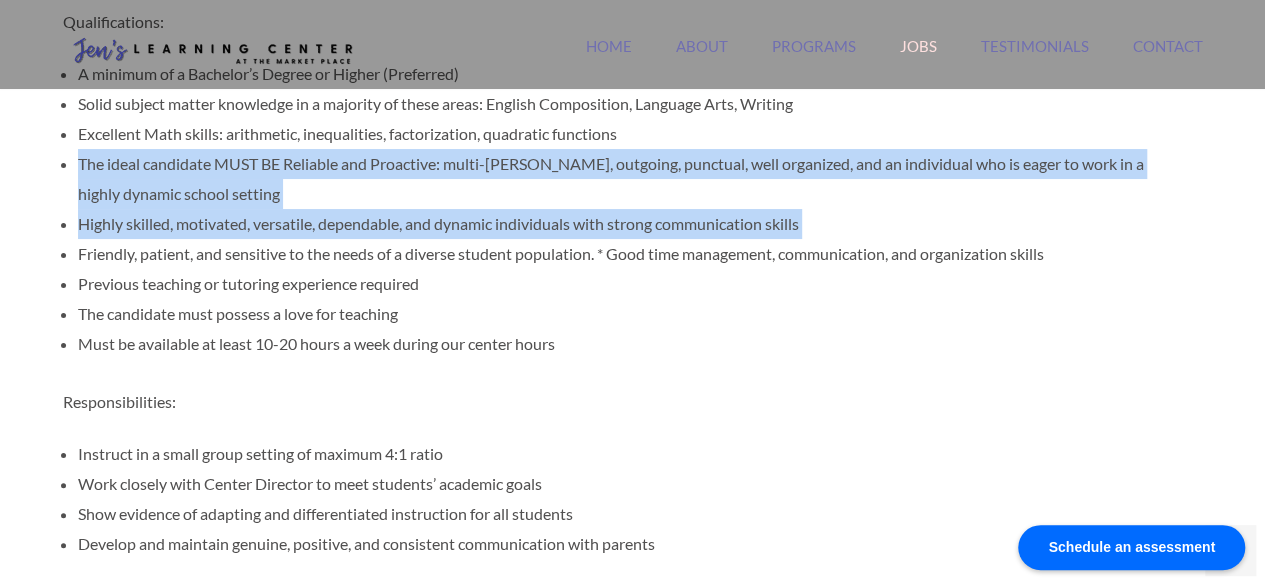 drag, startPoint x: 90, startPoint y: 200, endPoint x: 98, endPoint y: 225, distance: 26.24881 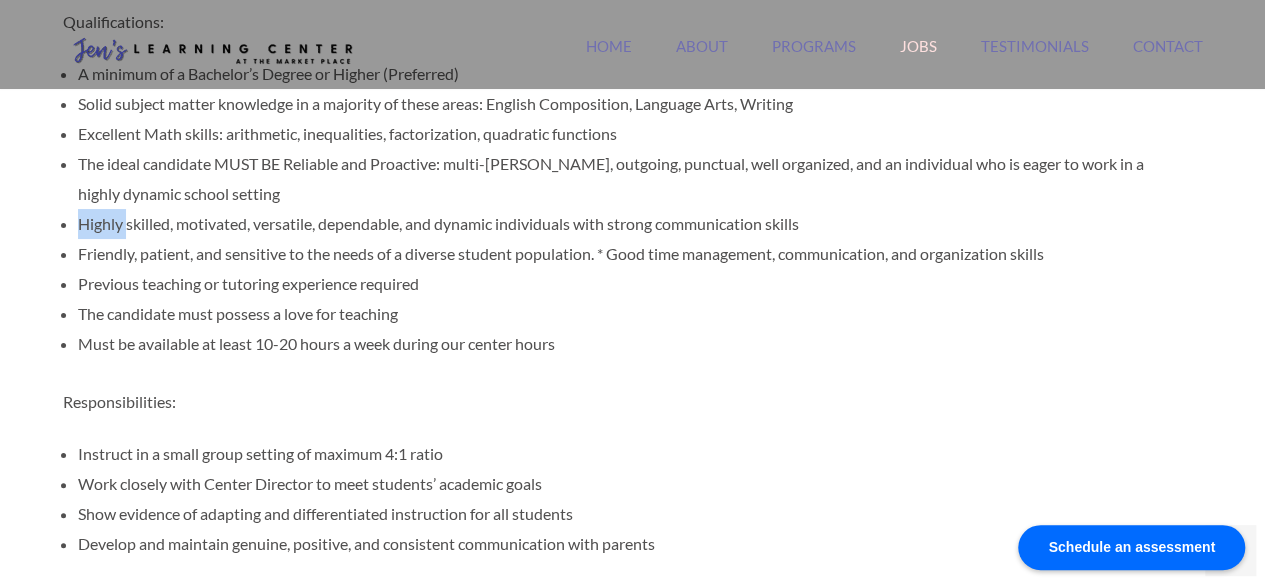click on "Highly skilled, motivated, versatile, dependable, and dynamic individuals with strong communication skills" at bounding box center [625, 224] 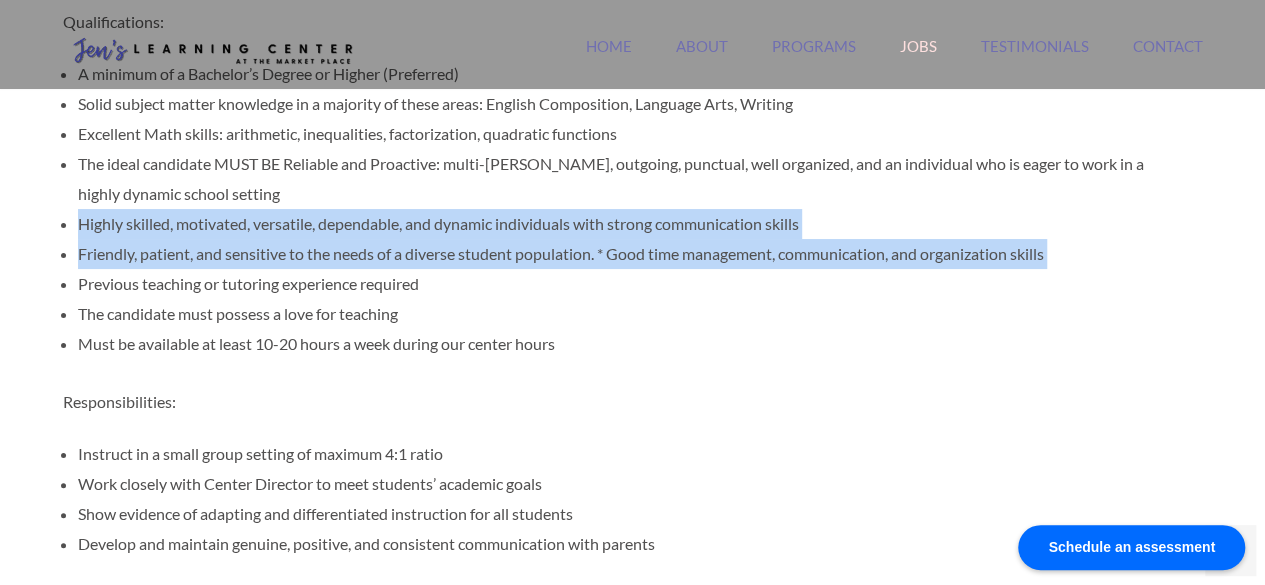 drag, startPoint x: 98, startPoint y: 225, endPoint x: 101, endPoint y: 254, distance: 29.15476 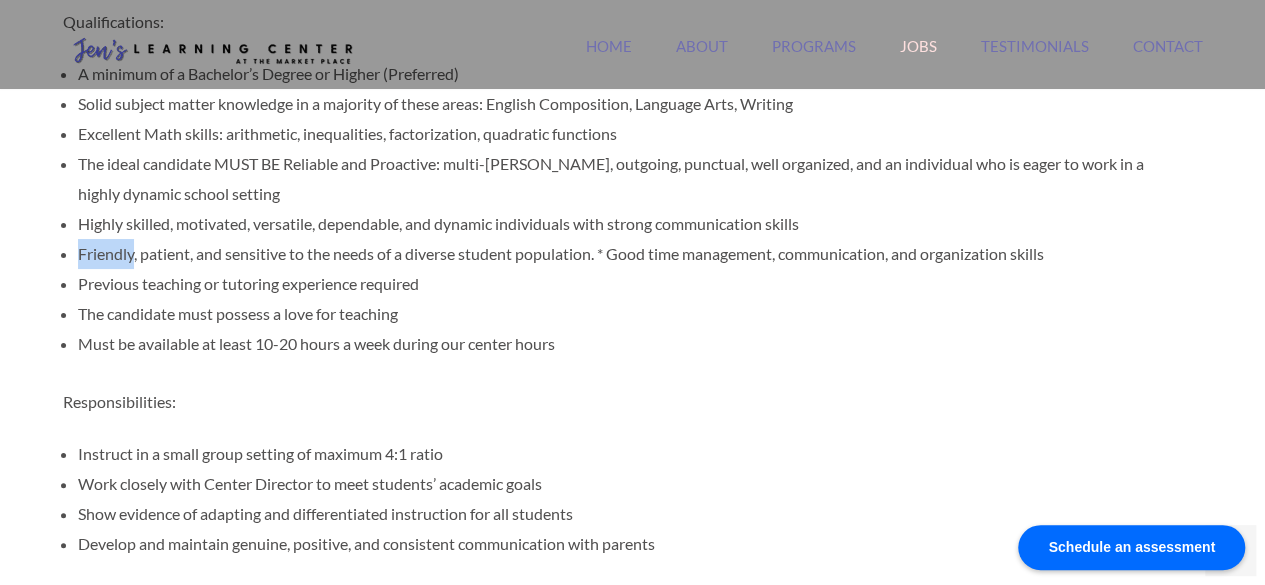 click on "Friendly, patient, and sensitive to the needs of a diverse student population. * Good time management, communication, and organization skills" at bounding box center (625, 254) 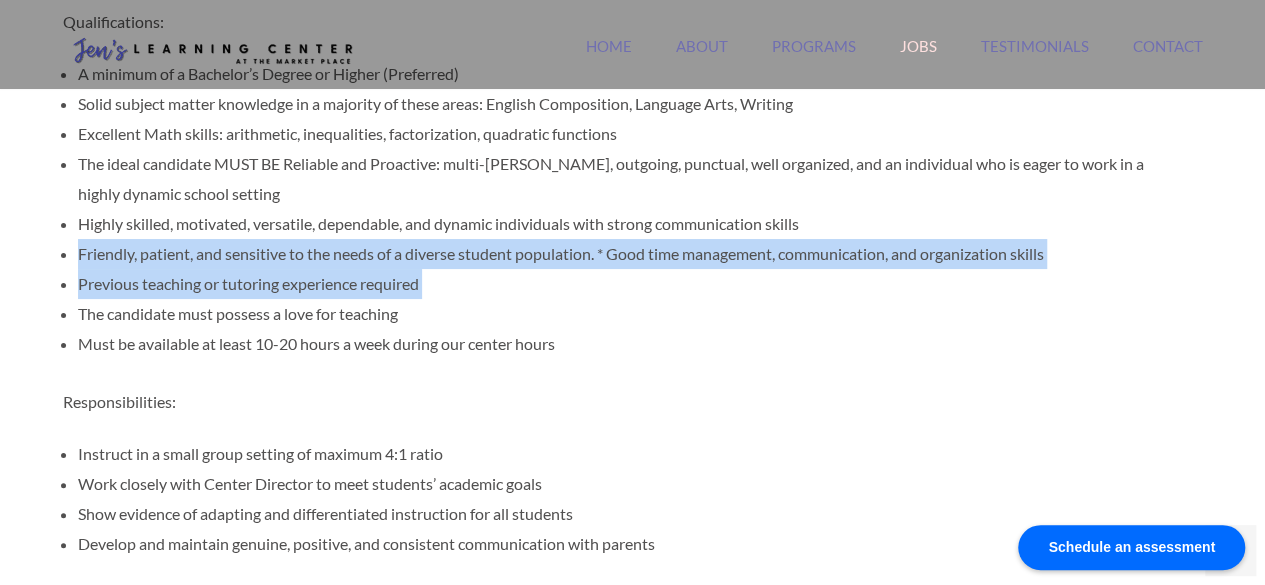 drag, startPoint x: 101, startPoint y: 254, endPoint x: 98, endPoint y: 297, distance: 43.104523 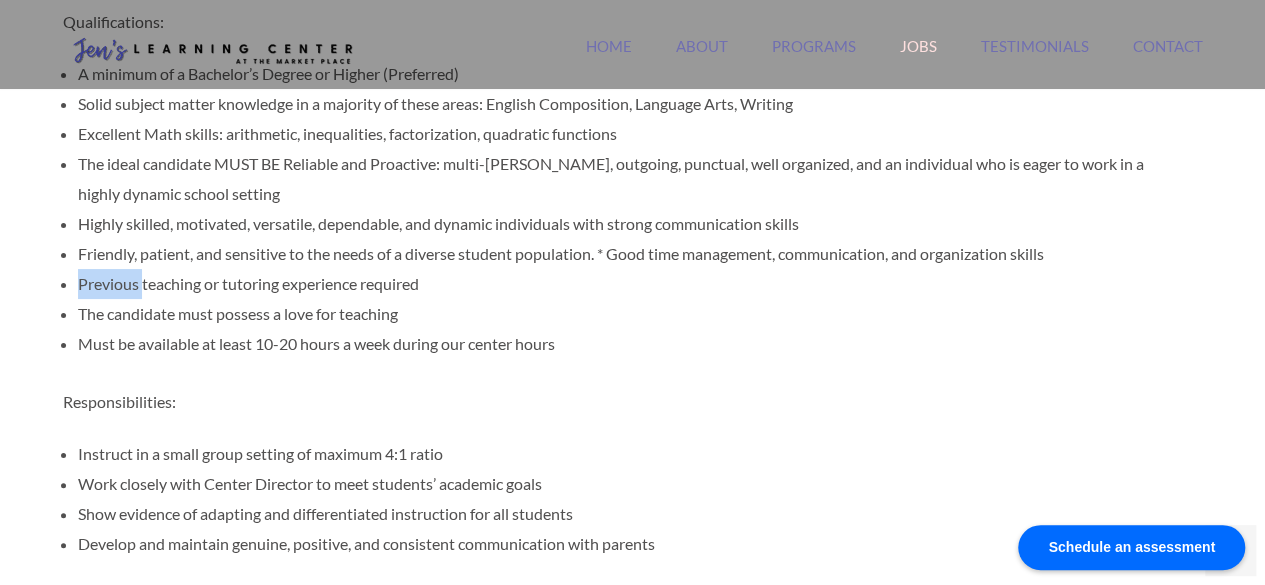 click on "Previous teaching or tutoring experience required" at bounding box center (625, 284) 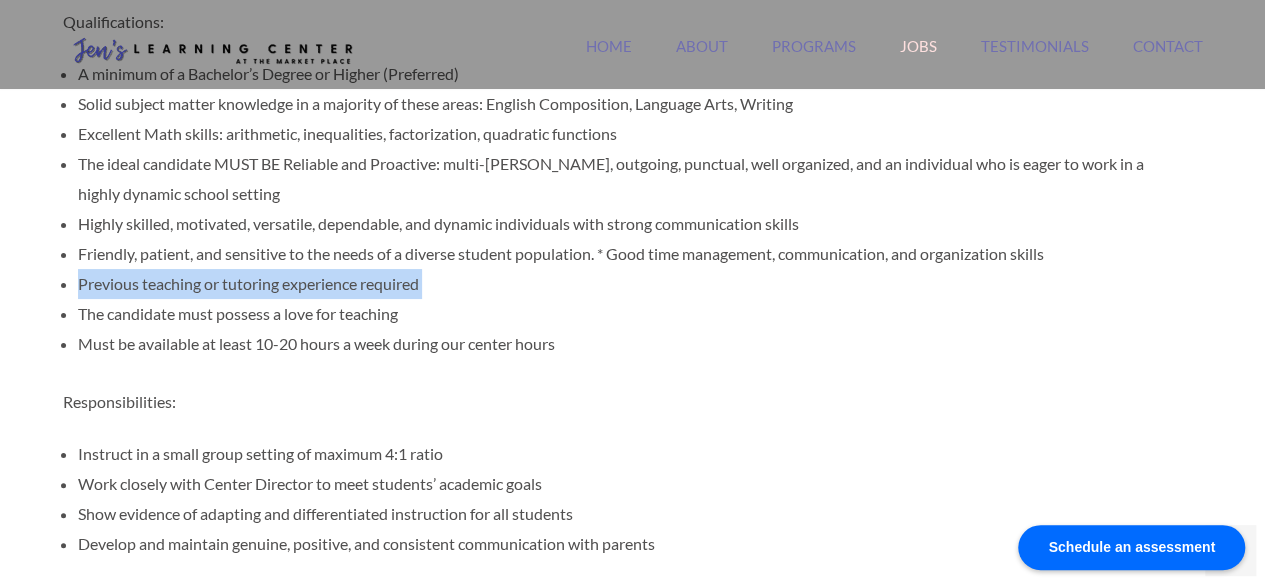 drag, startPoint x: 98, startPoint y: 297, endPoint x: 138, endPoint y: 281, distance: 43.081318 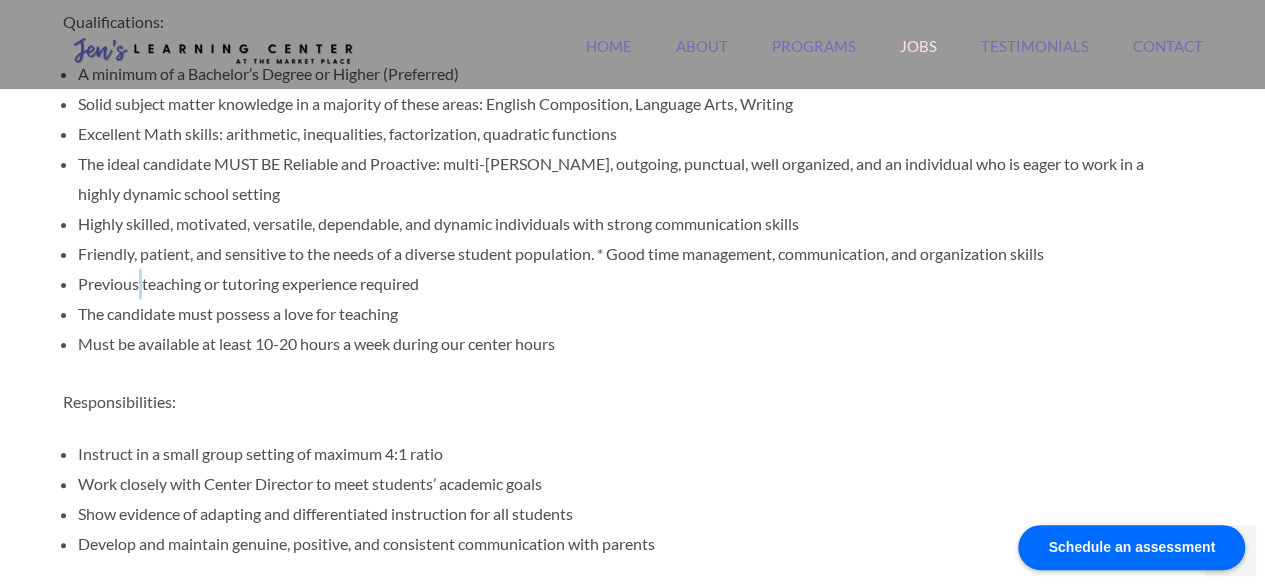 click on "Previous teaching or tutoring experience required" at bounding box center (625, 284) 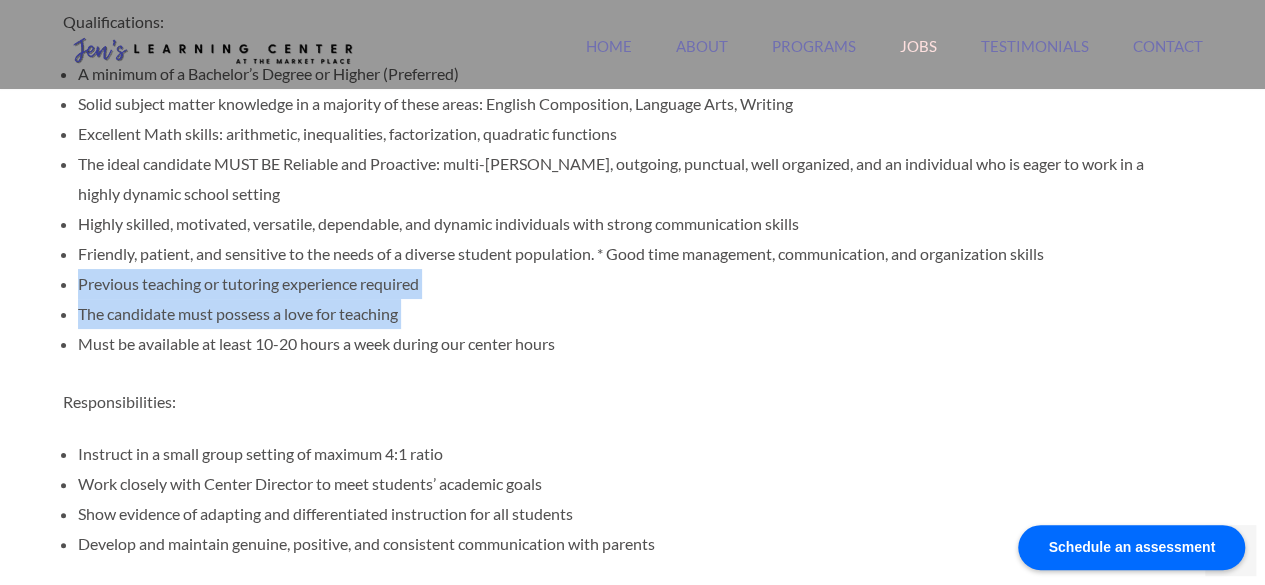 drag, startPoint x: 138, startPoint y: 281, endPoint x: 124, endPoint y: 310, distance: 32.202484 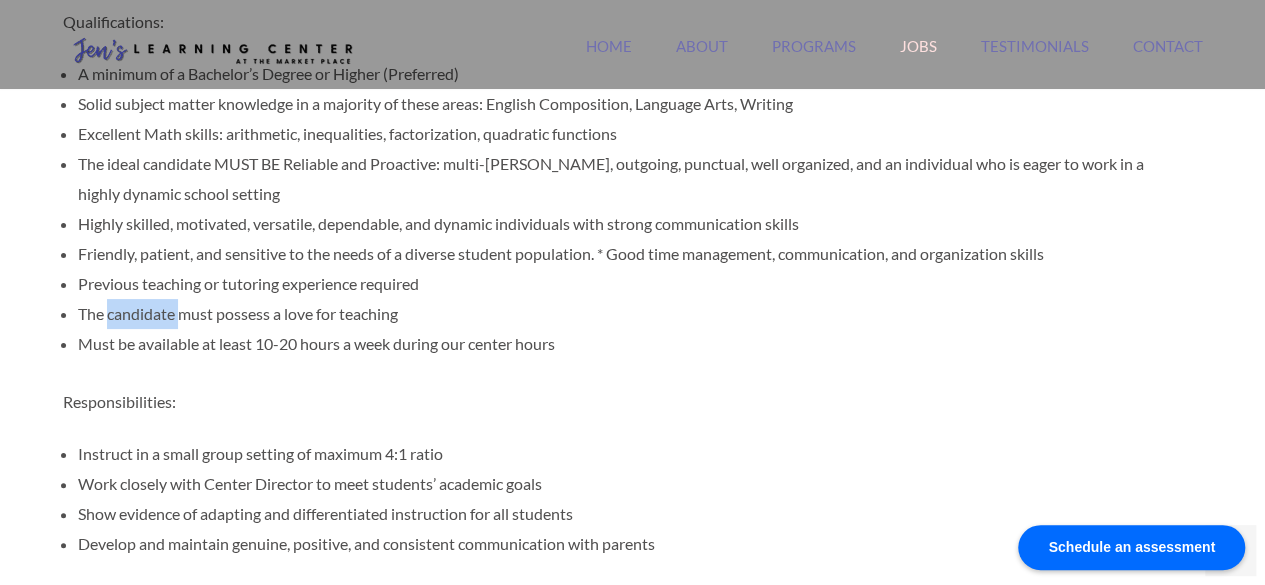 click on "The candidate must possess a love for teaching" at bounding box center (625, 314) 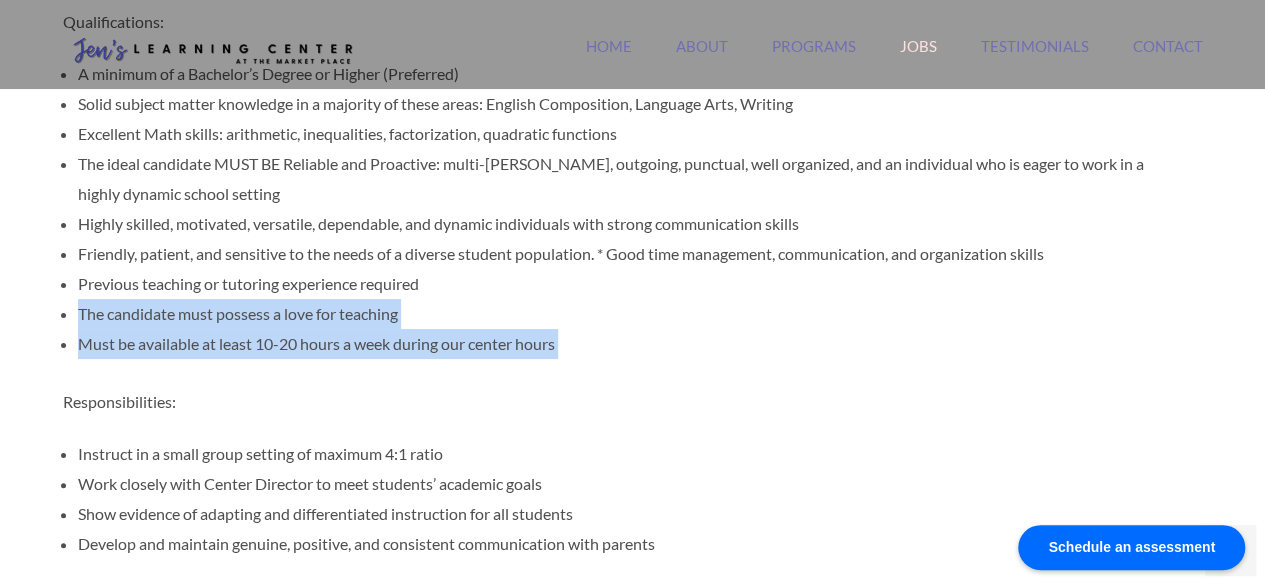 drag, startPoint x: 124, startPoint y: 310, endPoint x: 122, endPoint y: 334, distance: 24.083189 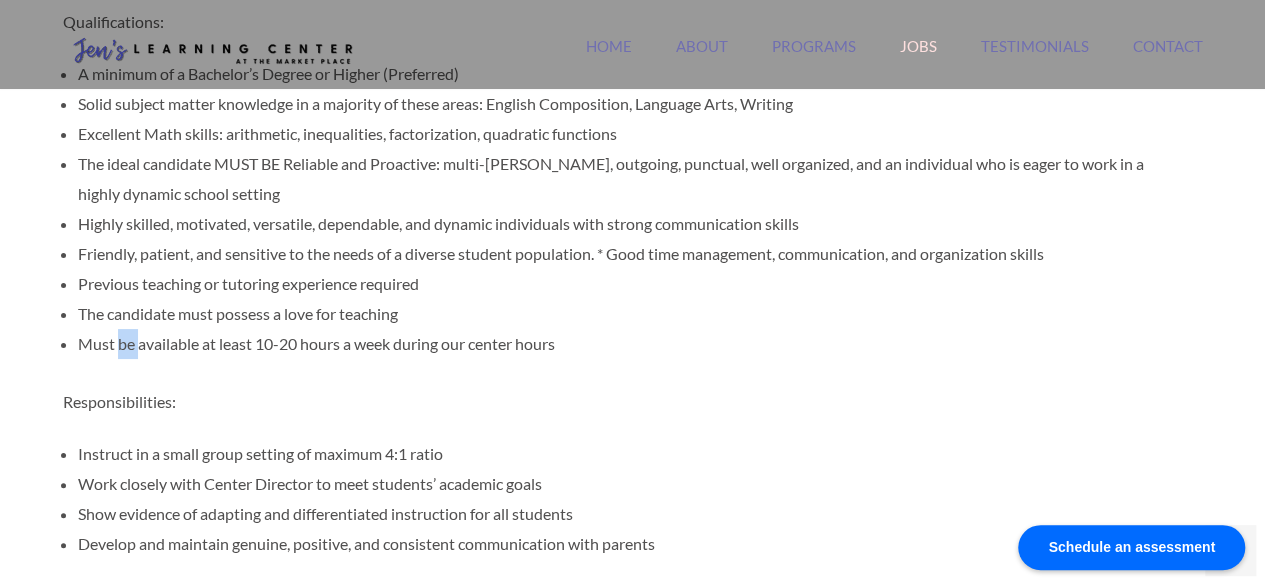 click on "Must be available at least 10-20 hours a week during our center hours" at bounding box center [625, 344] 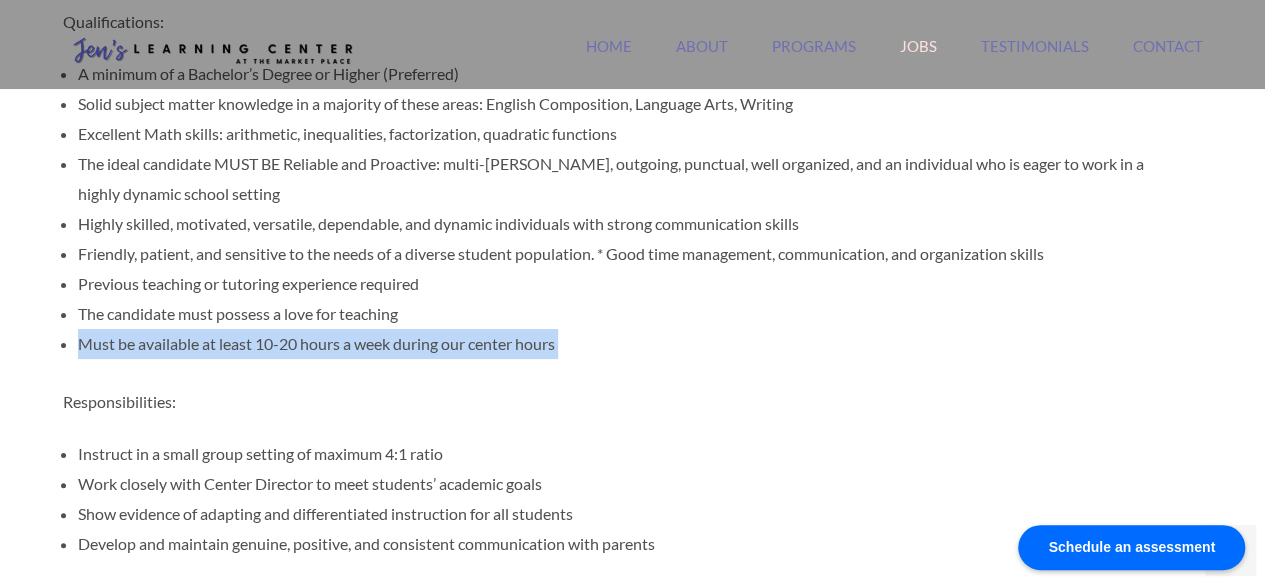 click on "Must be available at least 10-20 hours a week during our center hours" at bounding box center (625, 344) 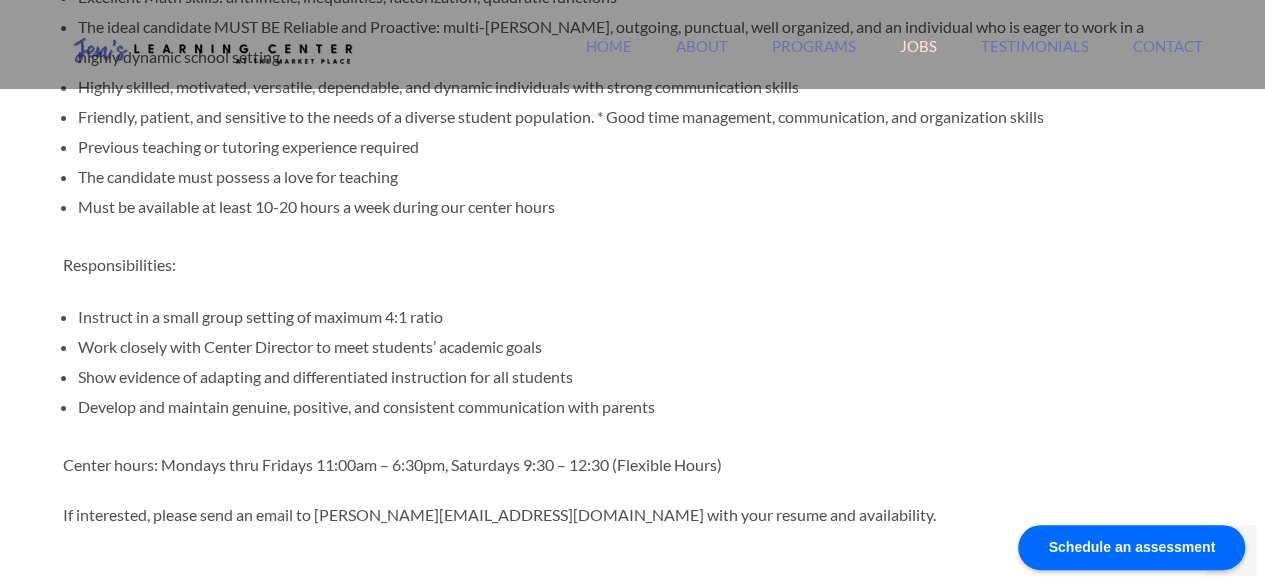 scroll, scrollTop: 870, scrollLeft: 0, axis: vertical 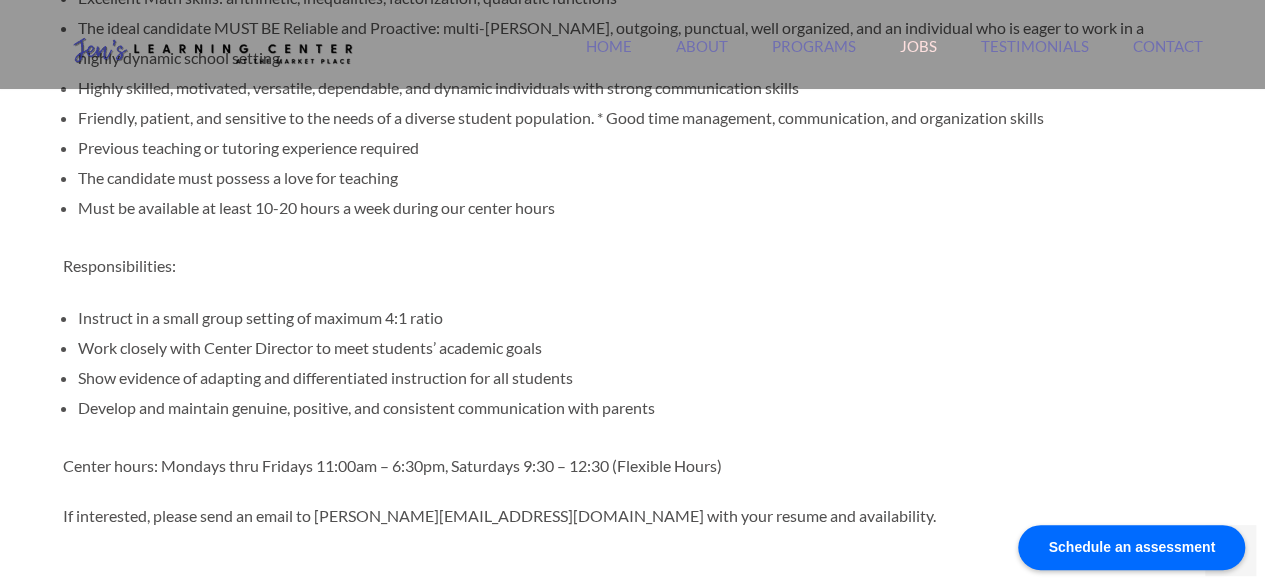 click on "Instruct in a small group setting of maximum 4:1 ratio" at bounding box center [625, 318] 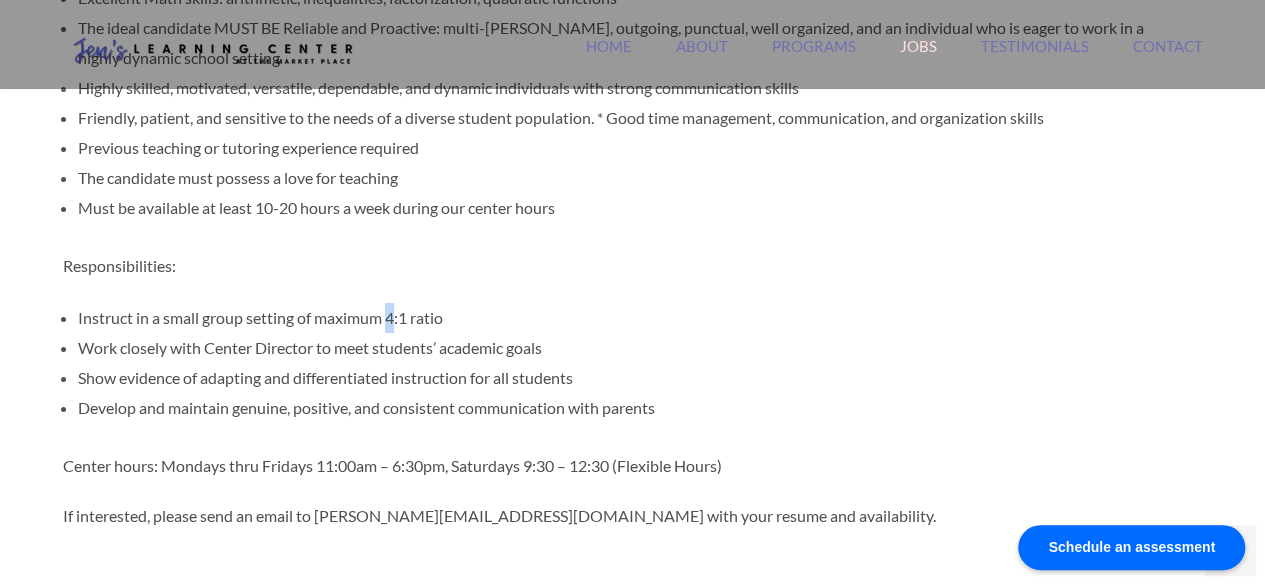 click on "Instruct in a small group setting of maximum 4:1 ratio" at bounding box center [625, 318] 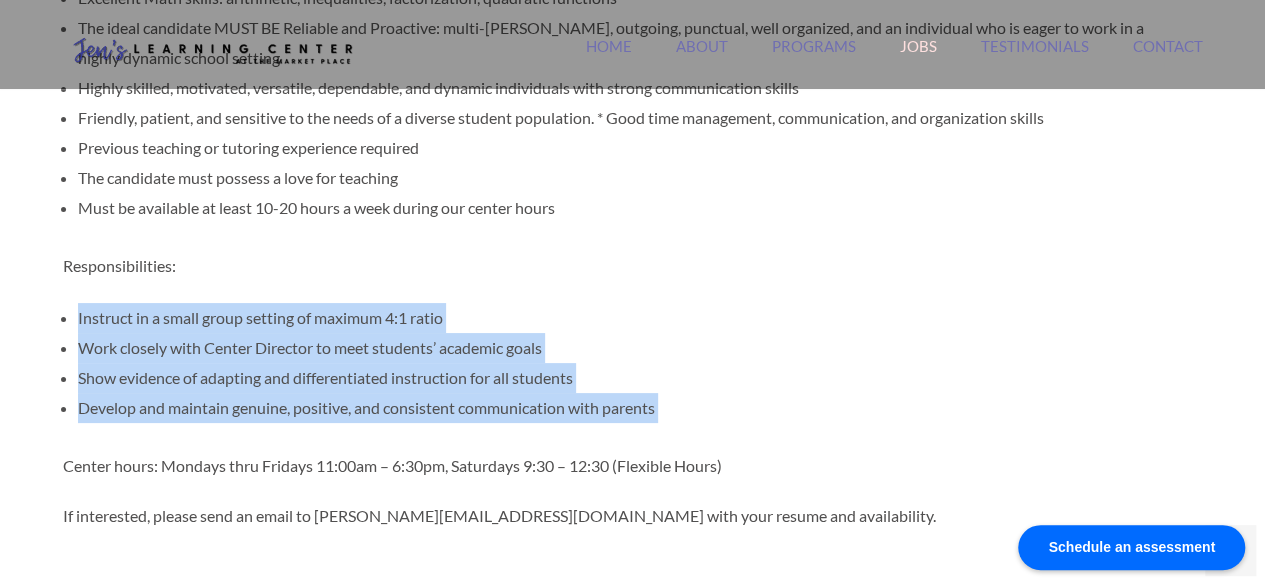 drag, startPoint x: 386, startPoint y: 315, endPoint x: 378, endPoint y: 423, distance: 108.29589 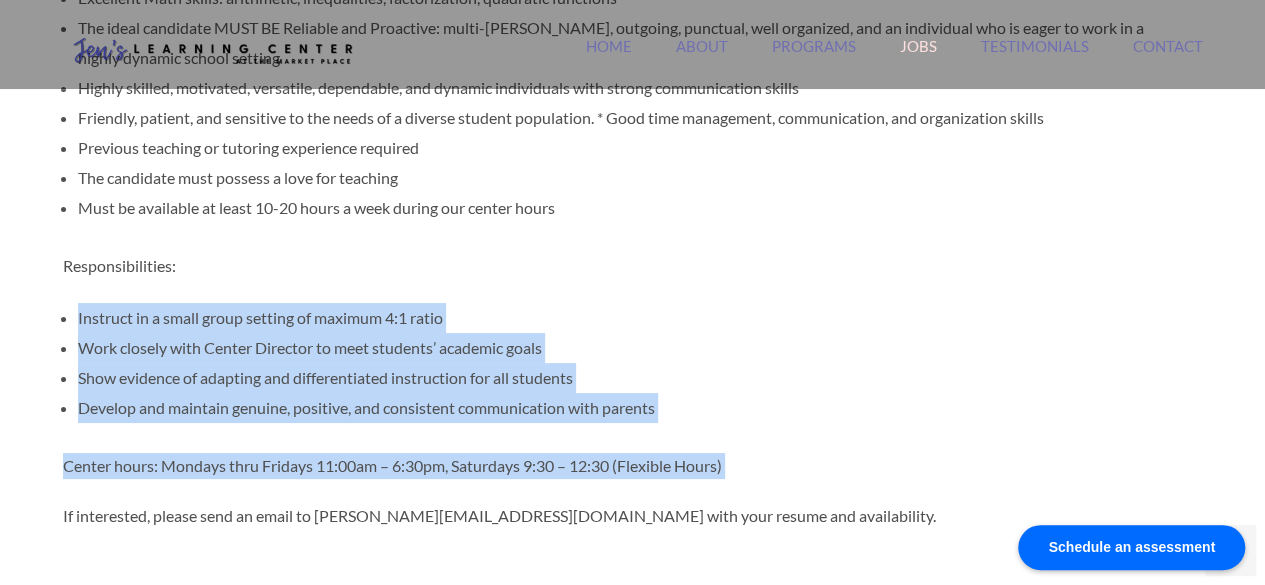 click on "[PERSON_NAME][GEOGRAPHIC_DATA] is now hiring! We provide Common Core State Standard Aligned Math and Language Arts for children in grades K-10th. This is a long term position with many opportunities to advance. Our instructors work closely with students in a small group setting of 3 to 4 students. We are looking for qualified teachers proficient in both Math and English.
Qualifications:
A minimum of a Bachelor’s Degree or Higher (Preferred) Solid subject matter knowledge in a majority of these areas: English Composition, Language Arts, Writing Excellent Math skills: arithmetic, inequalities, factorization, quadratic functions The ideal candidate MUST BE Reliable and Proactive: multi-[PERSON_NAME], outgoing, punctual, well organized, and an individual who is eager to work in a highly dynamic school setting Highly skilled, motivated, versatile, dependable, and dynamic individuals with strong communication skills Previous teaching or tutoring experience required The candidate must possess a love for teaching" at bounding box center (618, 162) 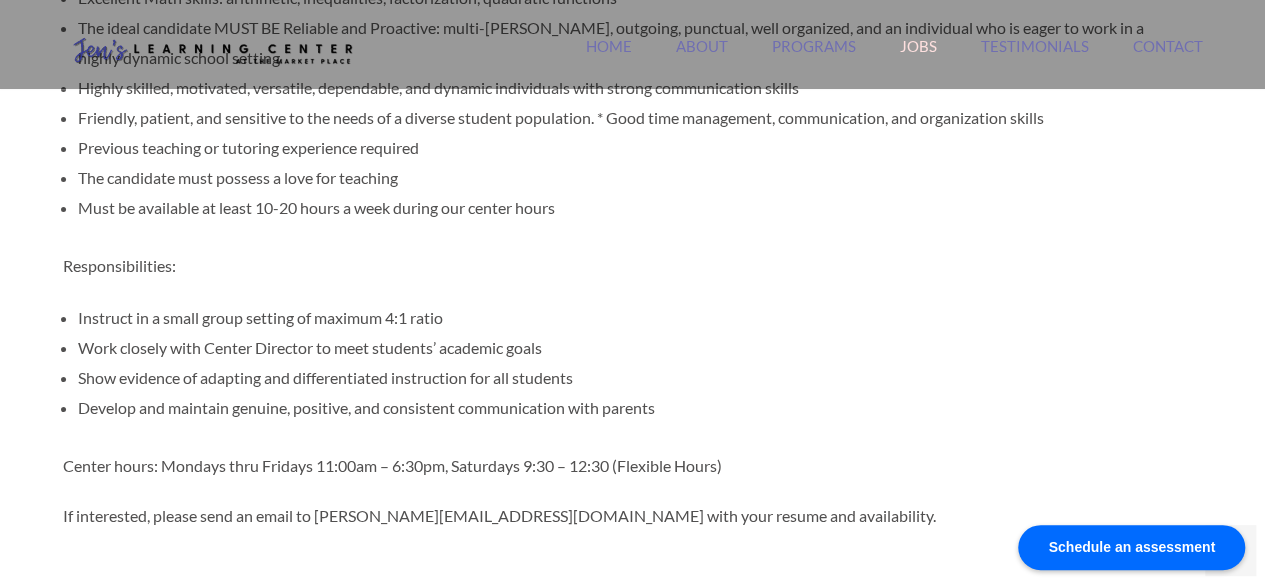 click on "If interested, please send an email to [PERSON_NAME][EMAIL_ADDRESS][DOMAIN_NAME] with your resume and availability." at bounding box center (618, 516) 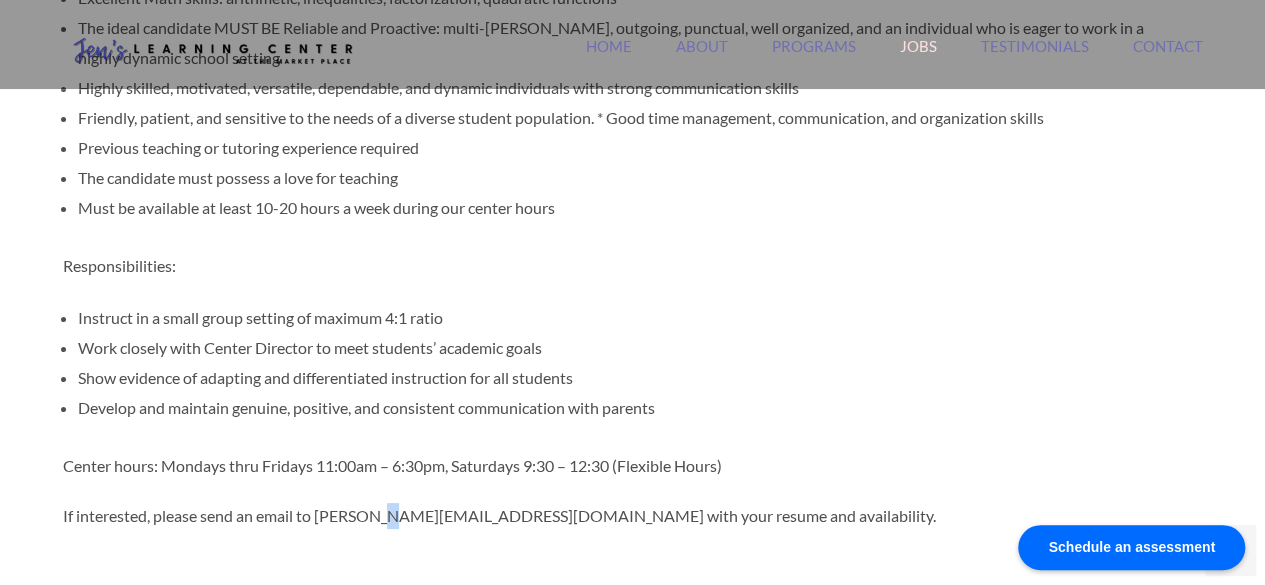 click on "If interested, please send an email to [PERSON_NAME][EMAIL_ADDRESS][DOMAIN_NAME] with your resume and availability." at bounding box center [618, 516] 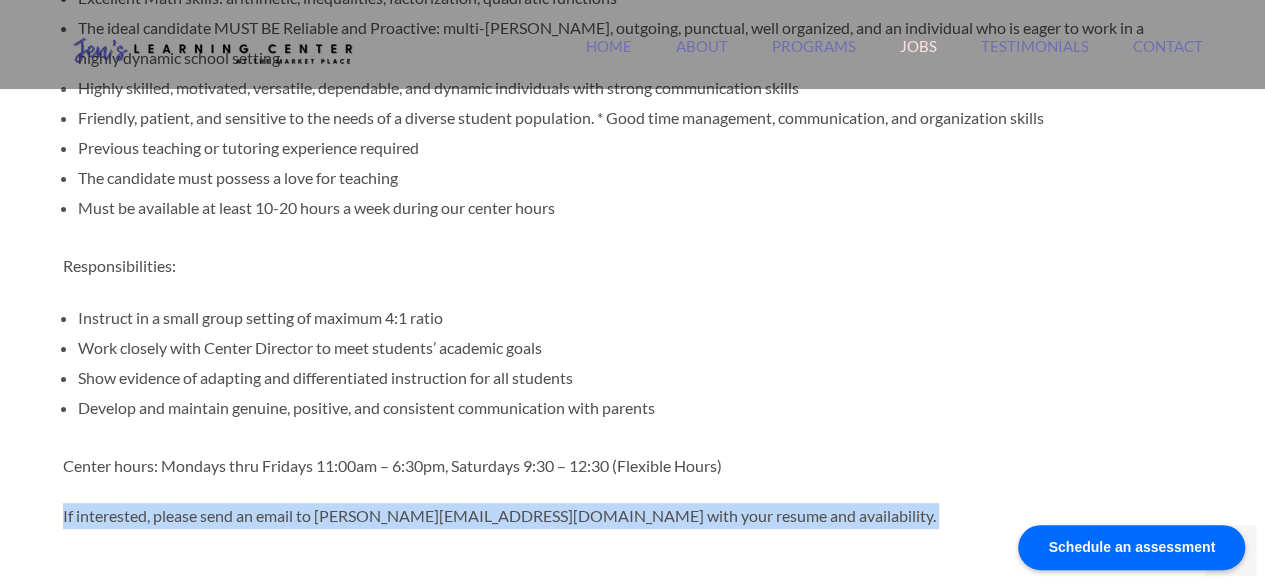 drag, startPoint x: 378, startPoint y: 512, endPoint x: 418, endPoint y: 439, distance: 83.240616 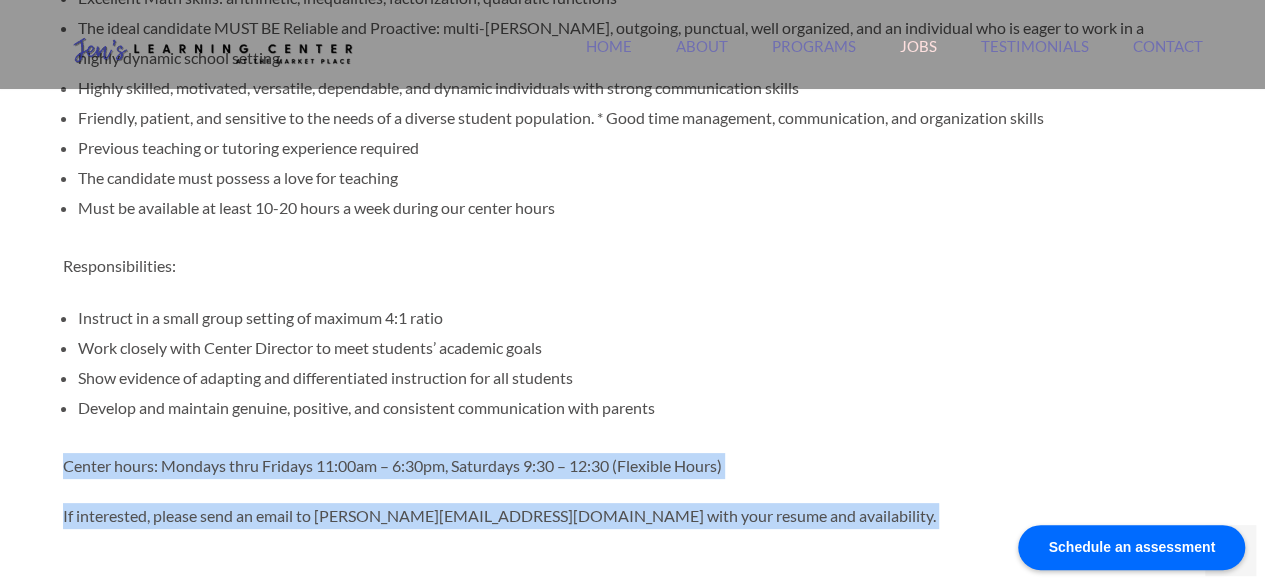 click on "[PERSON_NAME][GEOGRAPHIC_DATA] is now hiring! We provide Common Core State Standard Aligned Math and Language Arts for children in grades K-10th. This is a long term position with many opportunities to advance. Our instructors work closely with students in a small group setting of 3 to 4 students. We are looking for qualified teachers proficient in both Math and English.
Qualifications:
A minimum of a Bachelor’s Degree or Higher (Preferred) Solid subject matter knowledge in a majority of these areas: English Composition, Language Arts, Writing Excellent Math skills: arithmetic, inequalities, factorization, quadratic functions The ideal candidate MUST BE Reliable and Proactive: multi-[PERSON_NAME], outgoing, punctual, well organized, and an individual who is eager to work in a highly dynamic school setting Highly skilled, motivated, versatile, dependable, and dynamic individuals with strong communication skills Previous teaching or tutoring experience required The candidate must possess a love for teaching" at bounding box center (618, 162) 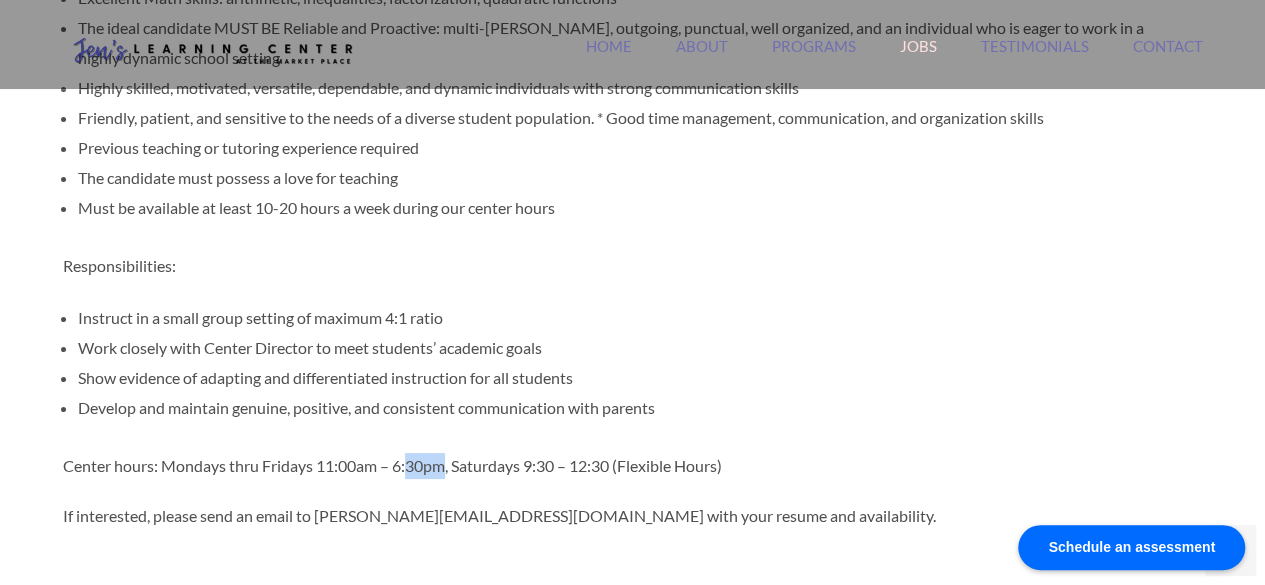 click on "[PERSON_NAME][GEOGRAPHIC_DATA] is now hiring! We provide Common Core State Standard Aligned Math and Language Arts for children in grades K-10th. This is a long term position with many opportunities to advance. Our instructors work closely with students in a small group setting of 3 to 4 students. We are looking for qualified teachers proficient in both Math and English.
Qualifications:
A minimum of a Bachelor’s Degree or Higher (Preferred) Solid subject matter knowledge in a majority of these areas: English Composition, Language Arts, Writing Excellent Math skills: arithmetic, inequalities, factorization, quadratic functions The ideal candidate MUST BE Reliable and Proactive: multi-[PERSON_NAME], outgoing, punctual, well organized, and an individual who is eager to work in a highly dynamic school setting Highly skilled, motivated, versatile, dependable, and dynamic individuals with strong communication skills Previous teaching or tutoring experience required The candidate must possess a love for teaching" at bounding box center (618, 162) 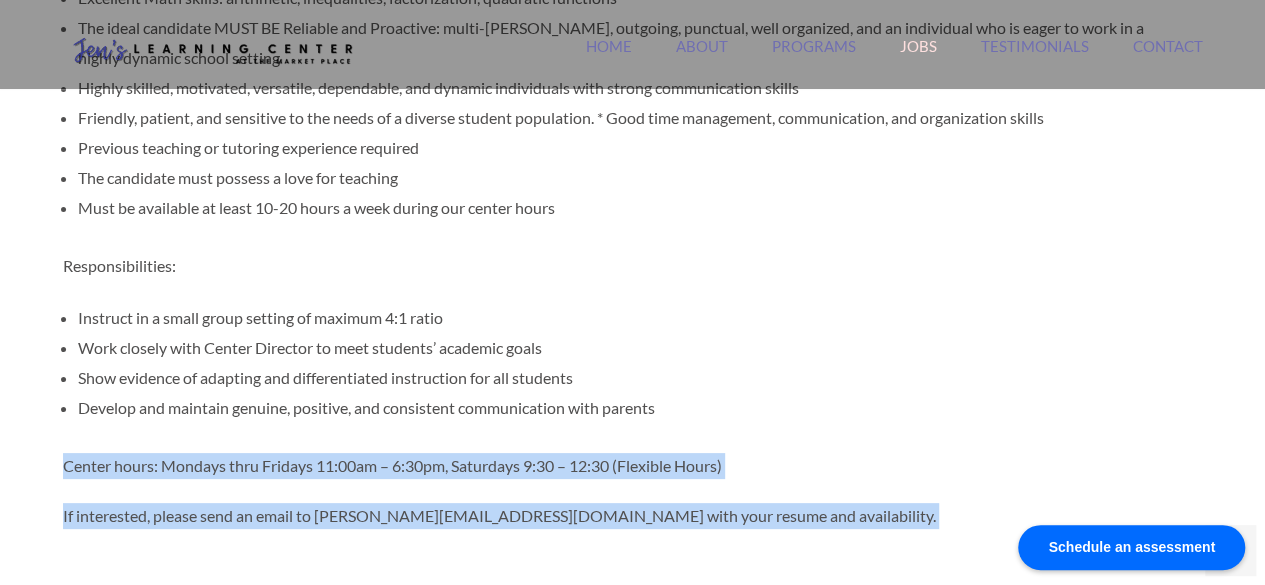 drag, startPoint x: 418, startPoint y: 439, endPoint x: 400, endPoint y: 507, distance: 70.34202 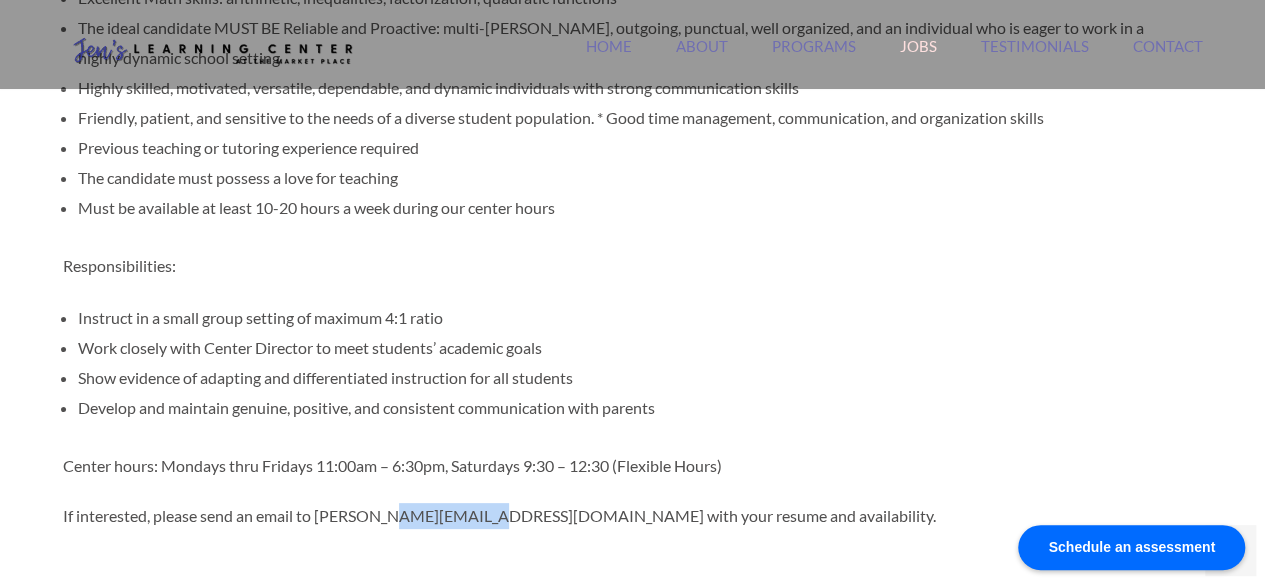 click on "If interested, please send an email to [PERSON_NAME][EMAIL_ADDRESS][DOMAIN_NAME] with your resume and availability." at bounding box center [618, 516] 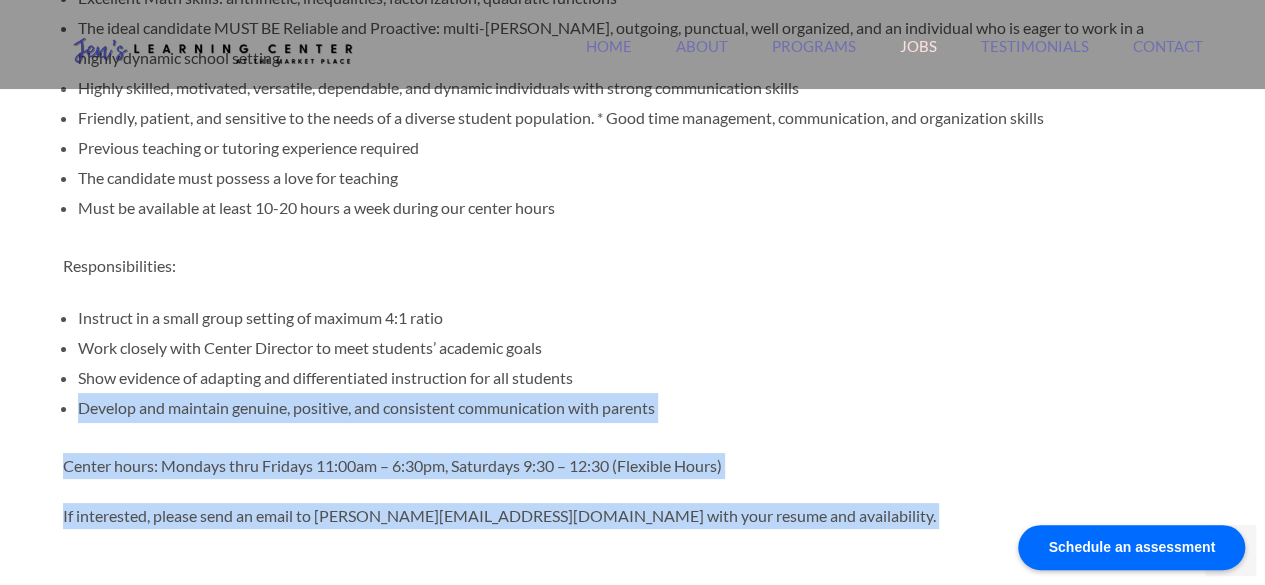 drag, startPoint x: 400, startPoint y: 507, endPoint x: 446, endPoint y: 401, distance: 115.55086 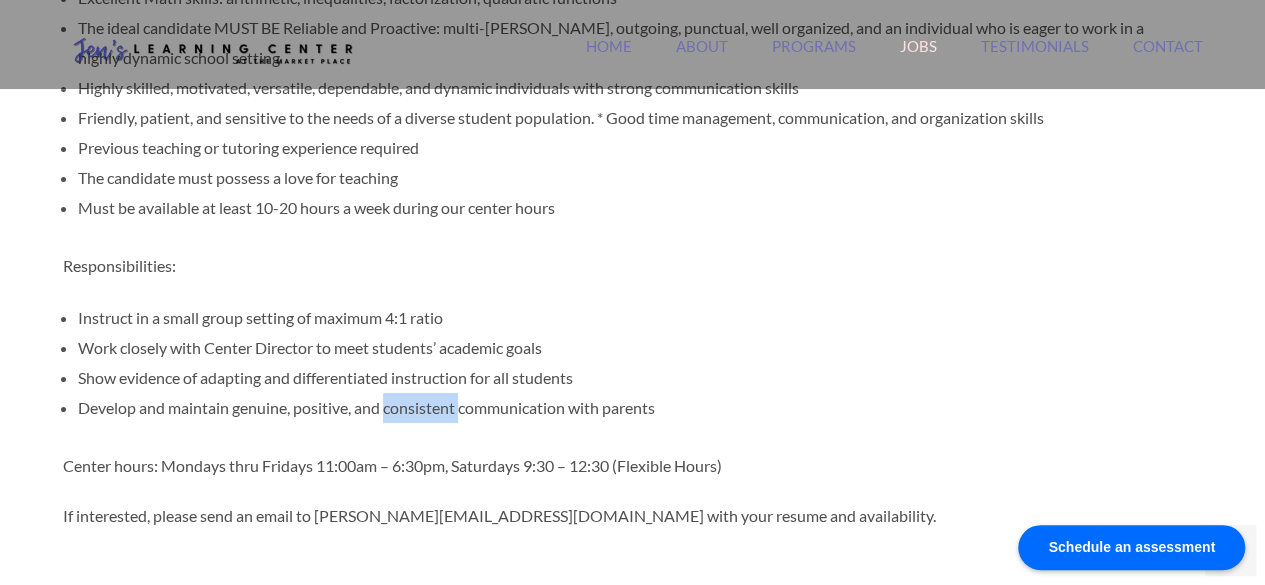 click on "Develop and maintain genuine, positive, and consistent communication with parents" at bounding box center [625, 408] 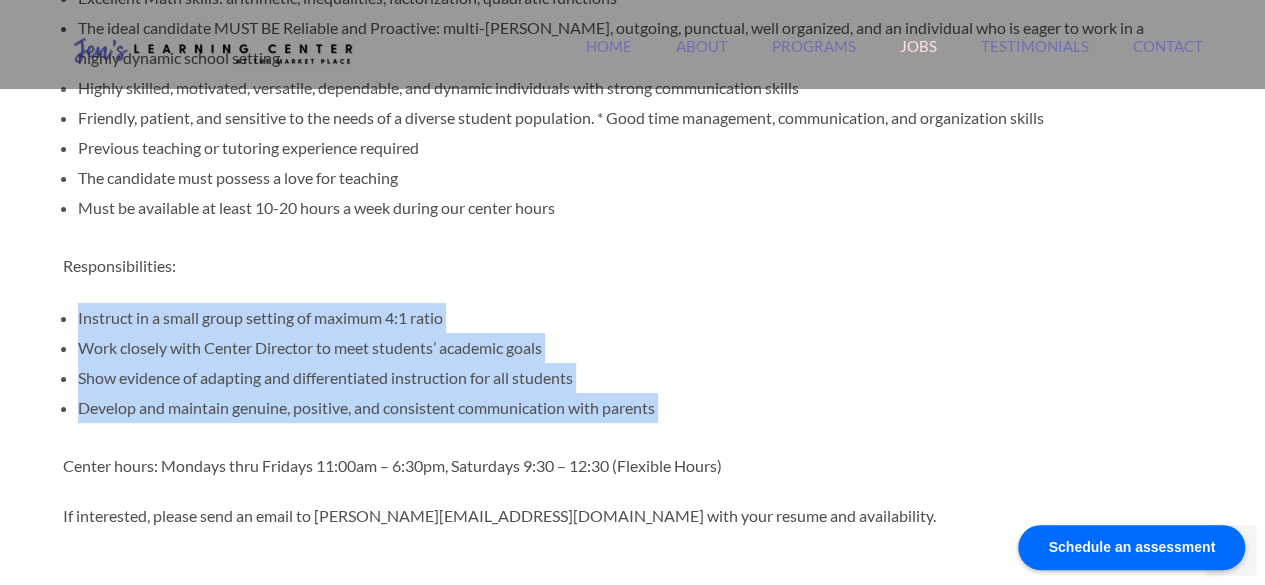 drag, startPoint x: 446, startPoint y: 401, endPoint x: 452, endPoint y: 317, distance: 84.21401 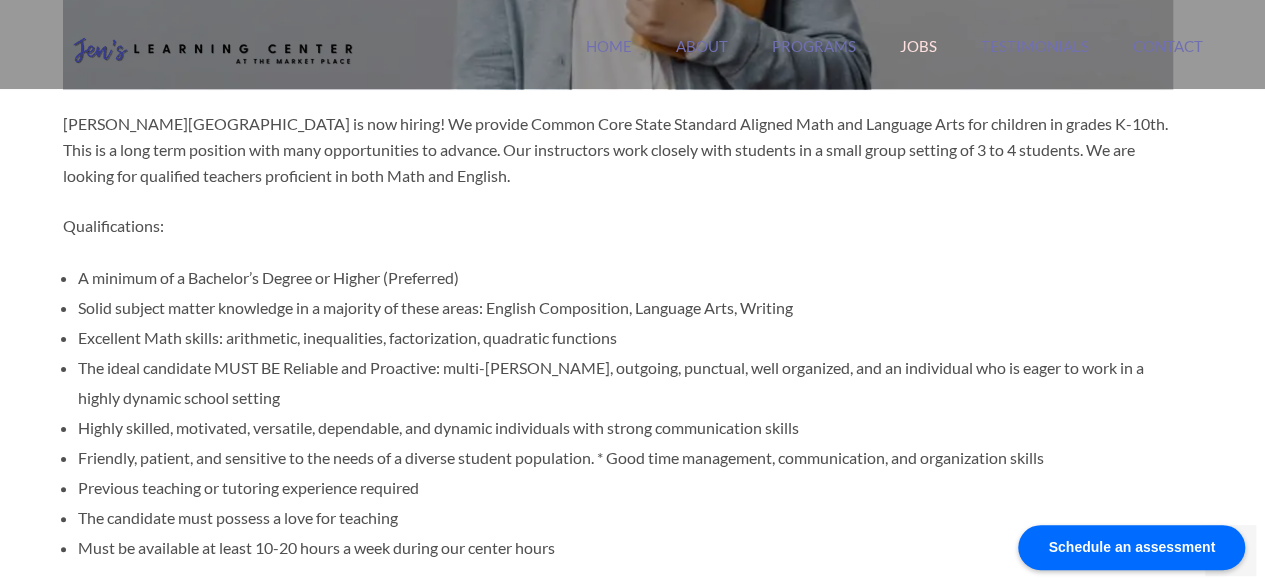 scroll, scrollTop: 533, scrollLeft: 0, axis: vertical 